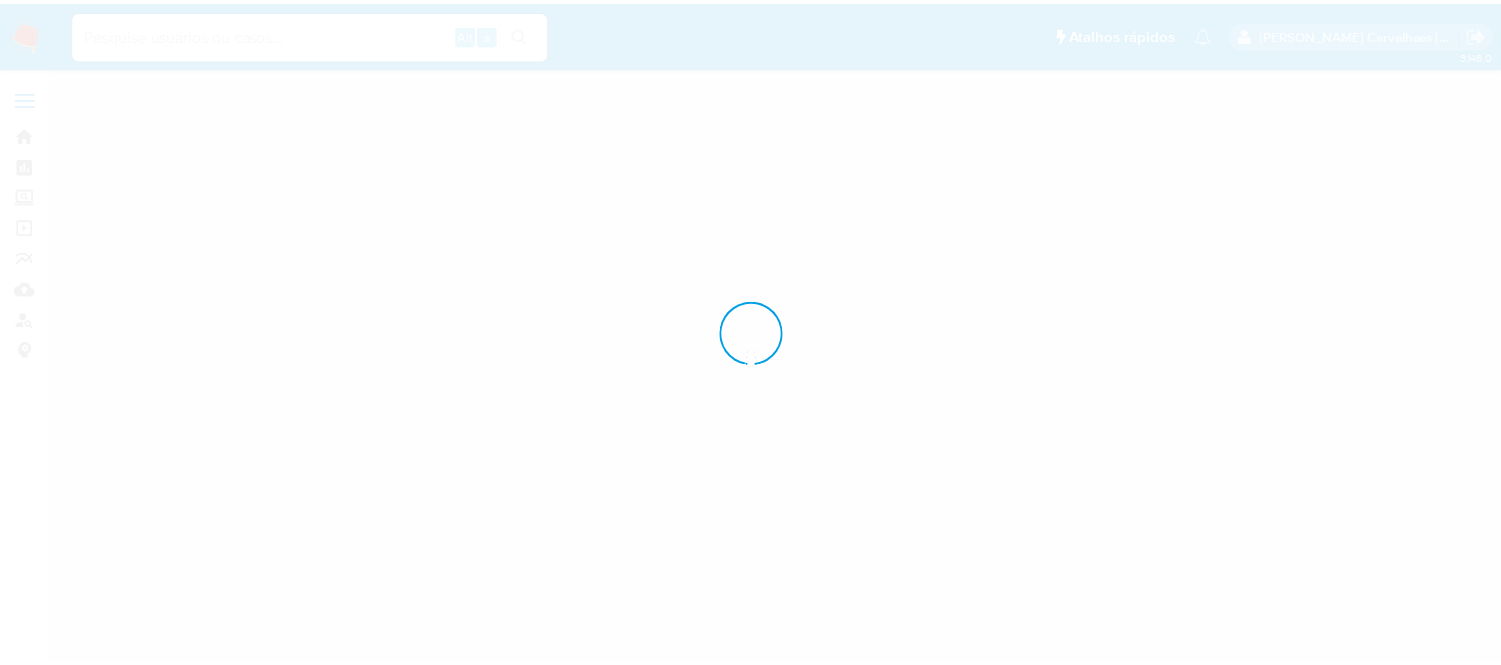 scroll, scrollTop: 0, scrollLeft: 0, axis: both 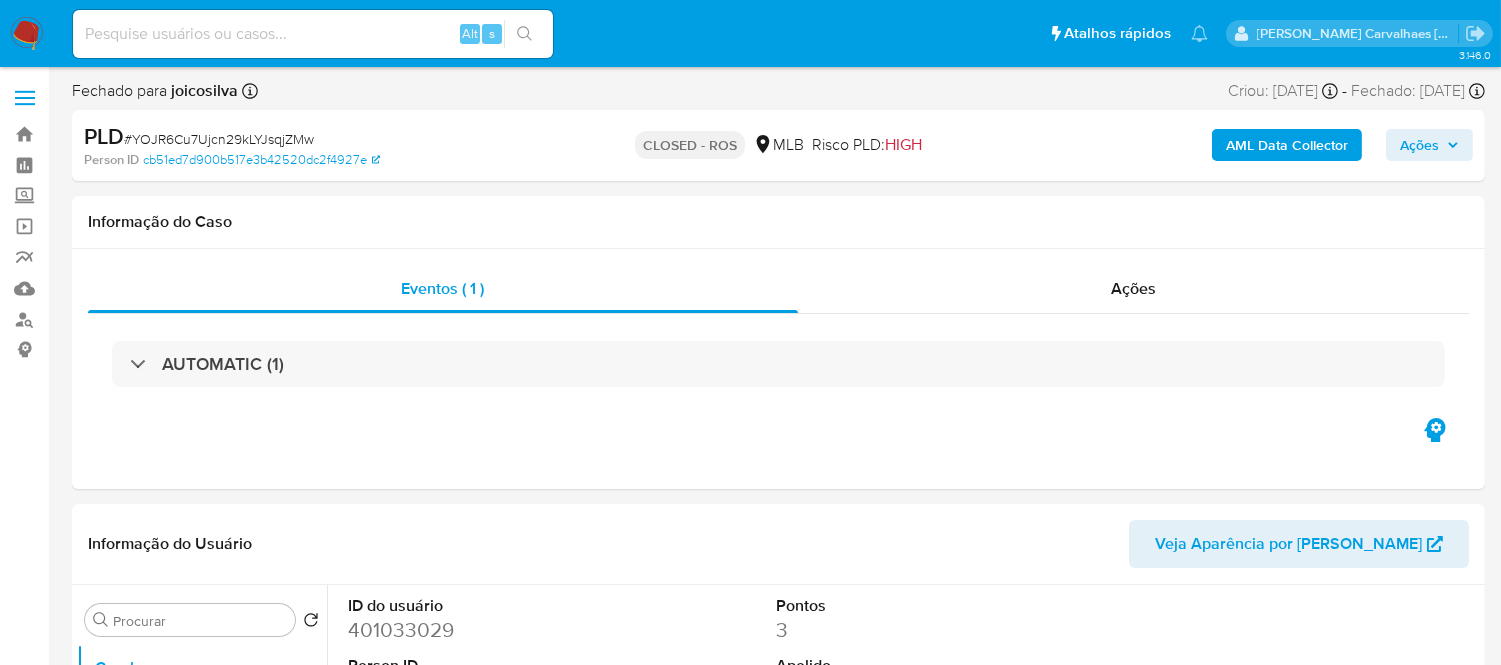 select on "10" 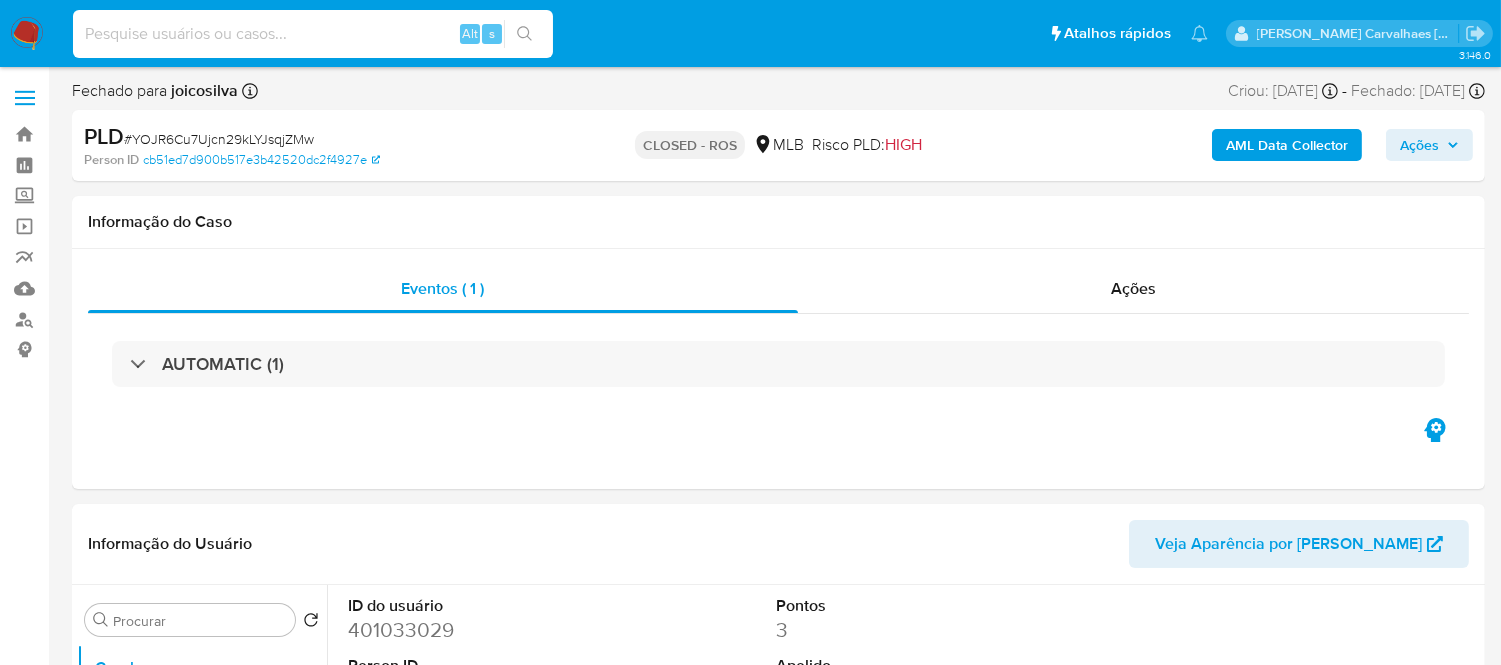 paste on "yxYJu9zPAk4g6N3Q2tJngKEb" 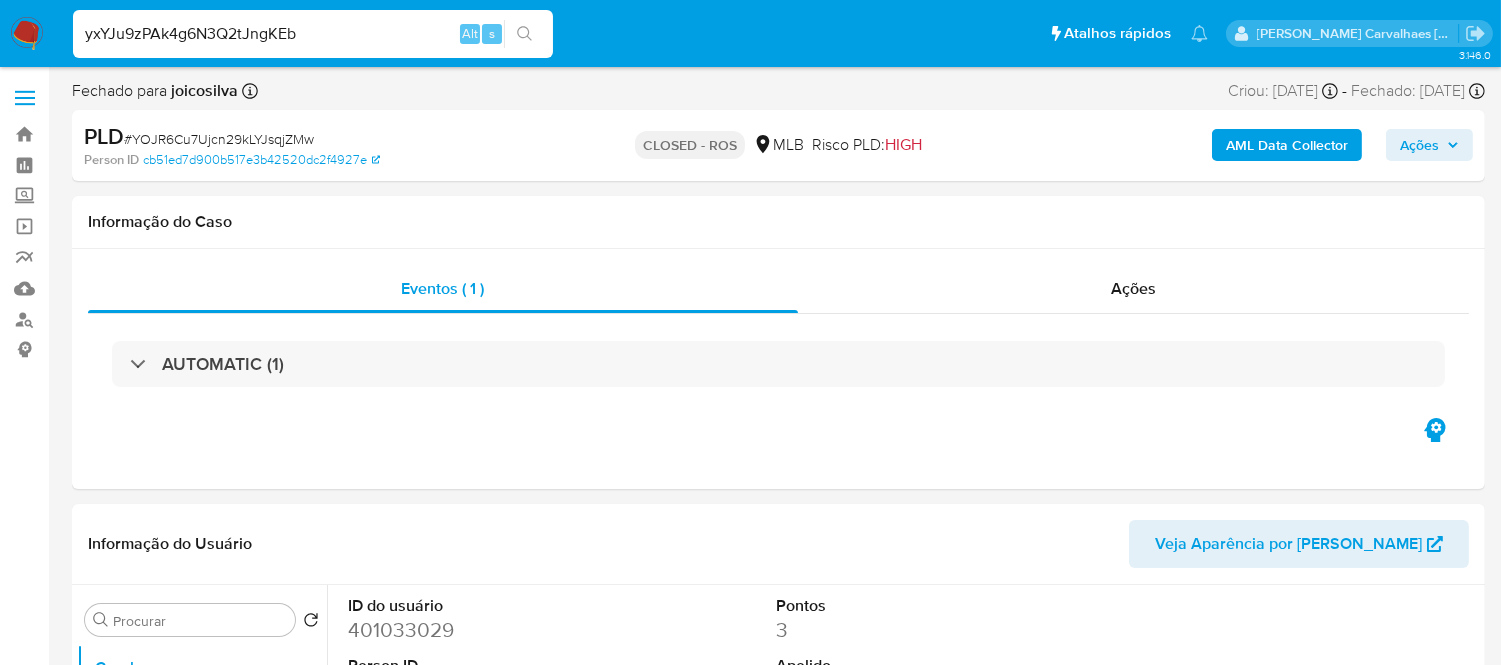 type on "yxYJu9zPAk4g6N3Q2tJngKEb" 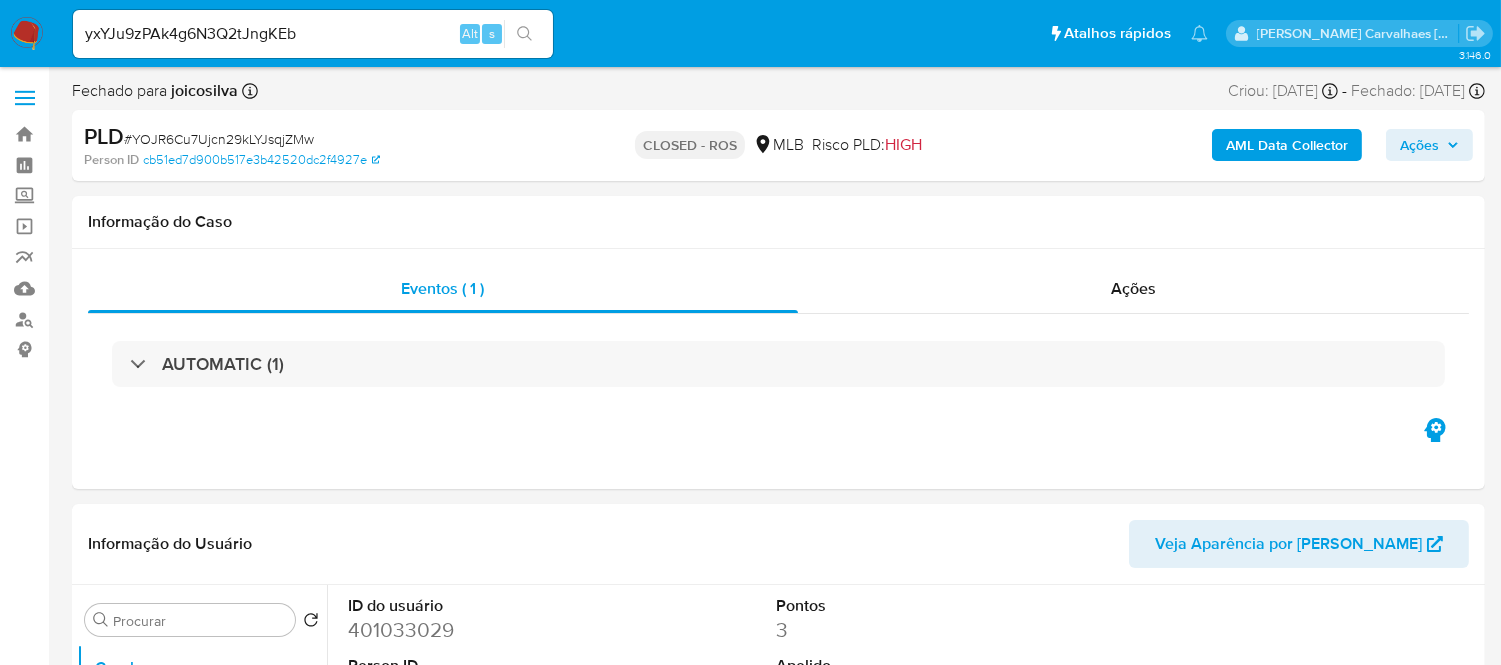 click at bounding box center [524, 34] 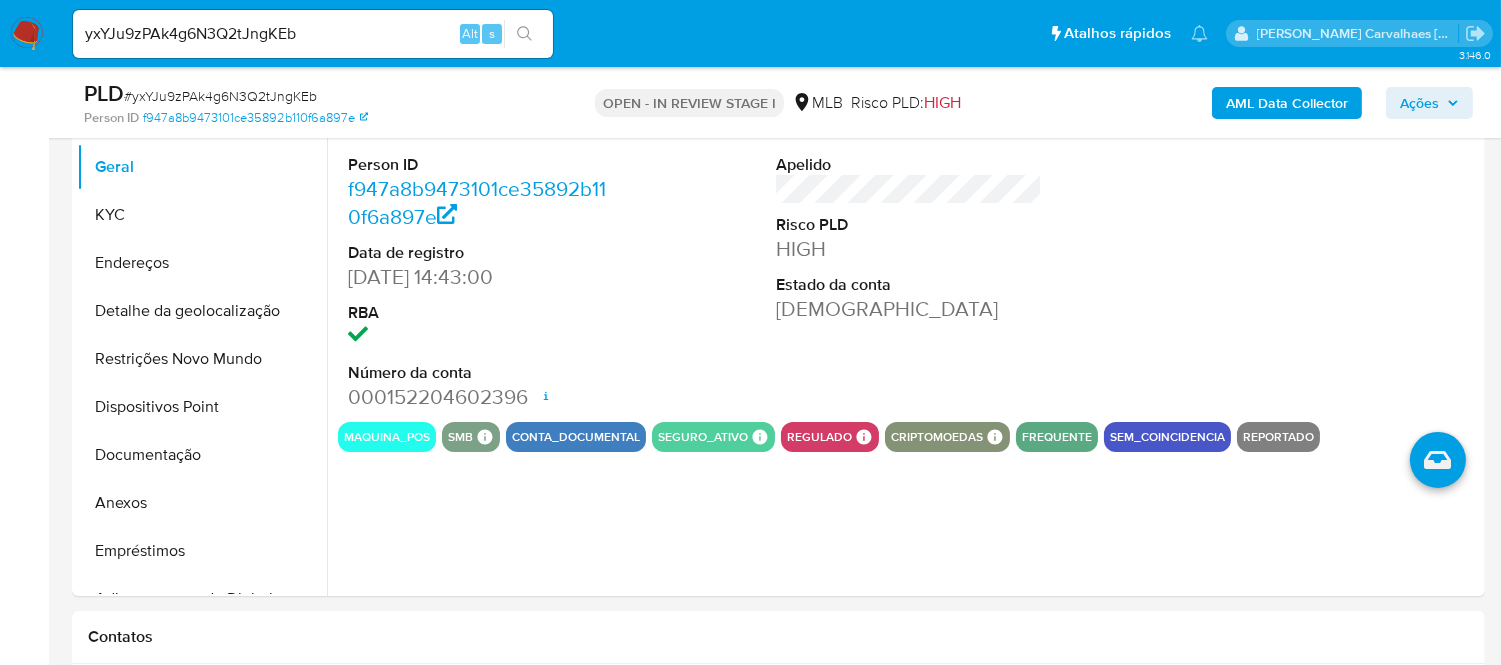scroll, scrollTop: 444, scrollLeft: 0, axis: vertical 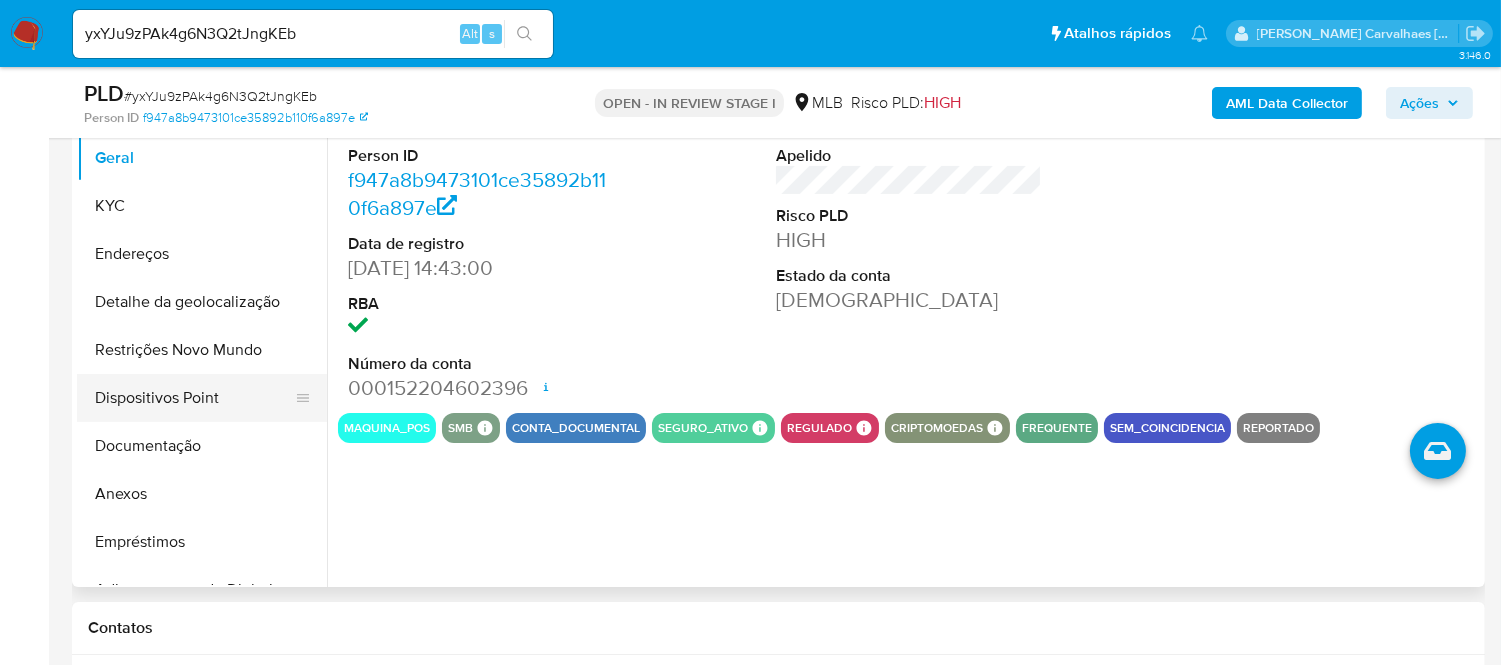 select on "10" 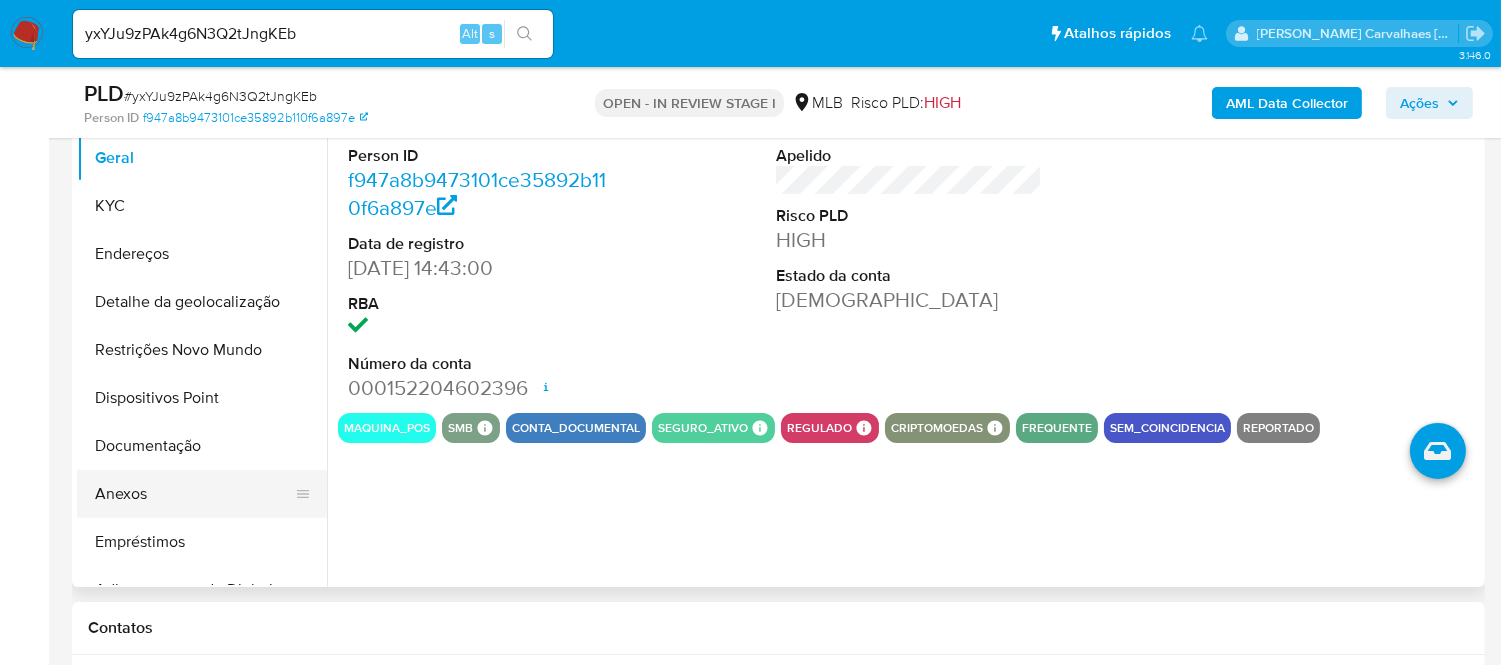 click on "Anexos" at bounding box center (194, 494) 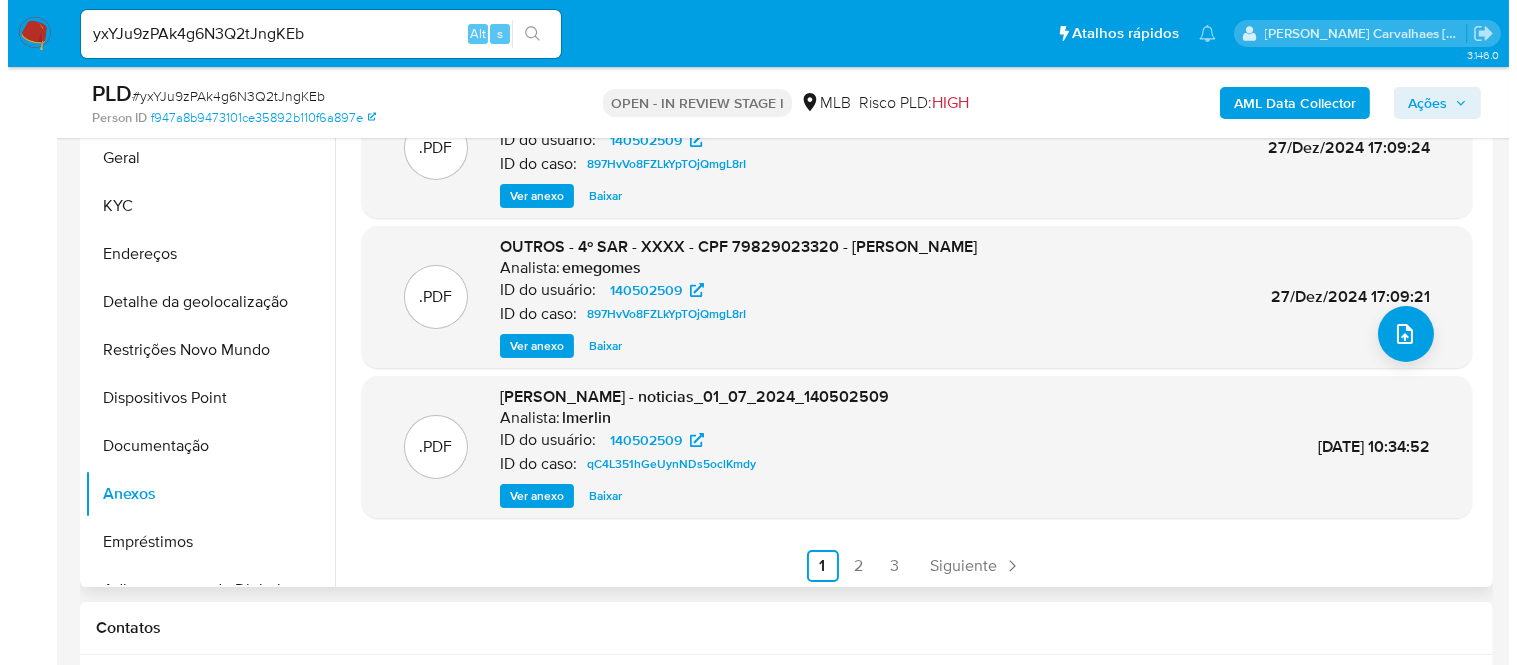 scroll, scrollTop: 188, scrollLeft: 0, axis: vertical 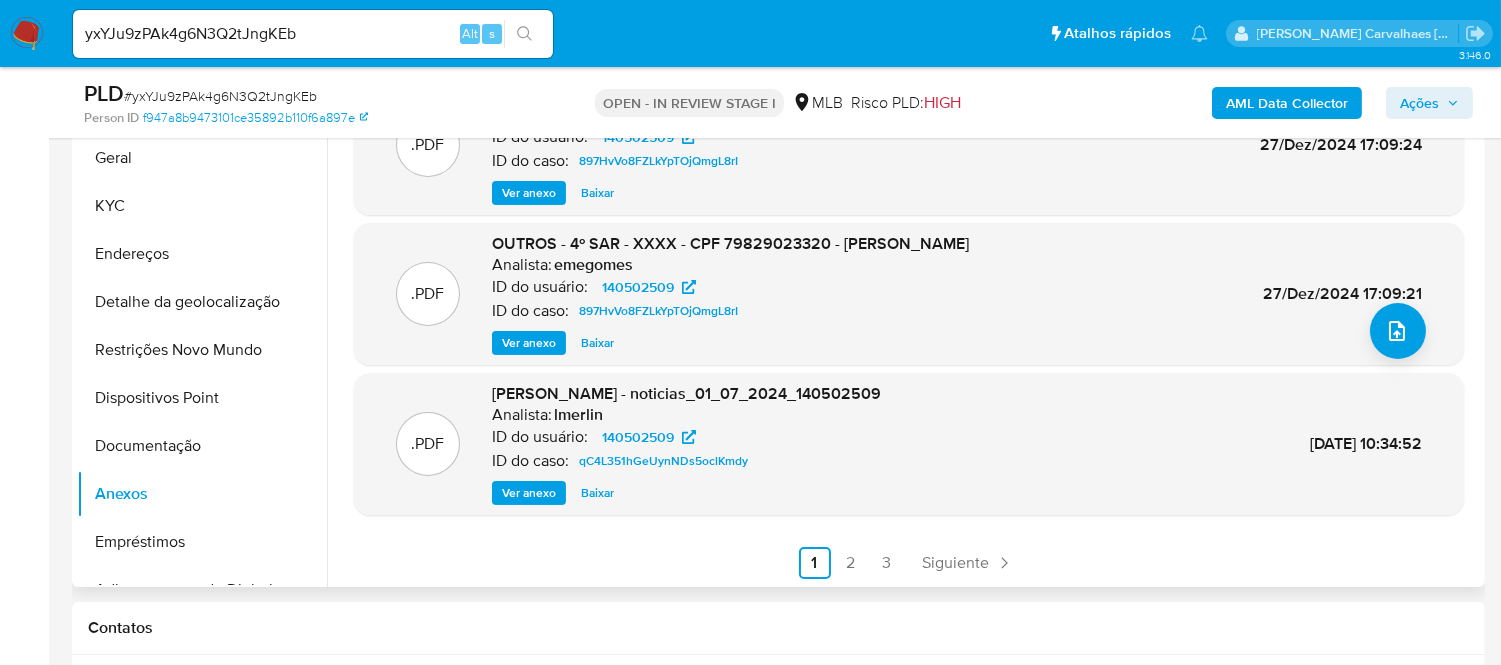click on "Ver anexo" at bounding box center (529, 343) 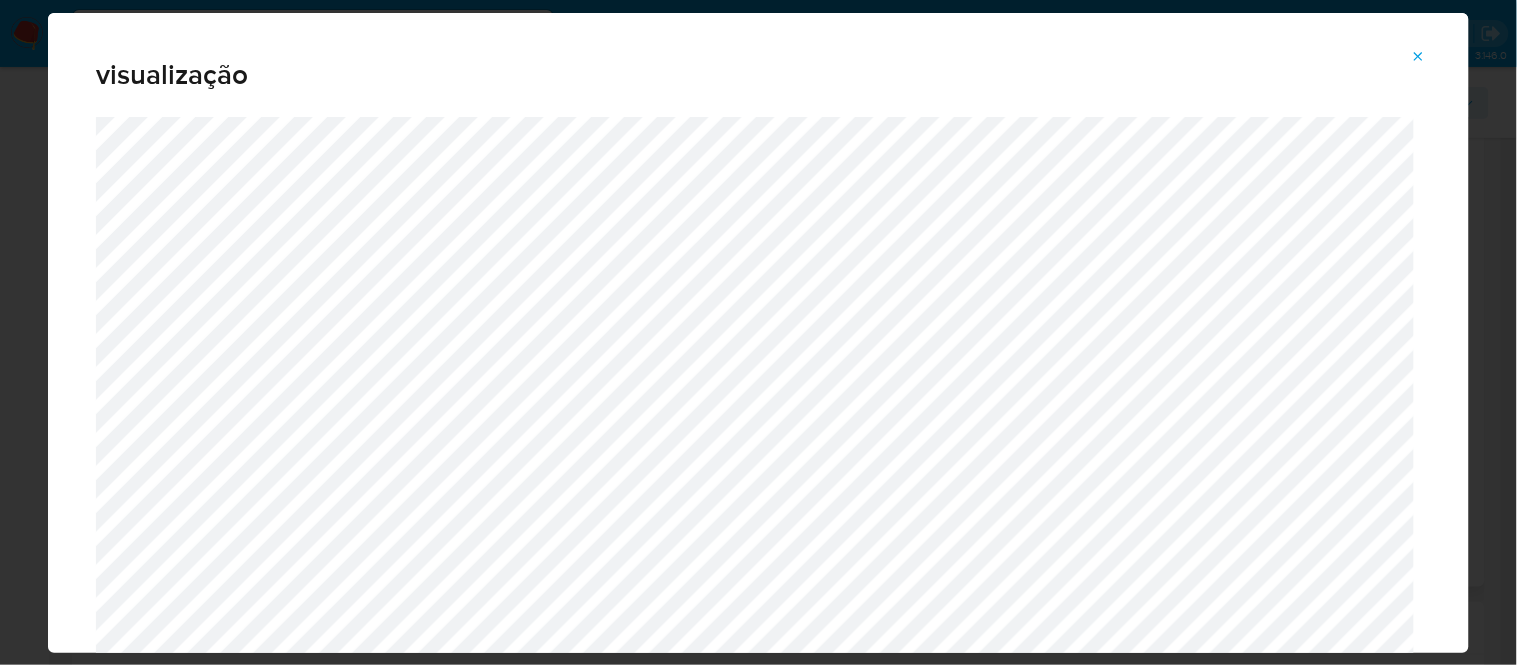 click 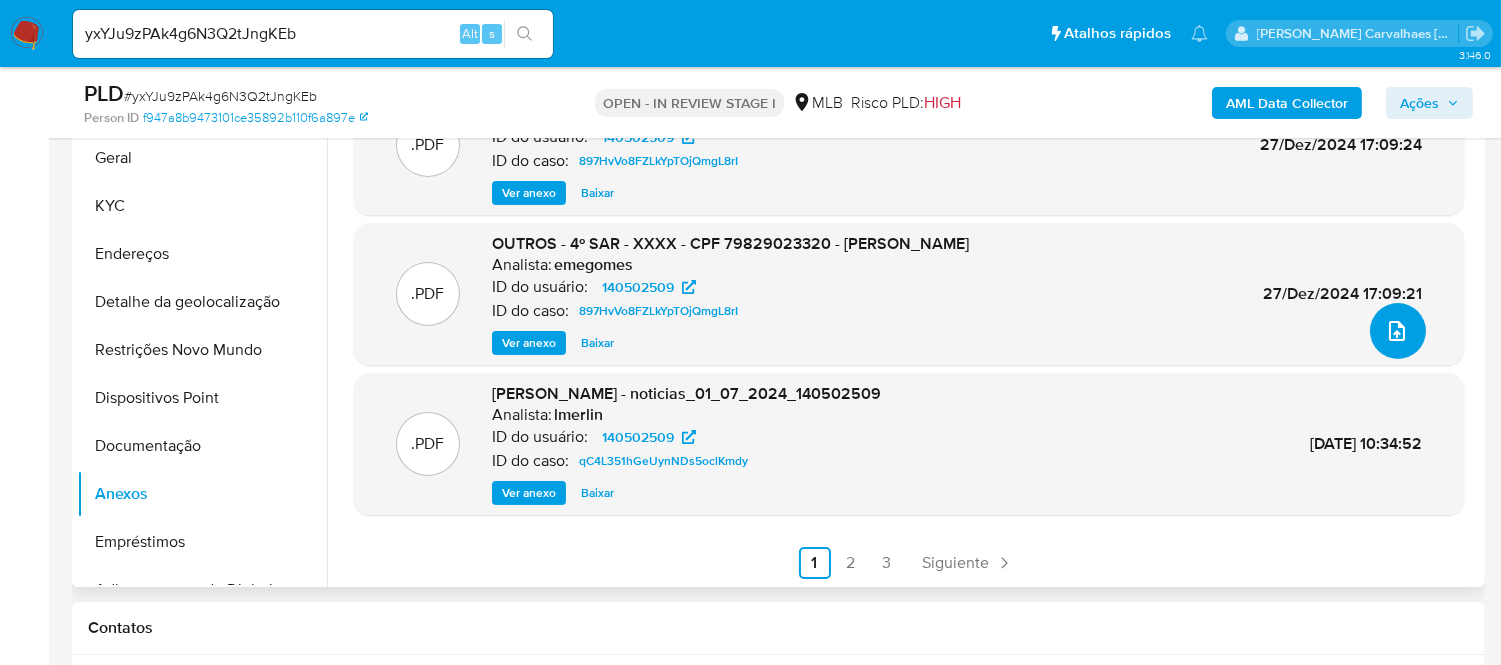 click 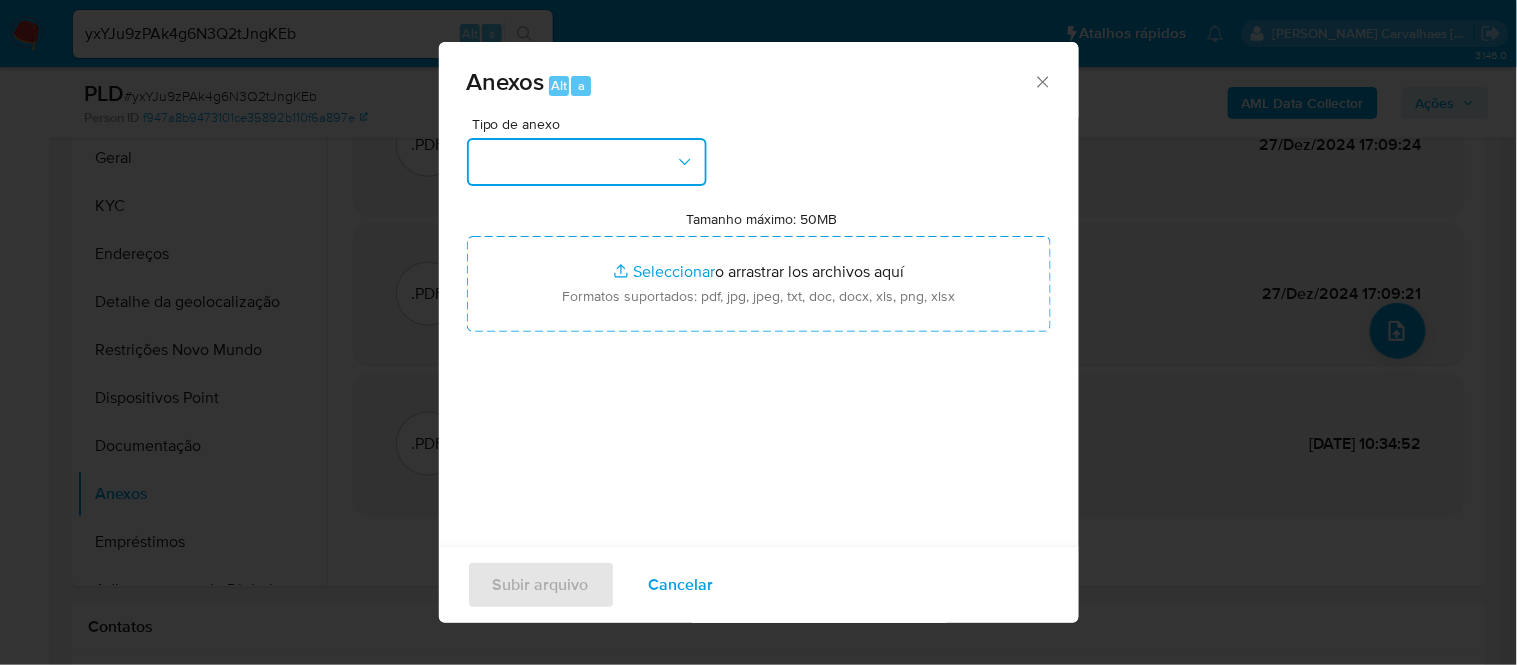 click at bounding box center [587, 162] 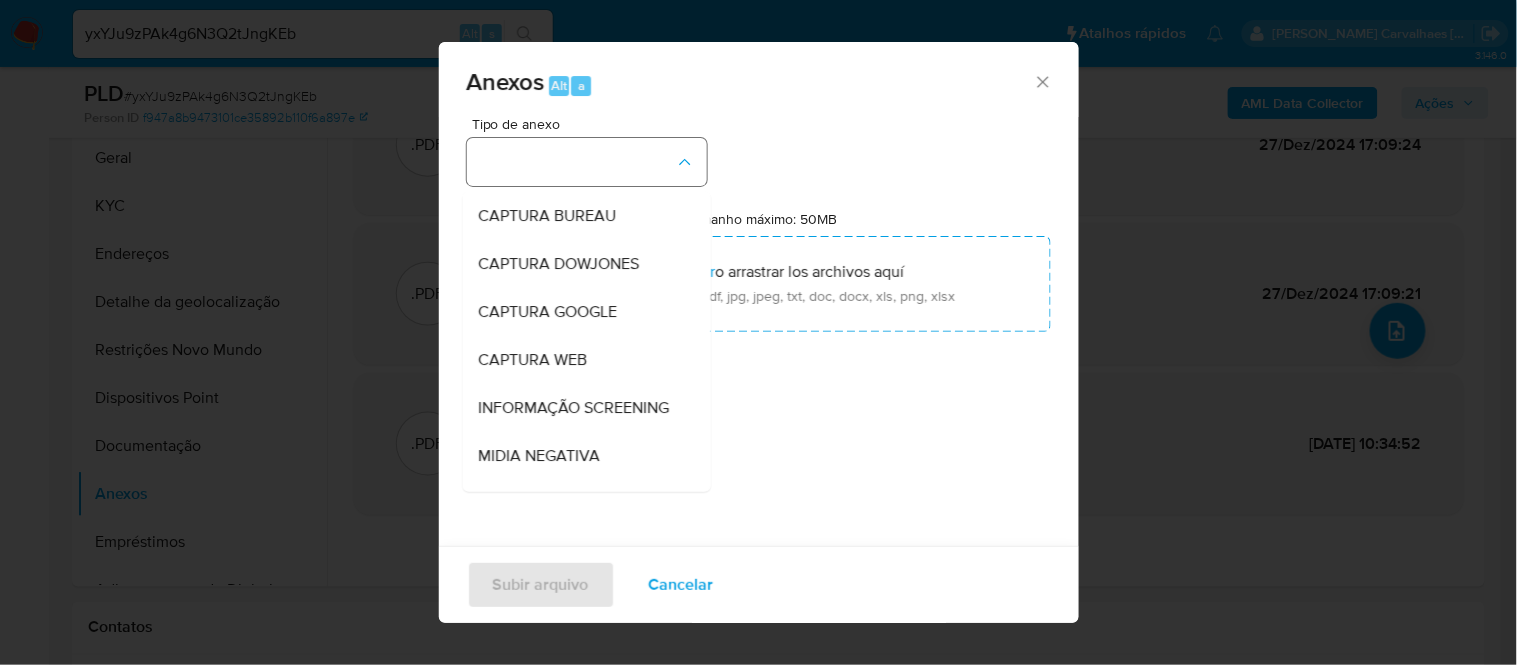 type 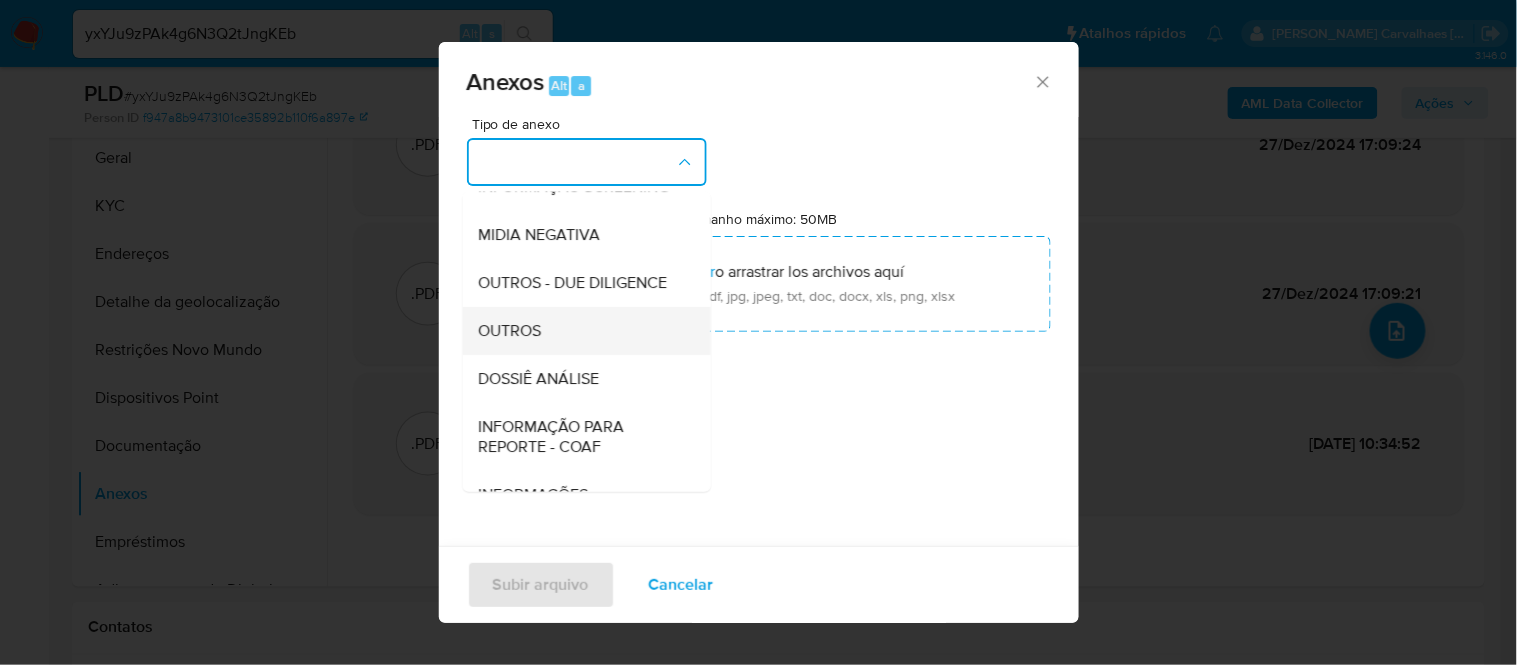scroll, scrollTop: 222, scrollLeft: 0, axis: vertical 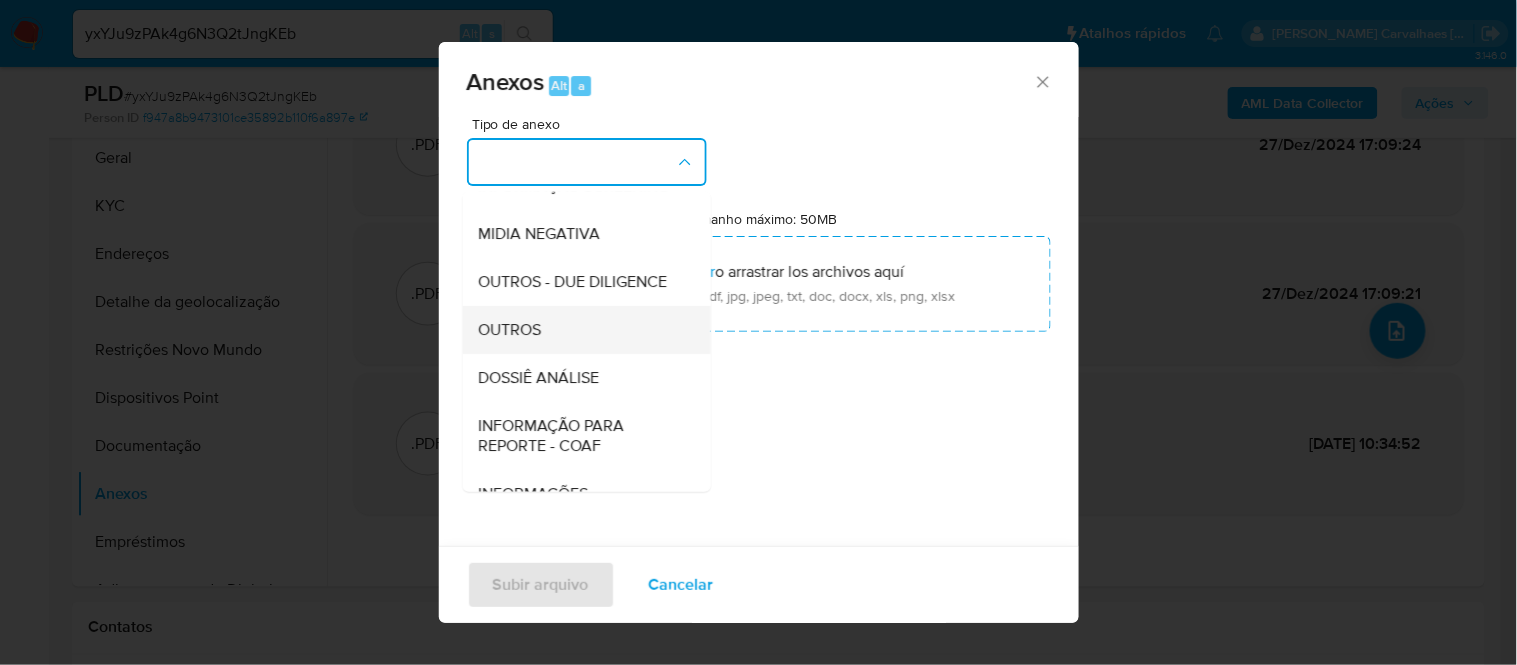 click on "OUTROS" at bounding box center (580, 329) 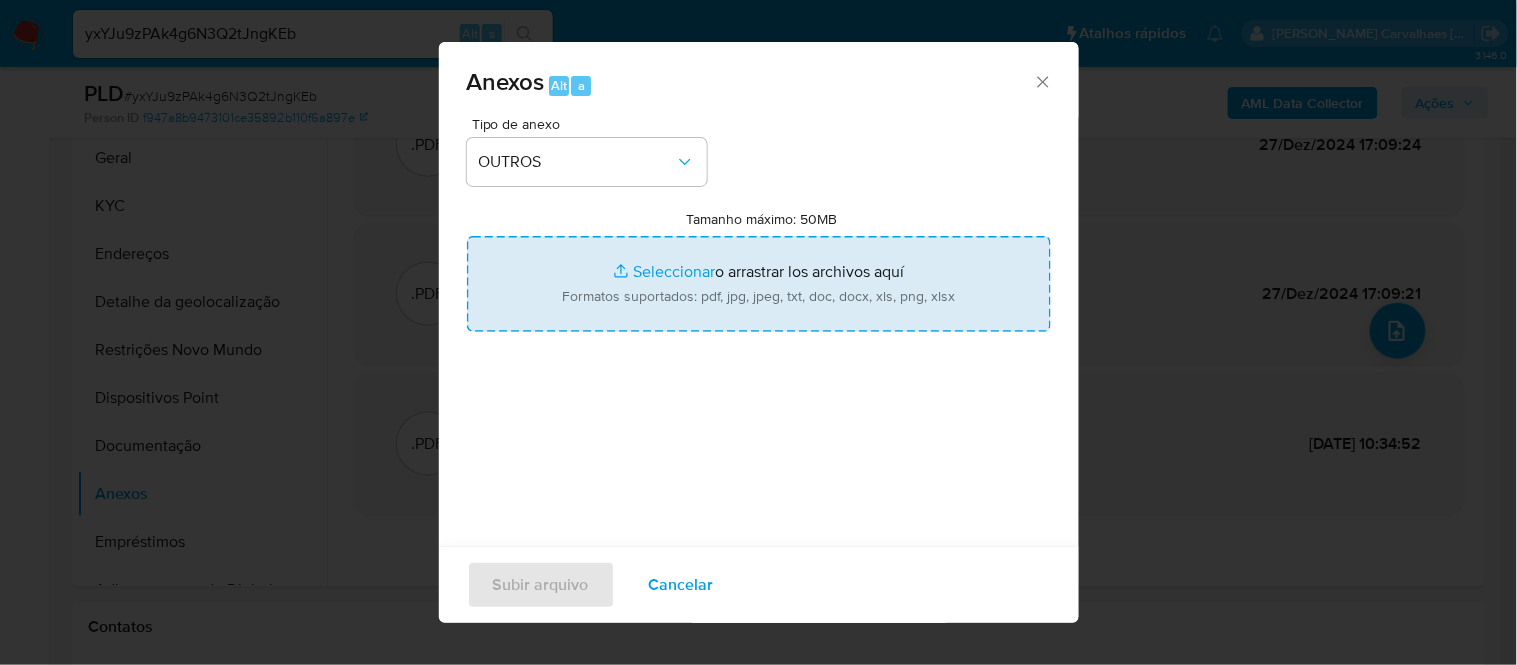 click on "Tamanho máximo: 50MB Seleccionar archivos" at bounding box center [759, 284] 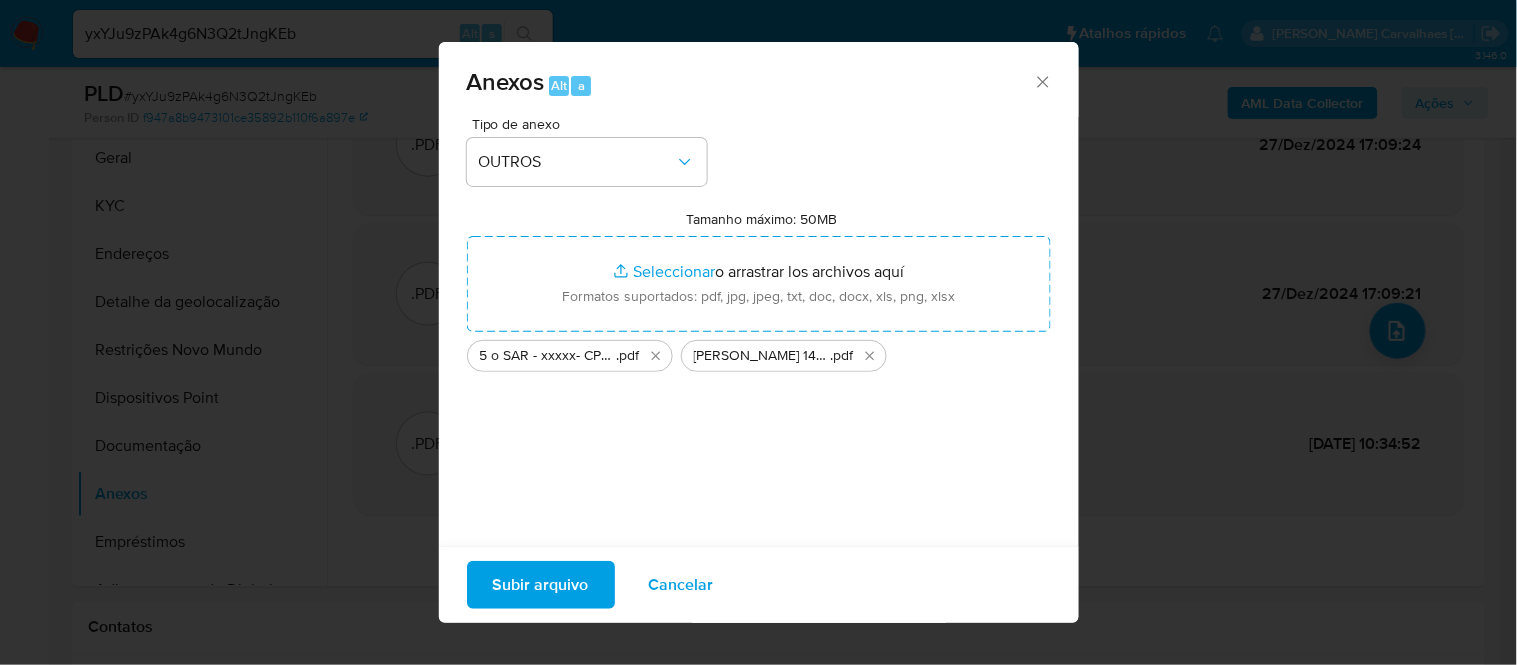 click on "Subir arquivo" at bounding box center (541, 585) 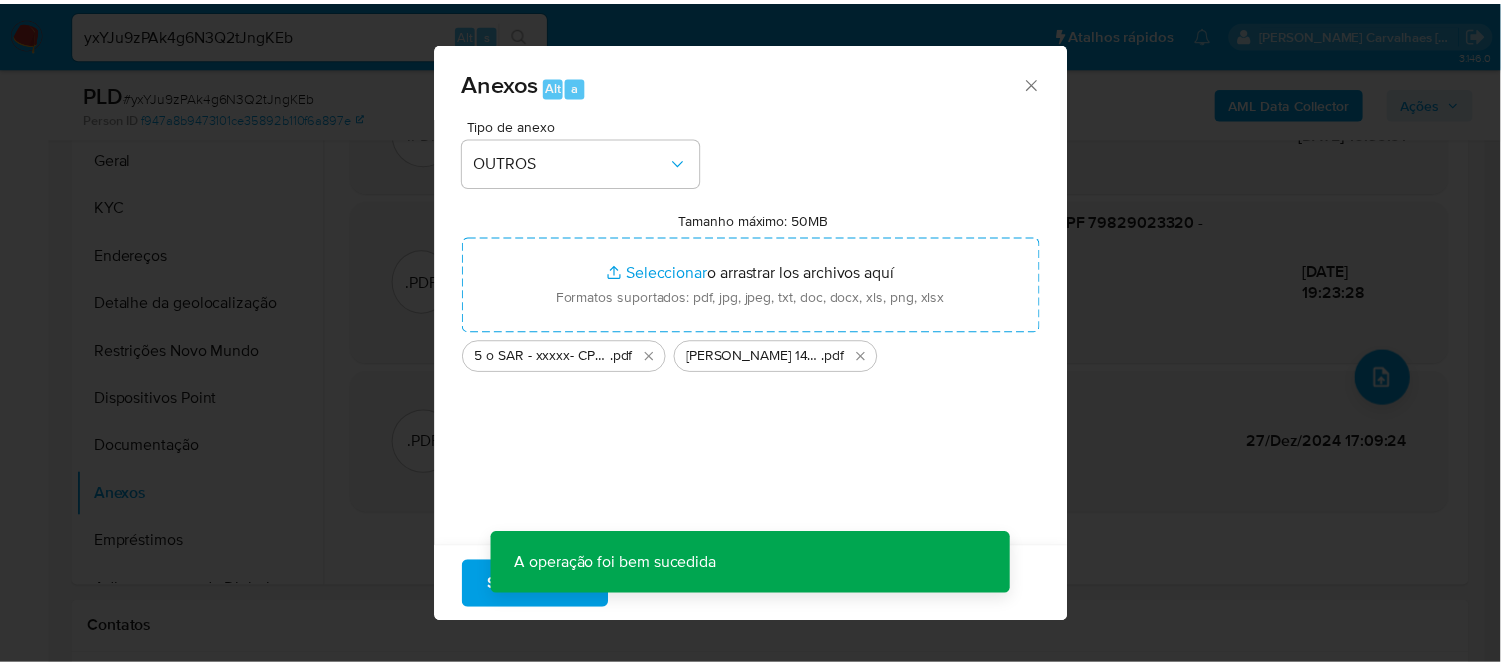 scroll, scrollTop: 141, scrollLeft: 0, axis: vertical 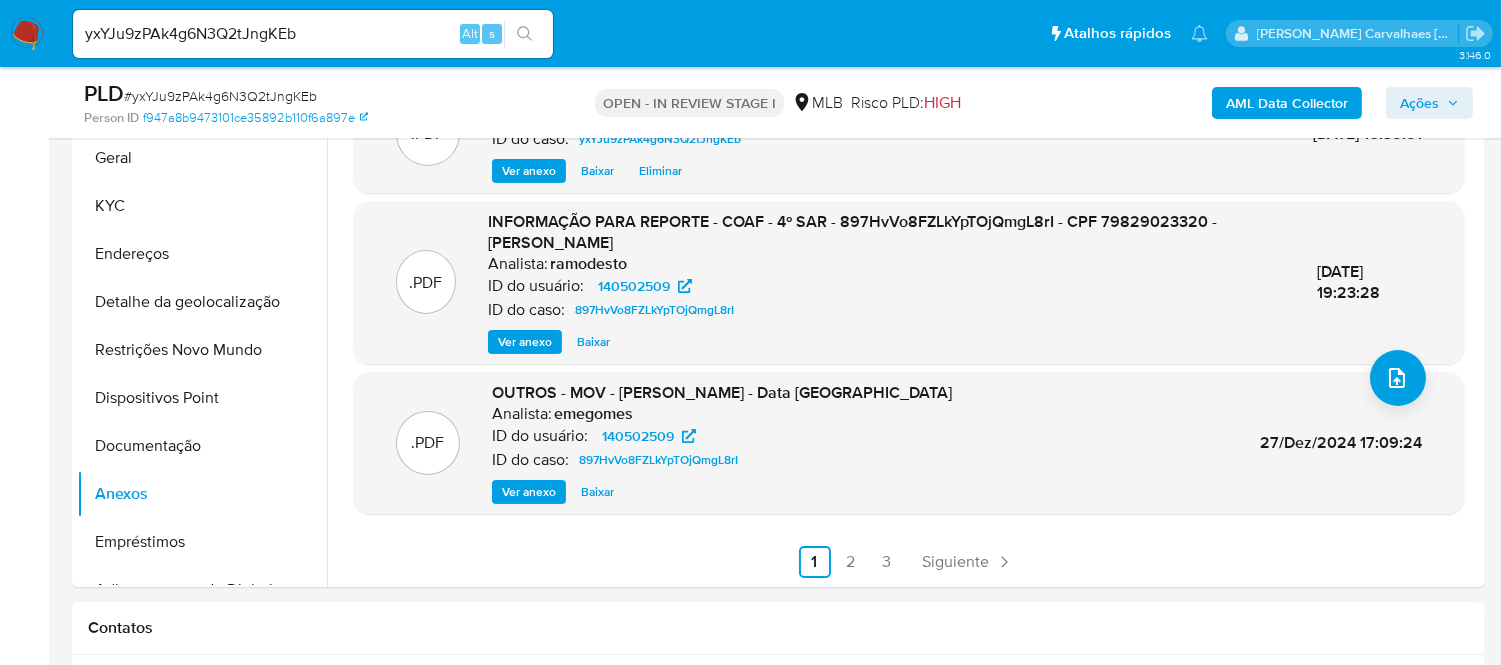 click on "Ações" at bounding box center [1419, 103] 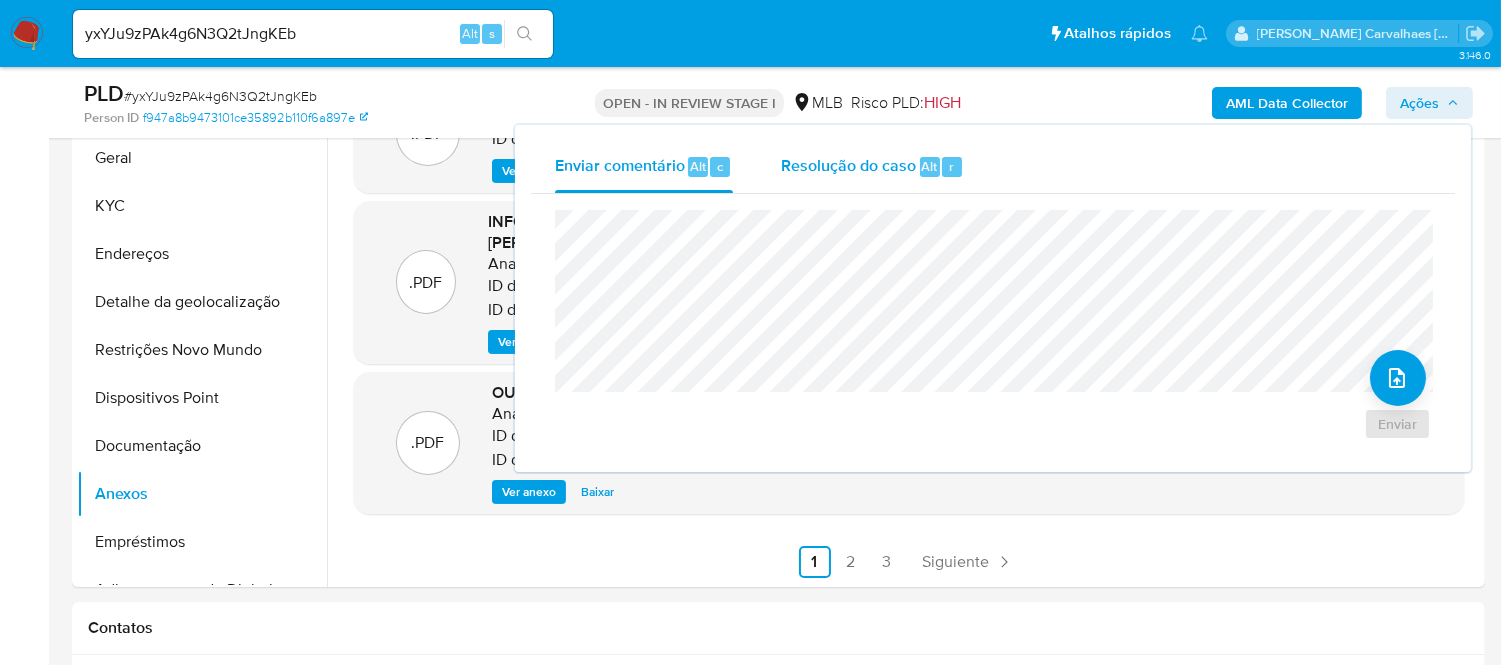 click on "Resolução do caso" at bounding box center (848, 165) 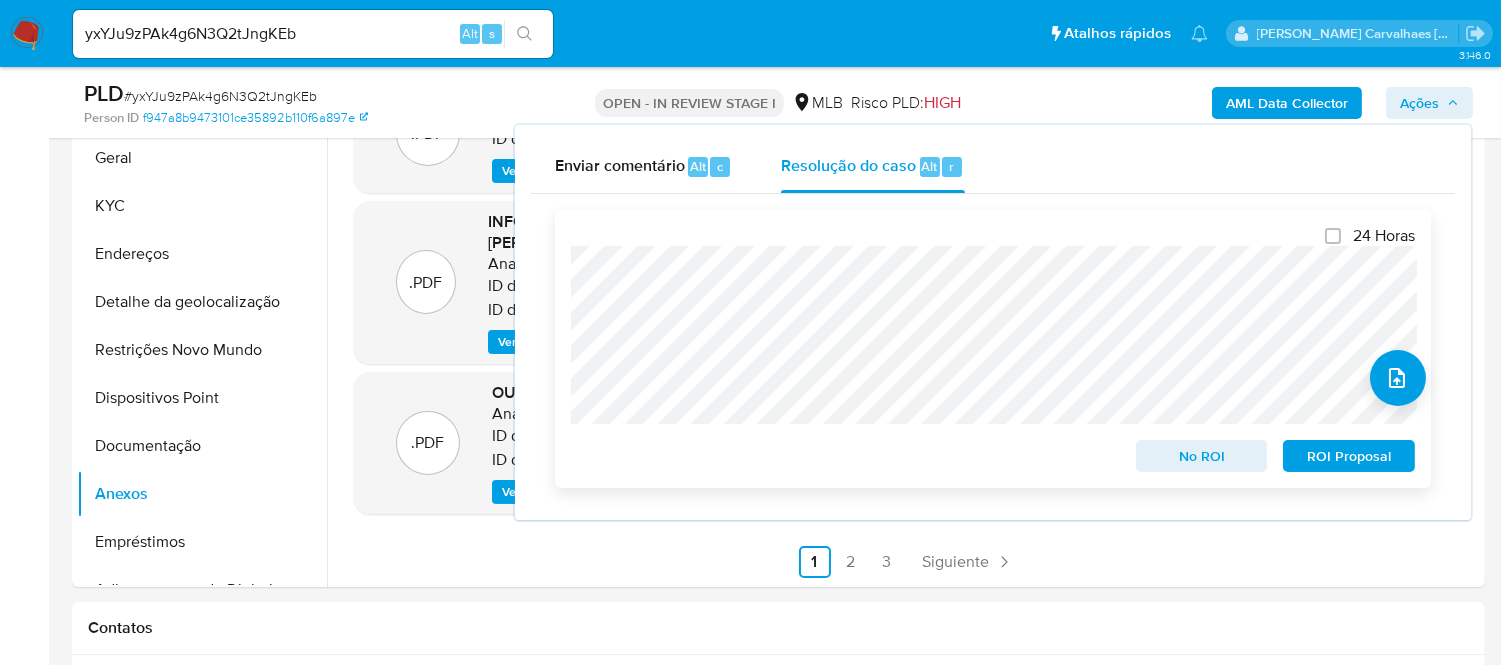 click on "ROI Proposal" at bounding box center [1349, 456] 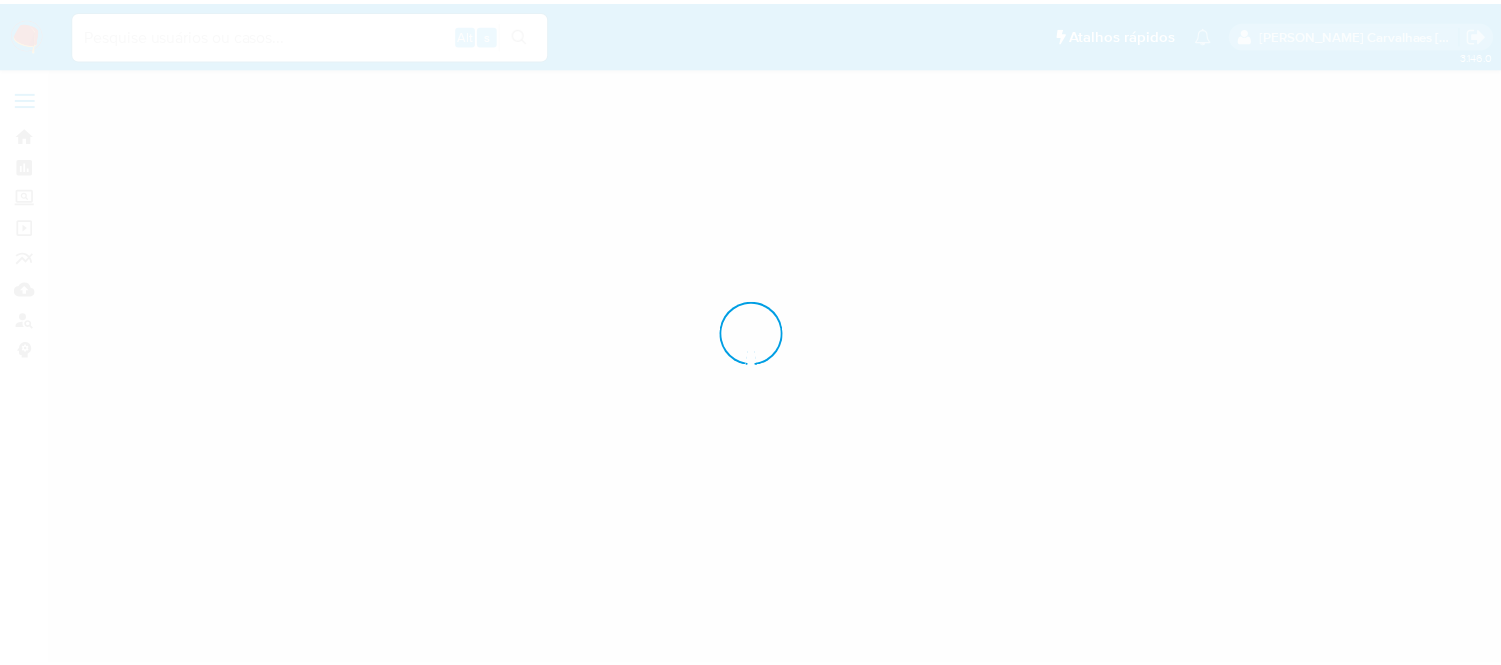 scroll, scrollTop: 0, scrollLeft: 0, axis: both 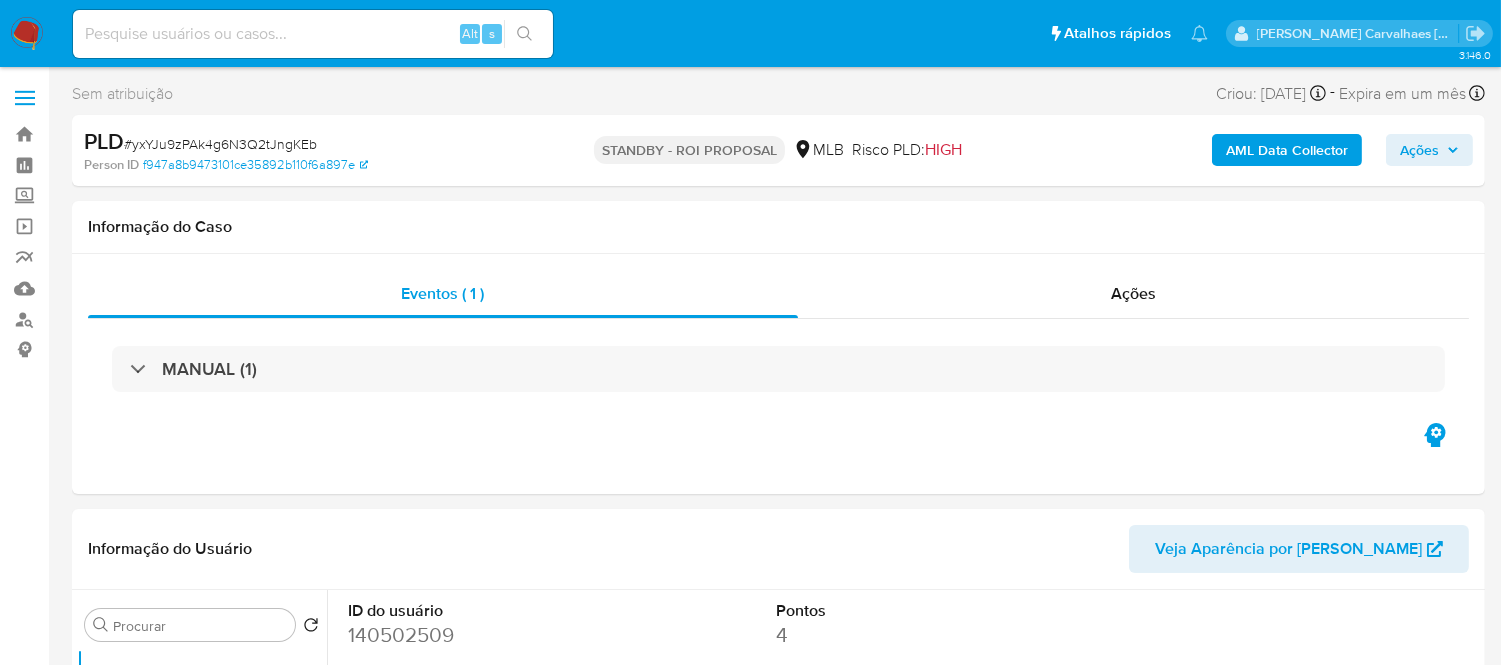 select on "10" 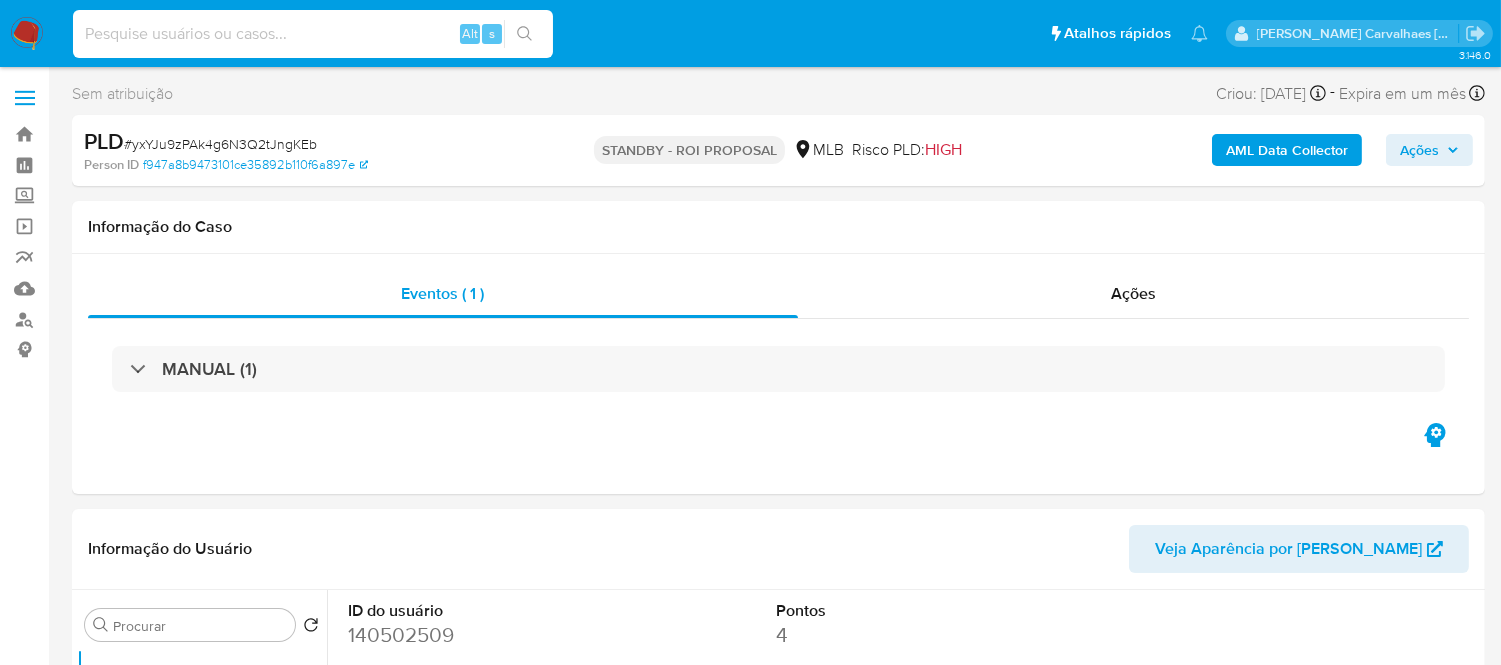 paste on "8DsB6D2tHjrmrEwyvq85G2fv" 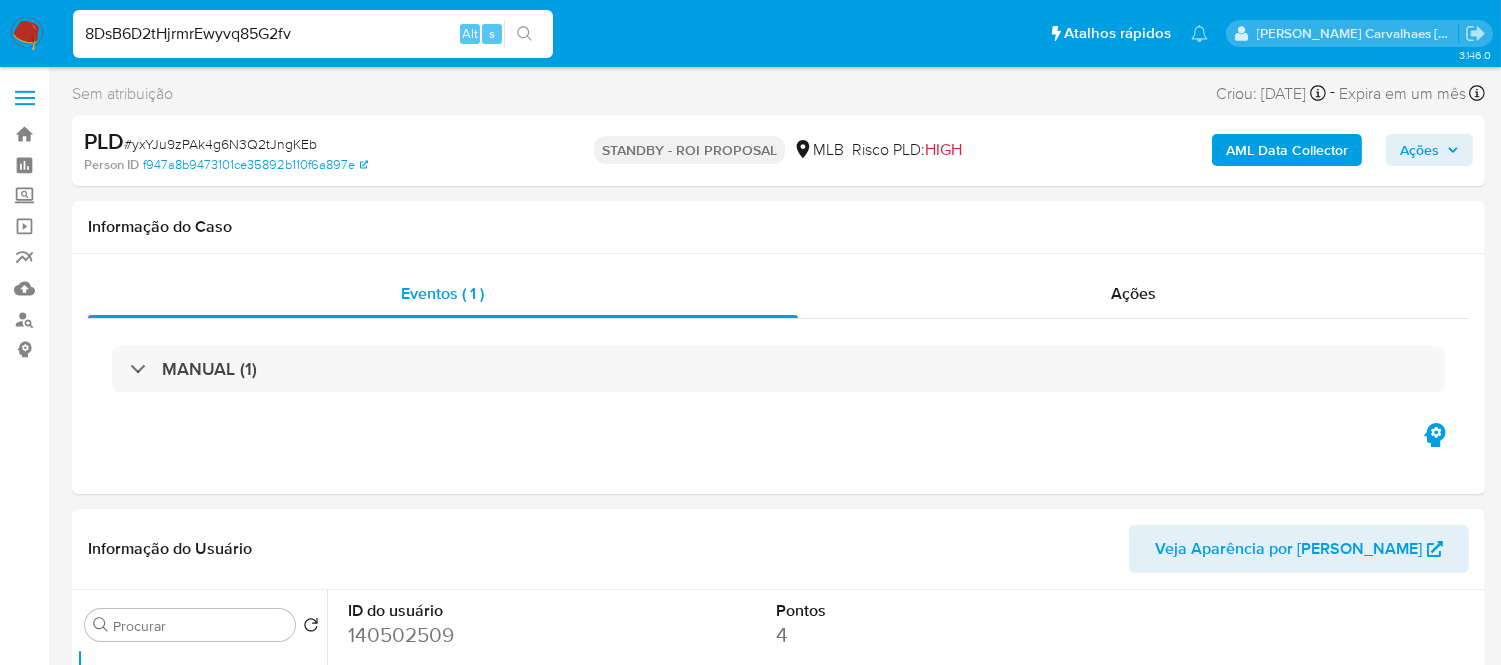 type on "8DsB6D2tHjrmrEwyvq85G2fv" 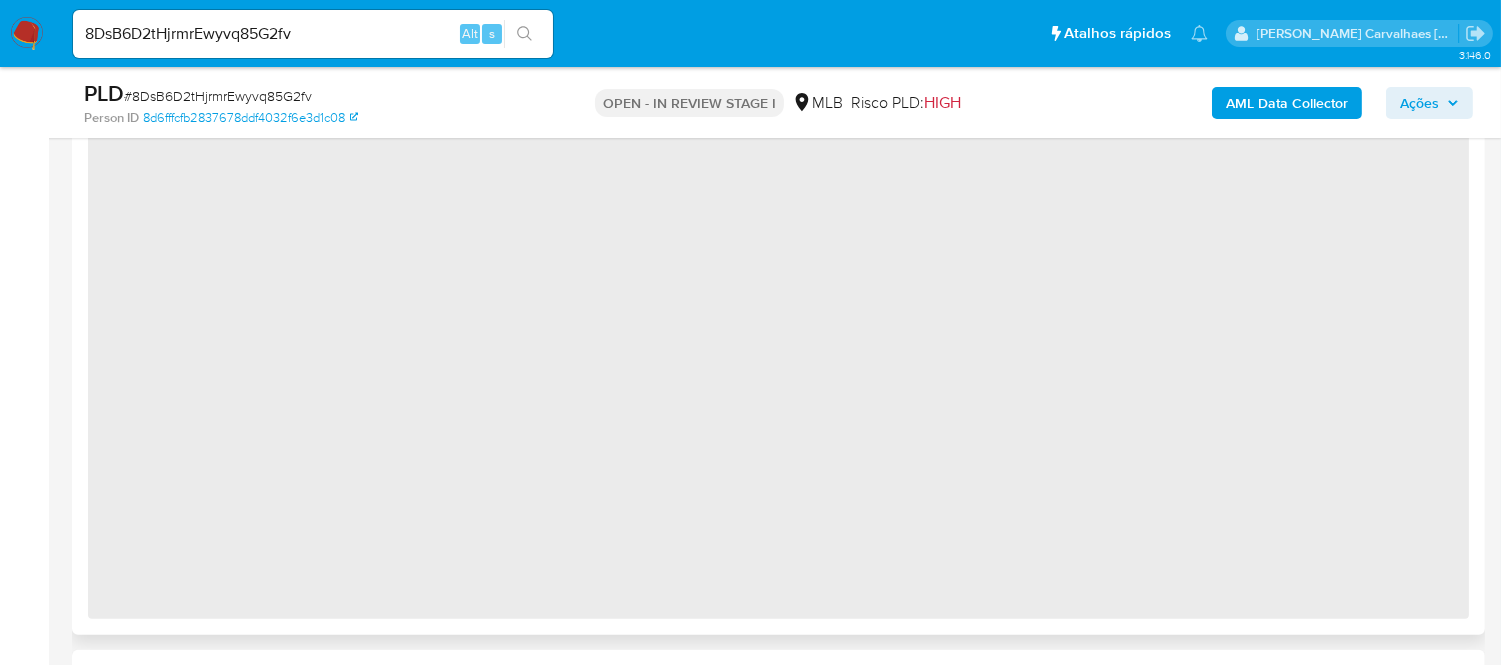 select on "10" 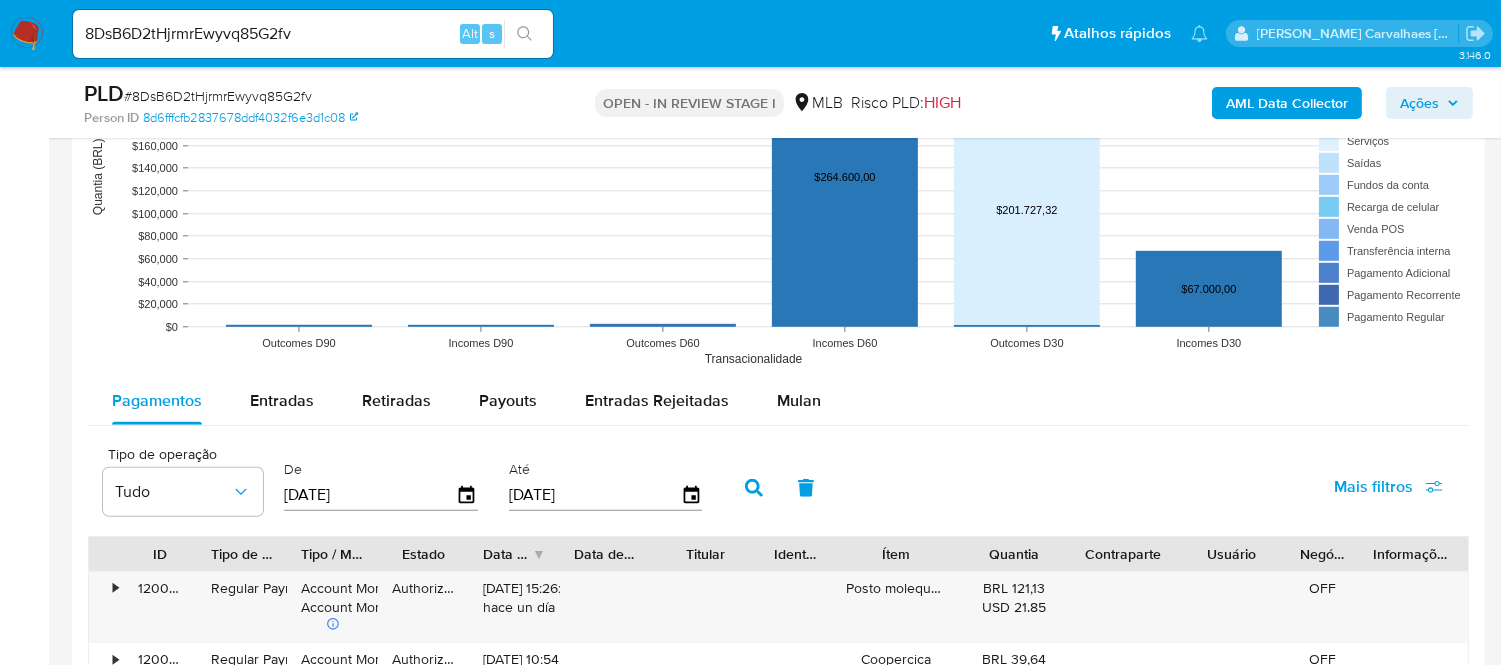 scroll, scrollTop: 1950, scrollLeft: 0, axis: vertical 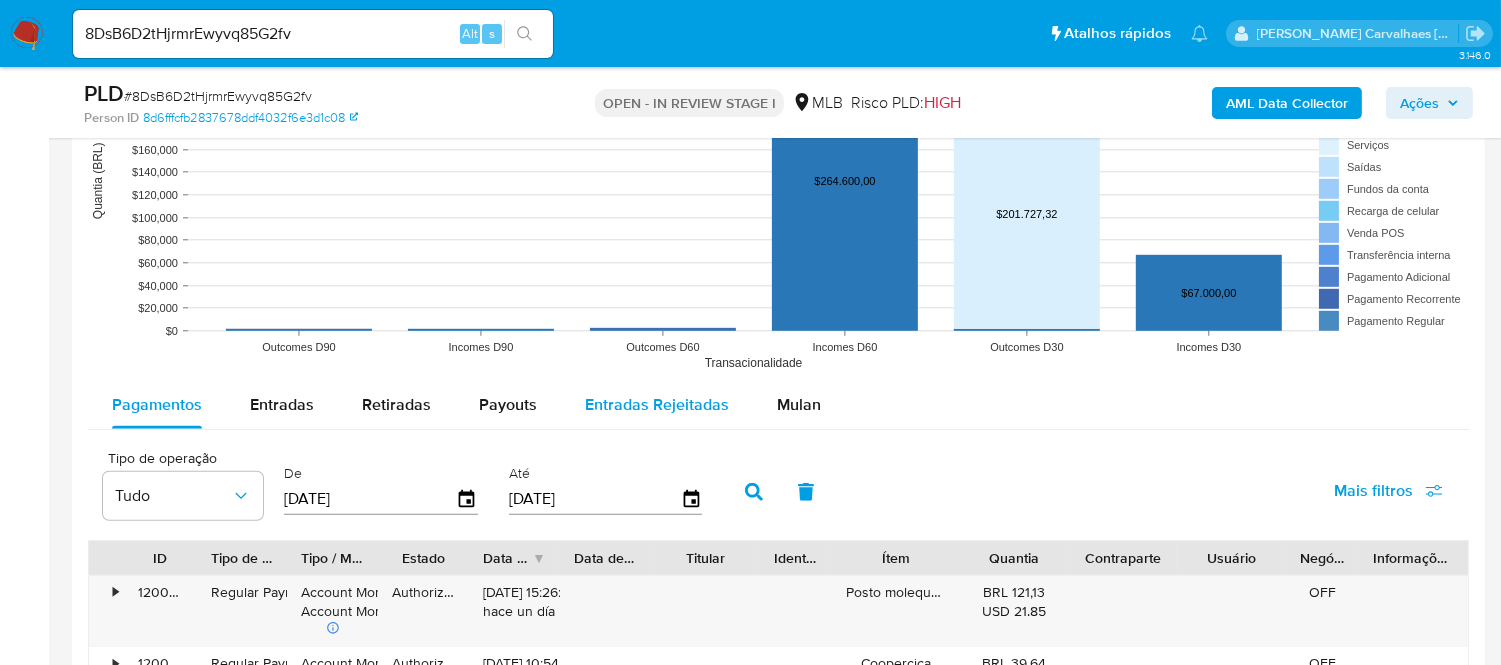 click on "Entradas Rejeitadas" at bounding box center (657, 404) 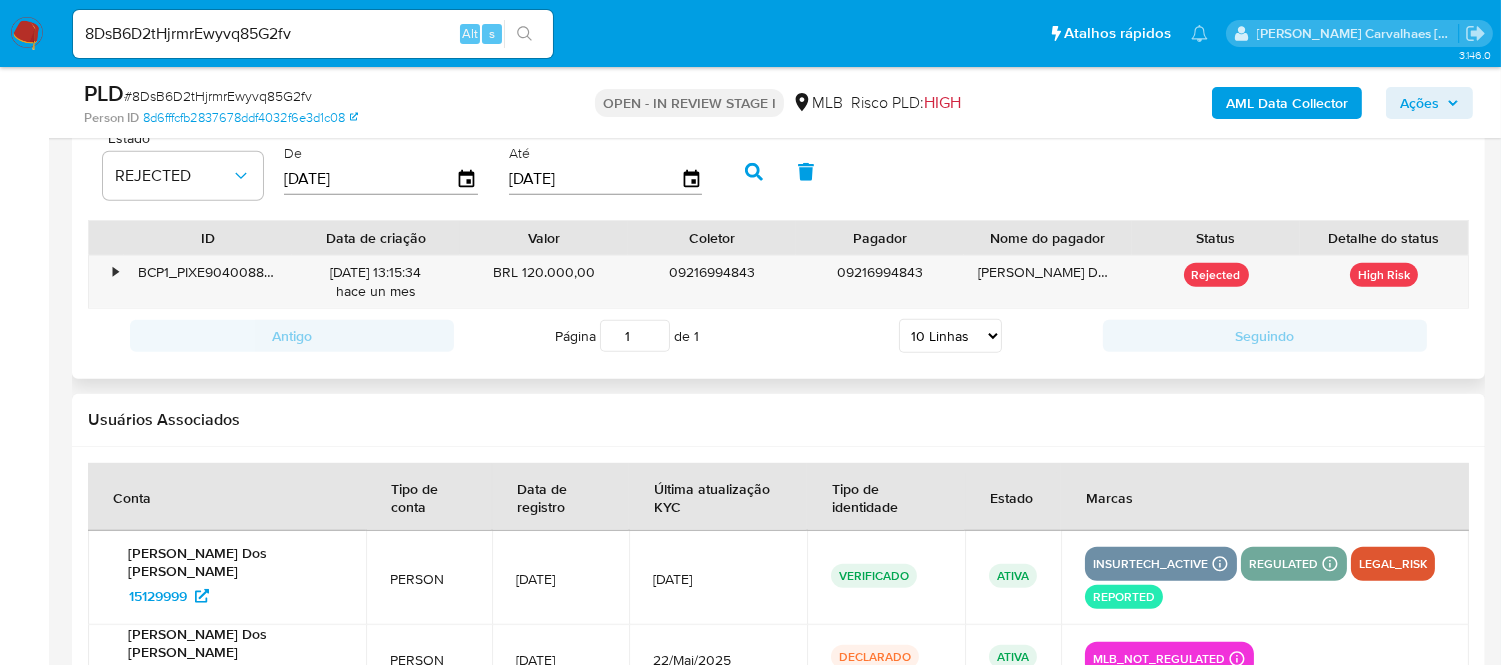 scroll, scrollTop: 2172, scrollLeft: 0, axis: vertical 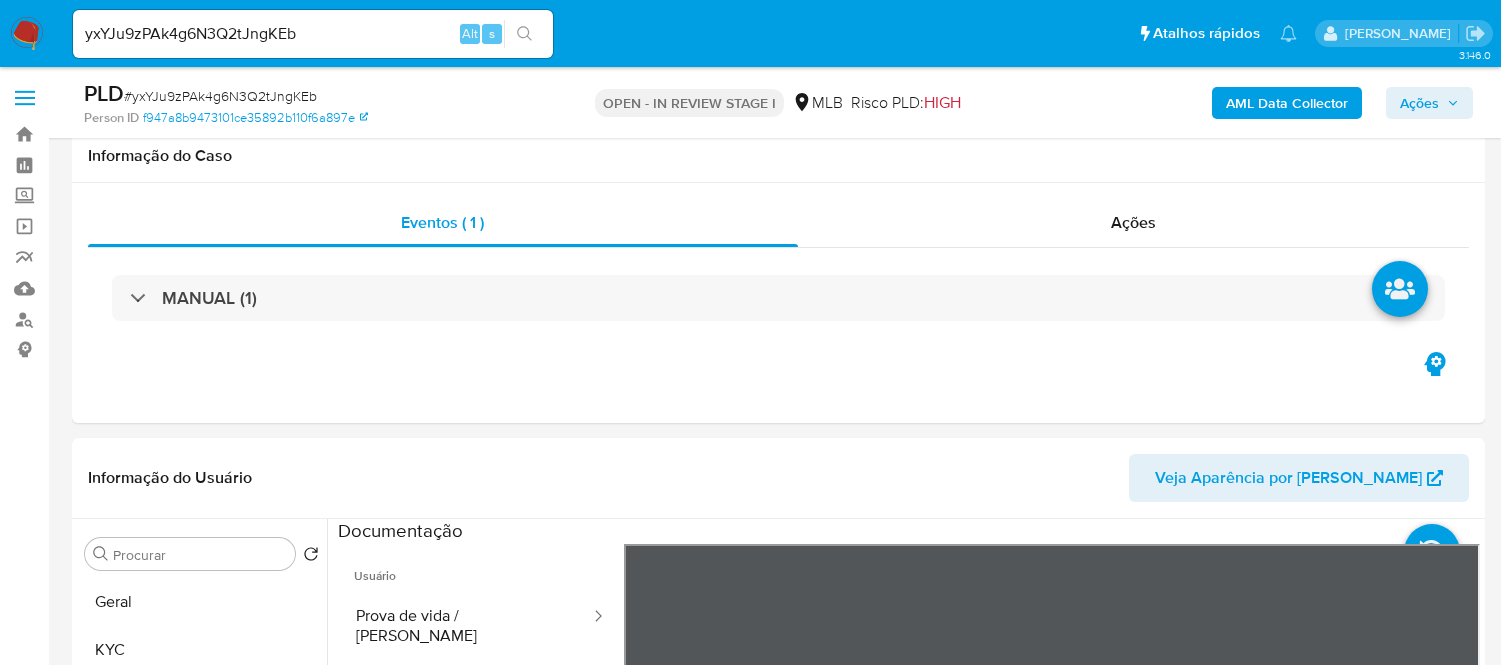 select on "10" 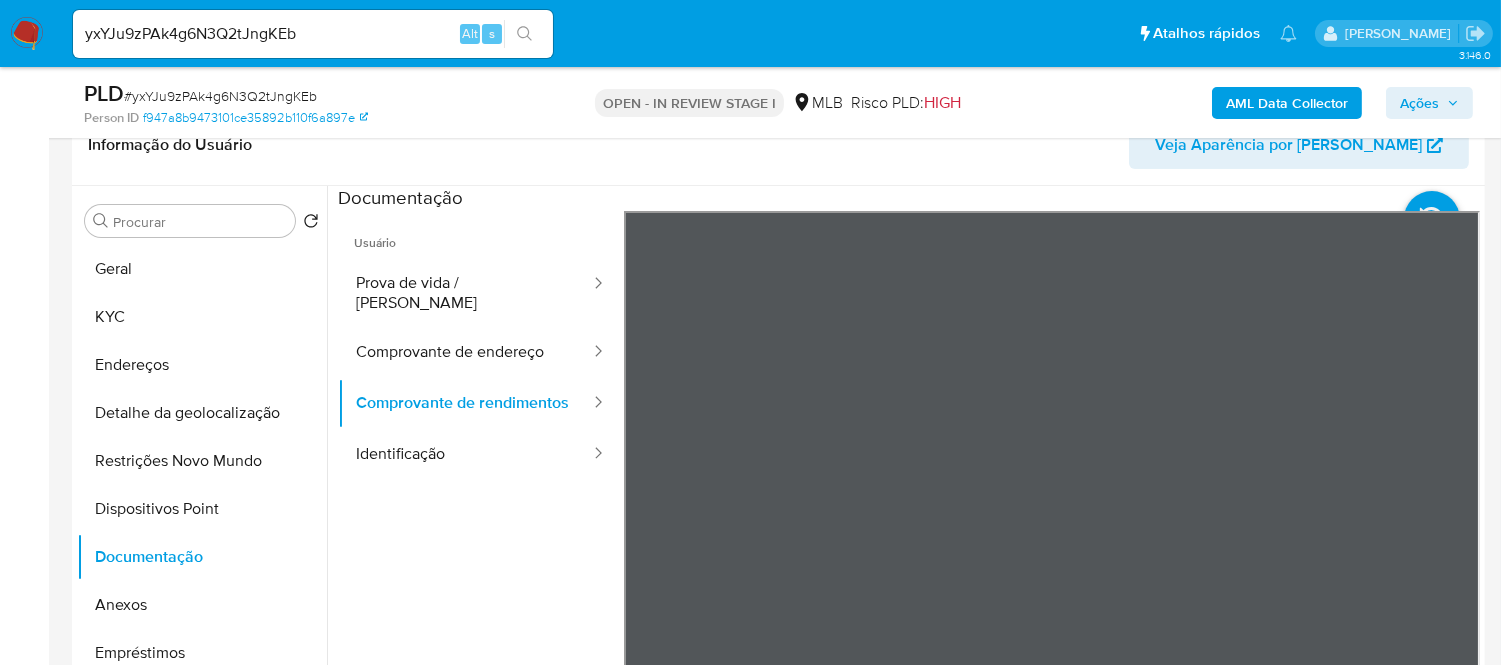 scroll, scrollTop: 333, scrollLeft: 0, axis: vertical 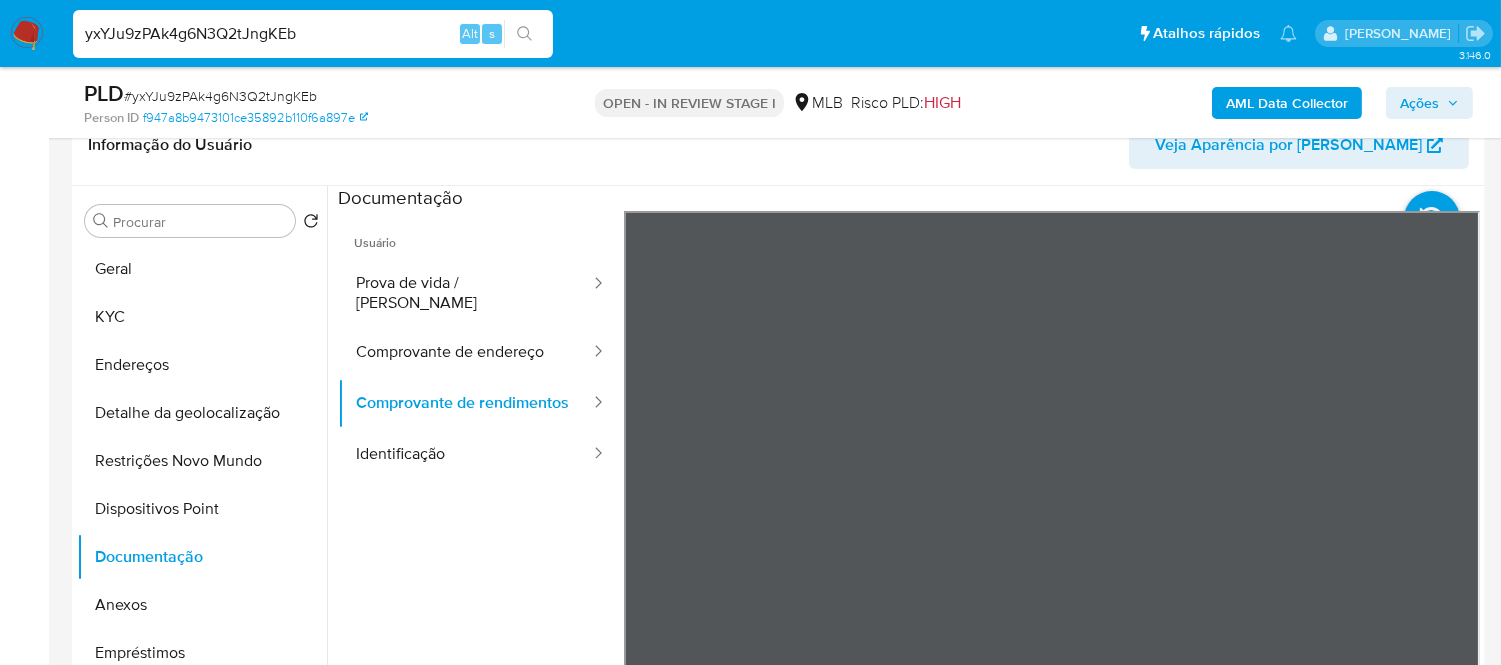 drag, startPoint x: 302, startPoint y: 41, endPoint x: 71, endPoint y: 40, distance: 231.00217 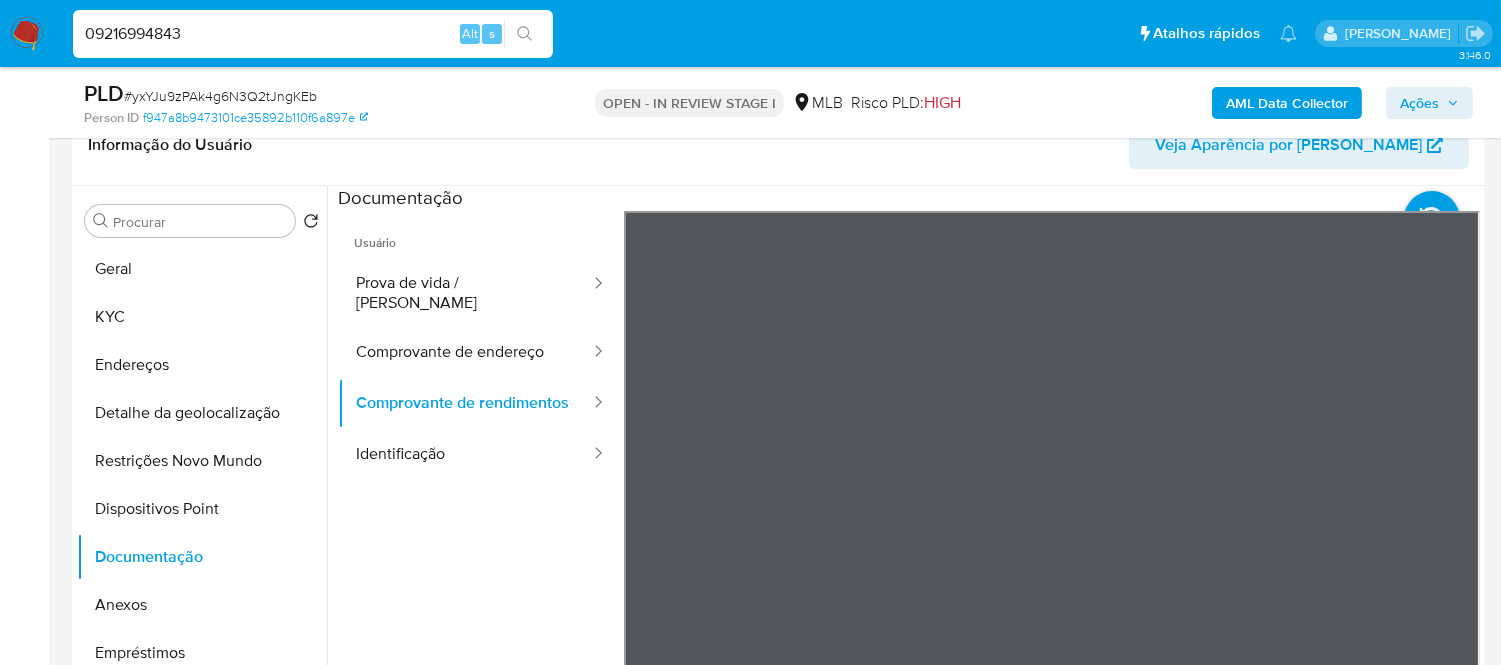 drag, startPoint x: 223, startPoint y: 36, endPoint x: 11, endPoint y: 37, distance: 212.00237 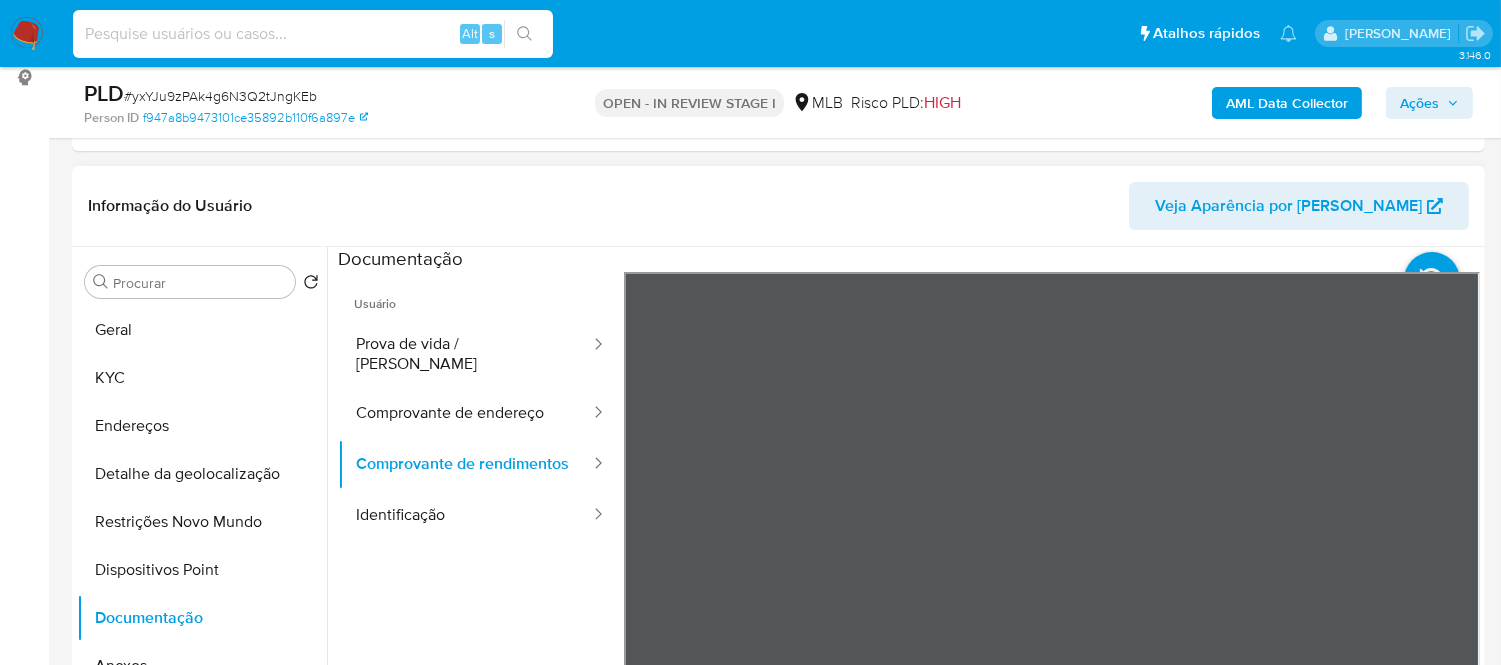 scroll, scrollTop: 111, scrollLeft: 0, axis: vertical 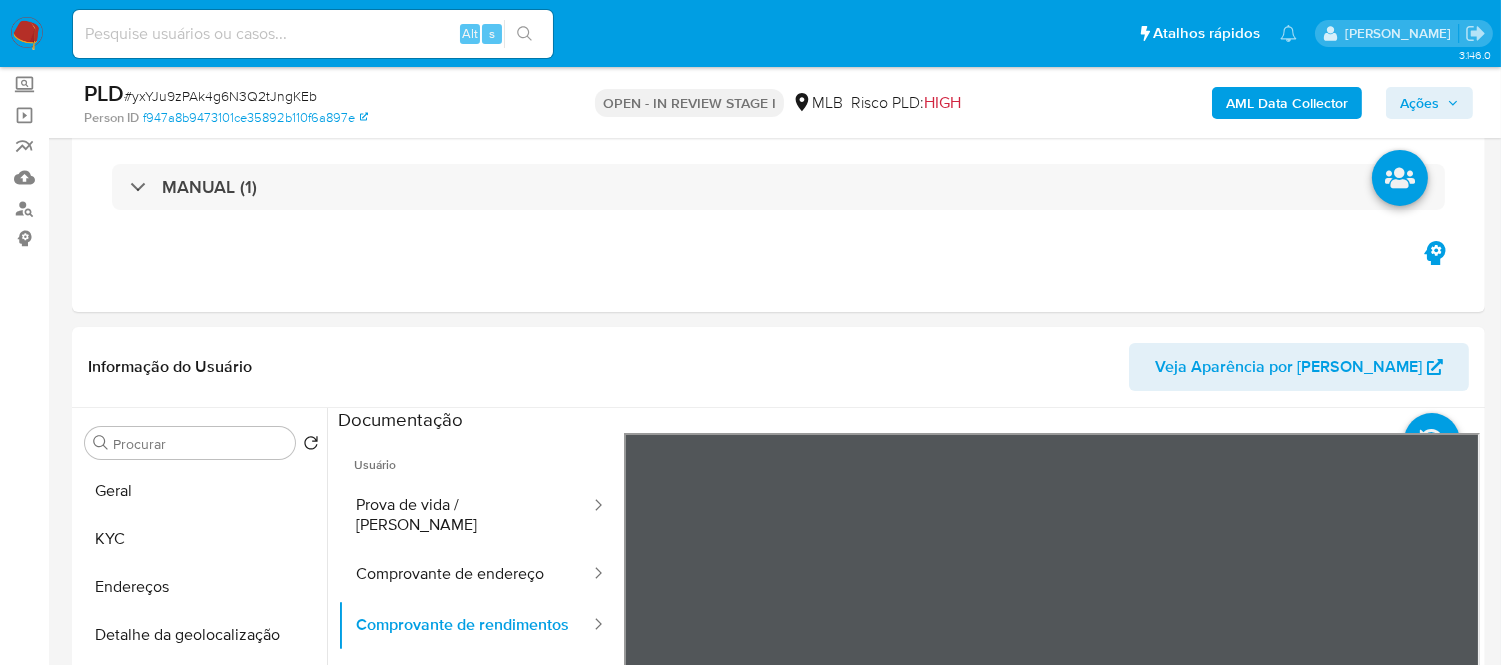 click at bounding box center (313, 34) 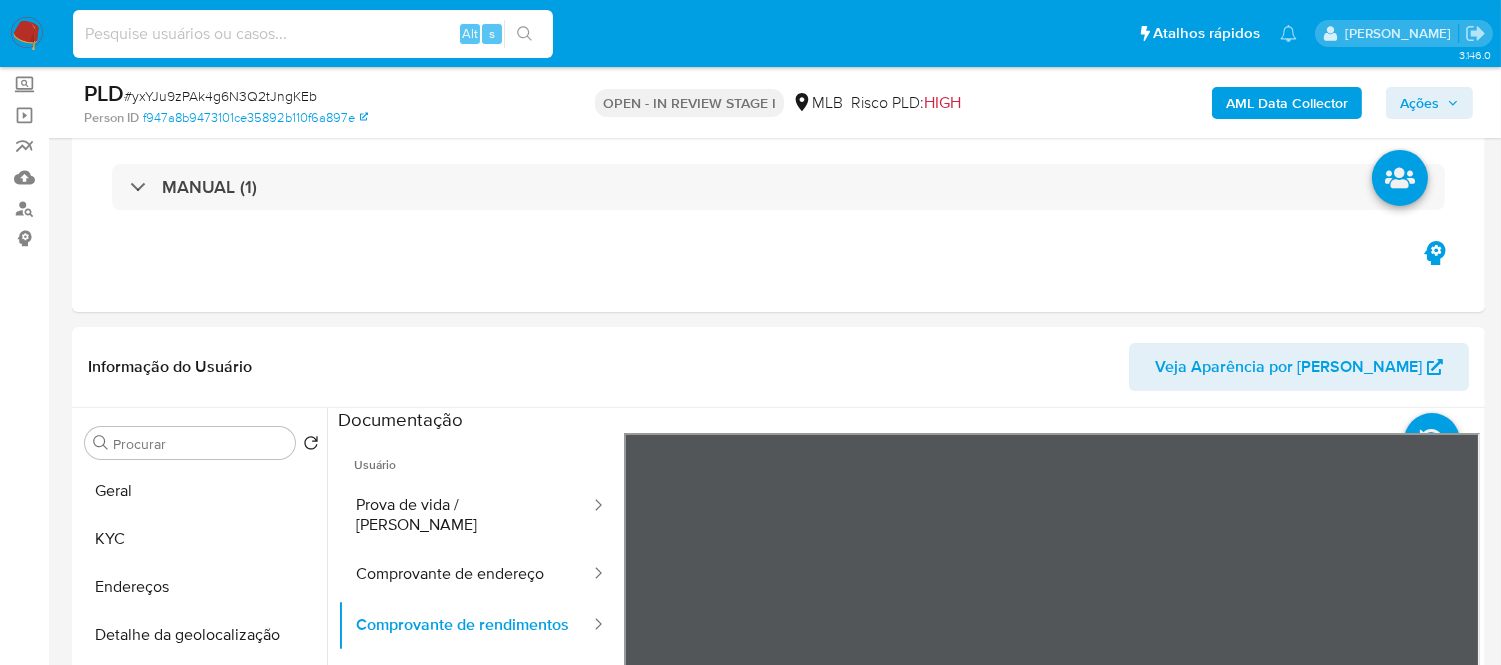 paste on "8DsB6D2tHjrmrEwyvq85G2fv" 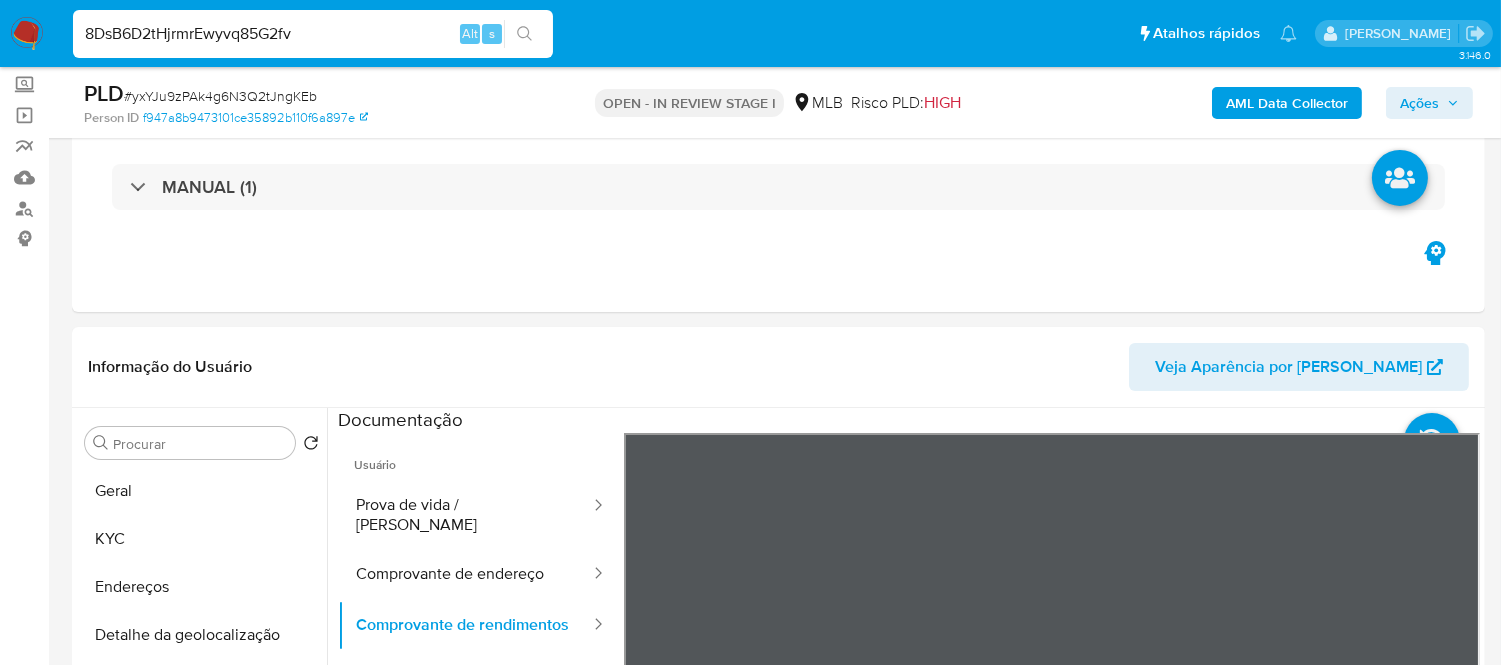 type on "8DsB6D2tHjrmrEwyvq85G2fv" 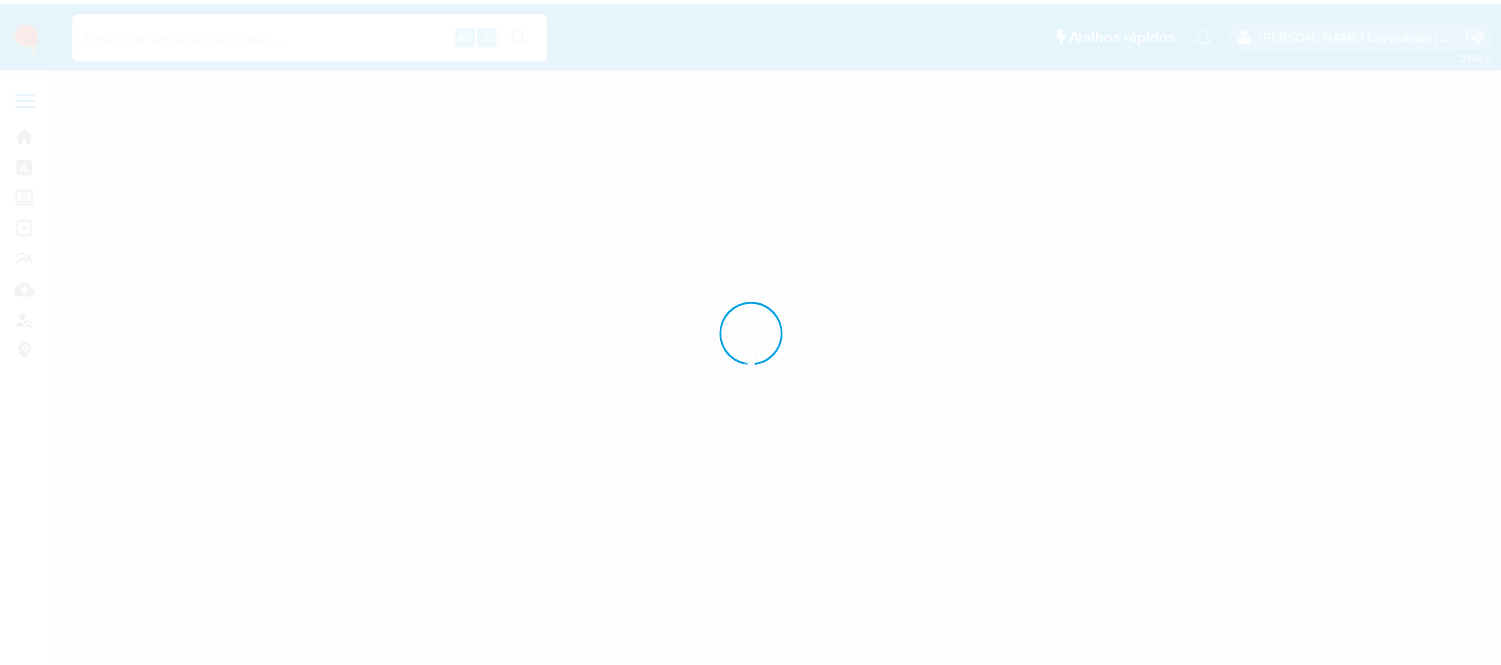 scroll, scrollTop: 0, scrollLeft: 0, axis: both 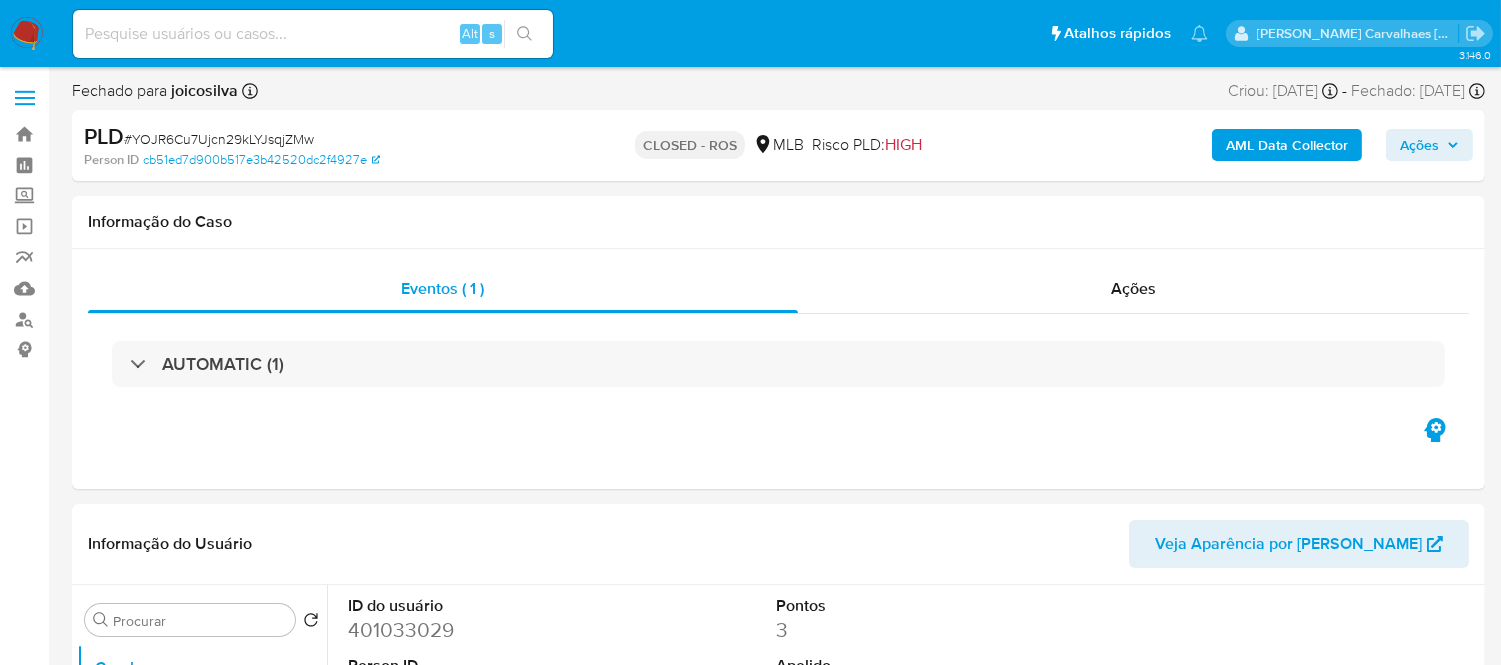 select on "10" 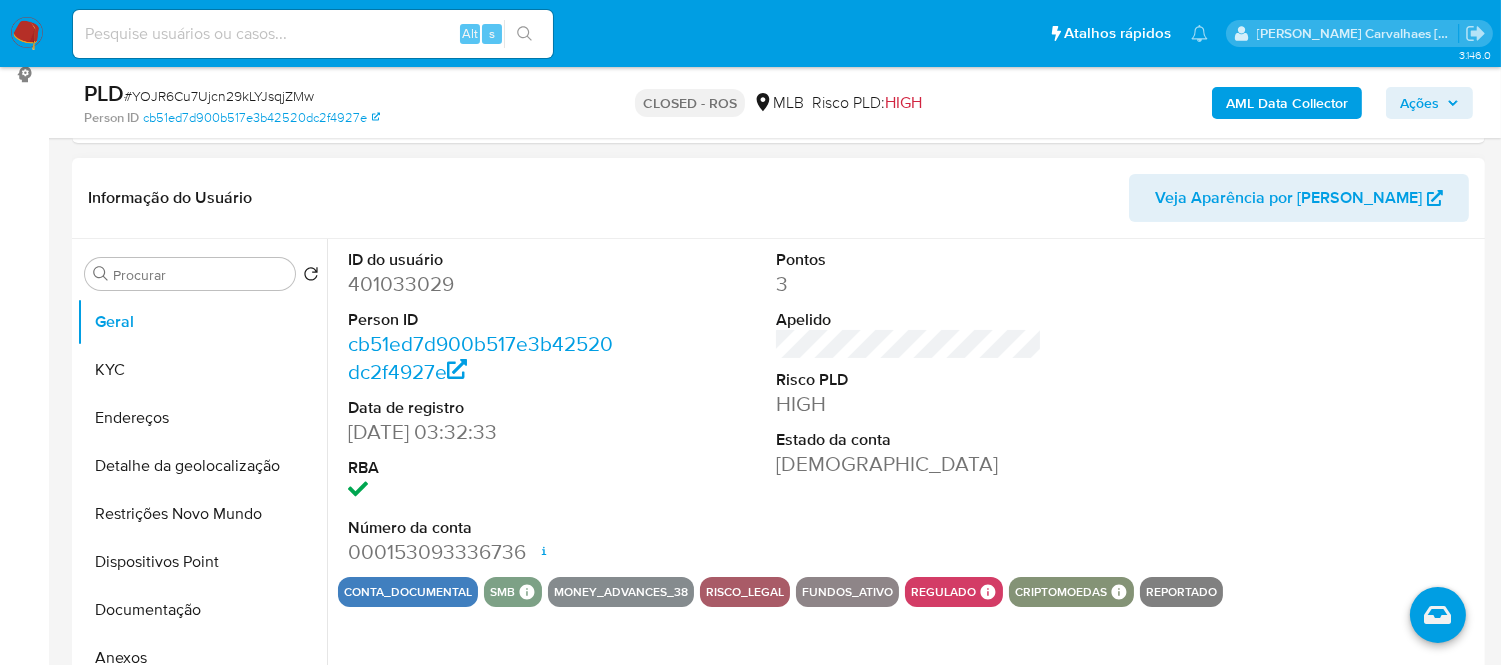 scroll, scrollTop: 222, scrollLeft: 0, axis: vertical 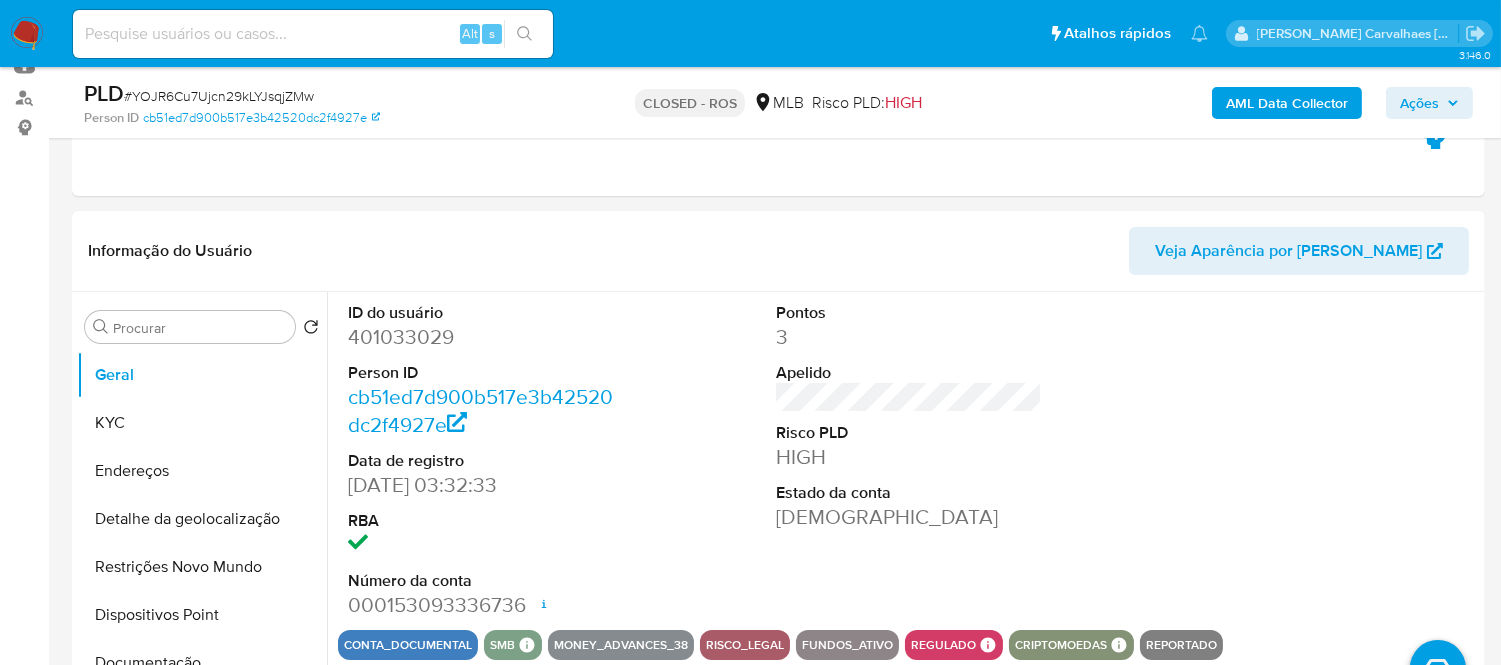 click at bounding box center (313, 34) 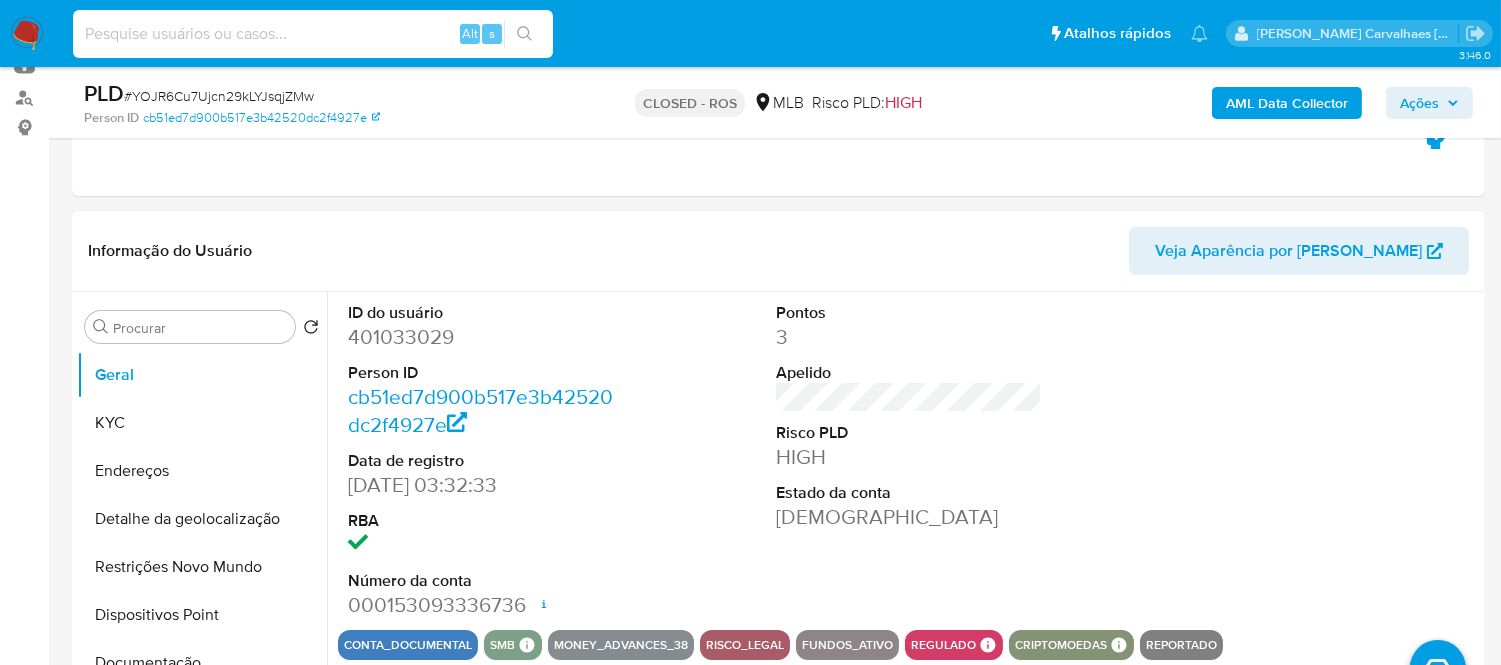 paste on "8DsB6D2tHjrmrEwyvq85G2fv" 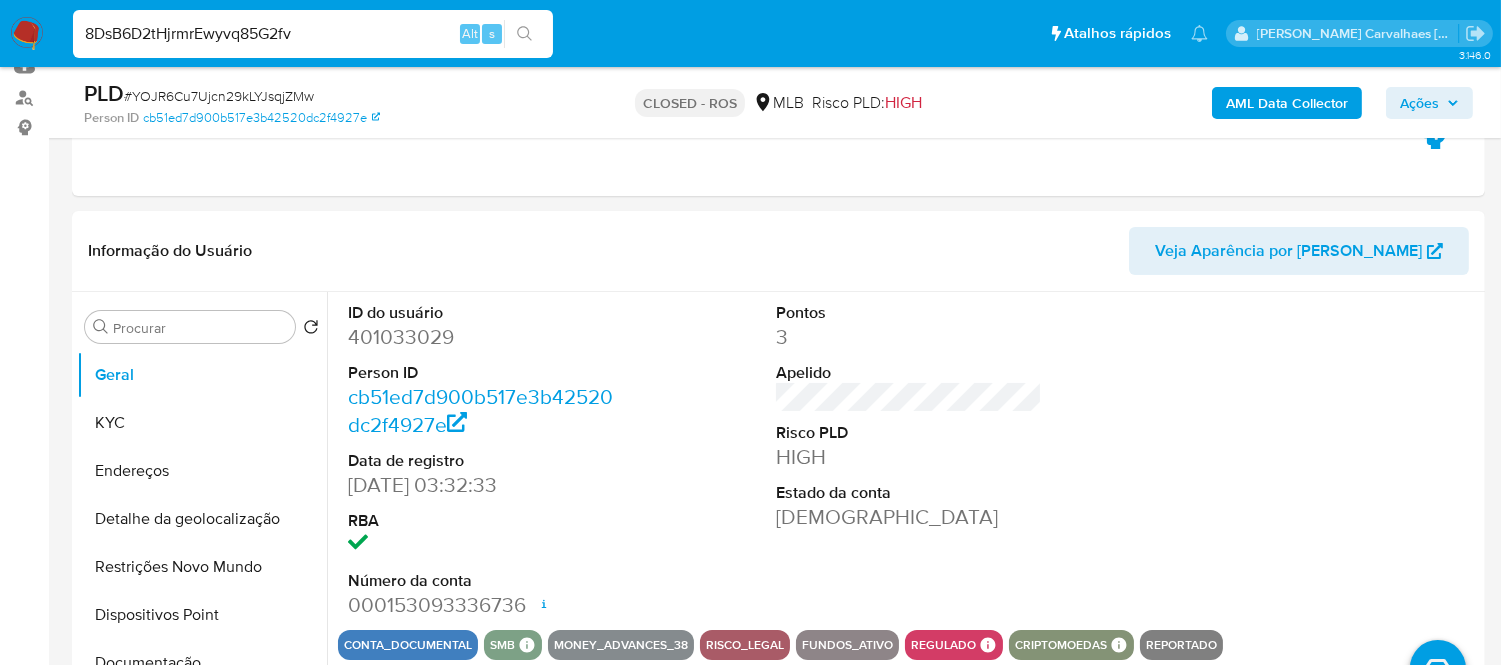 type on "8DsB6D2tHjrmrEwyvq85G2fv" 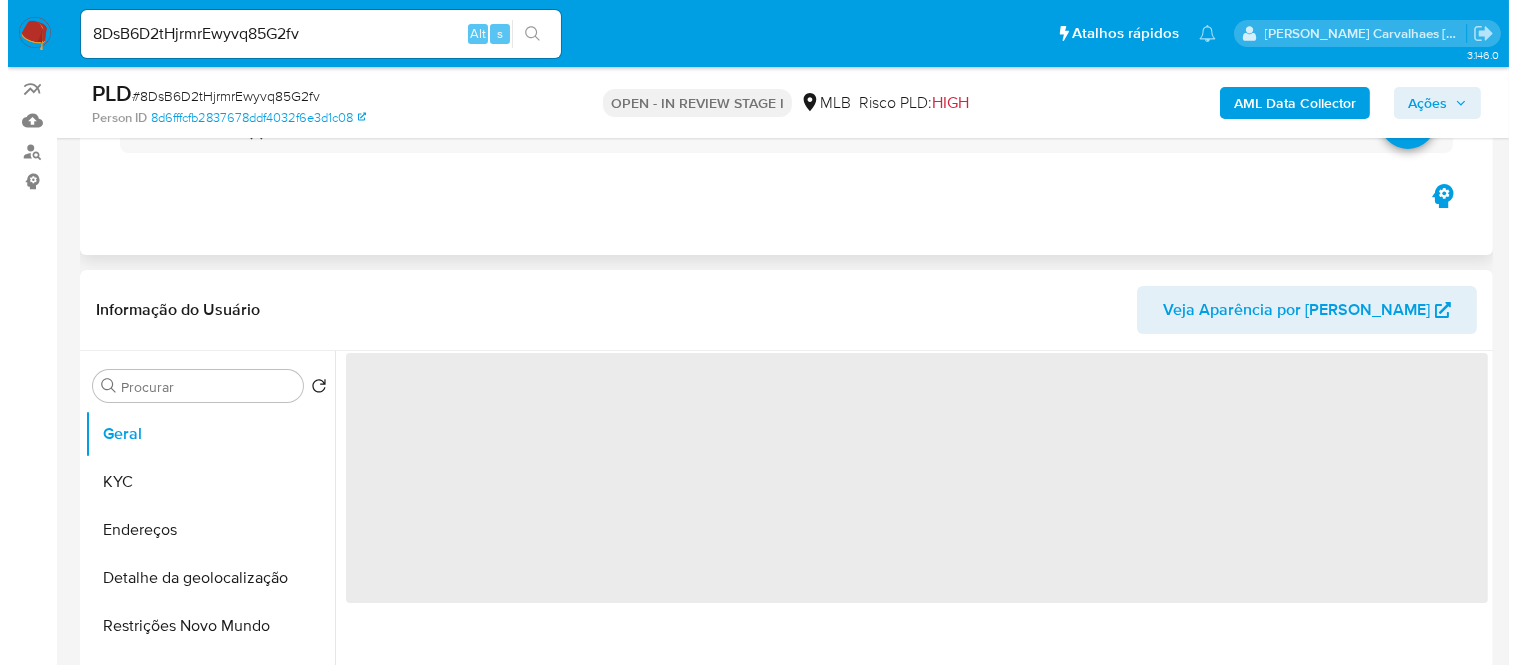 scroll, scrollTop: 333, scrollLeft: 0, axis: vertical 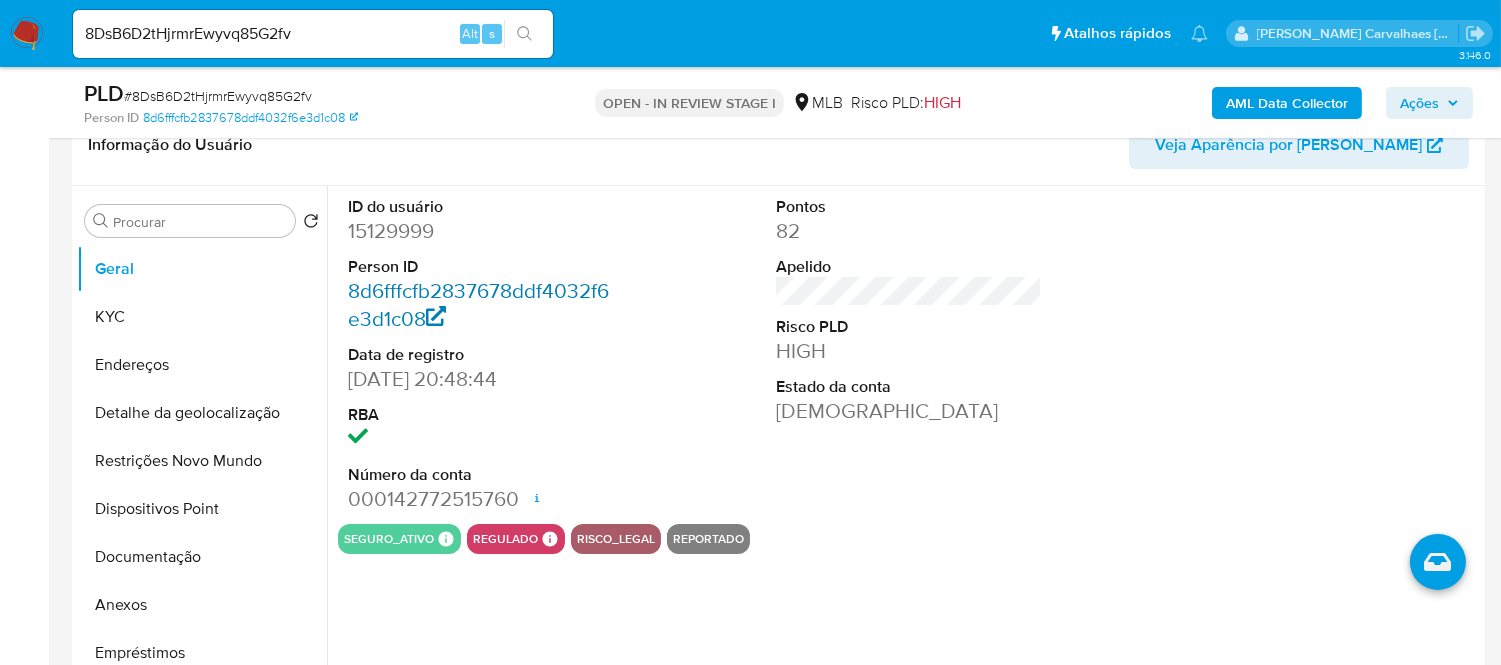 select on "10" 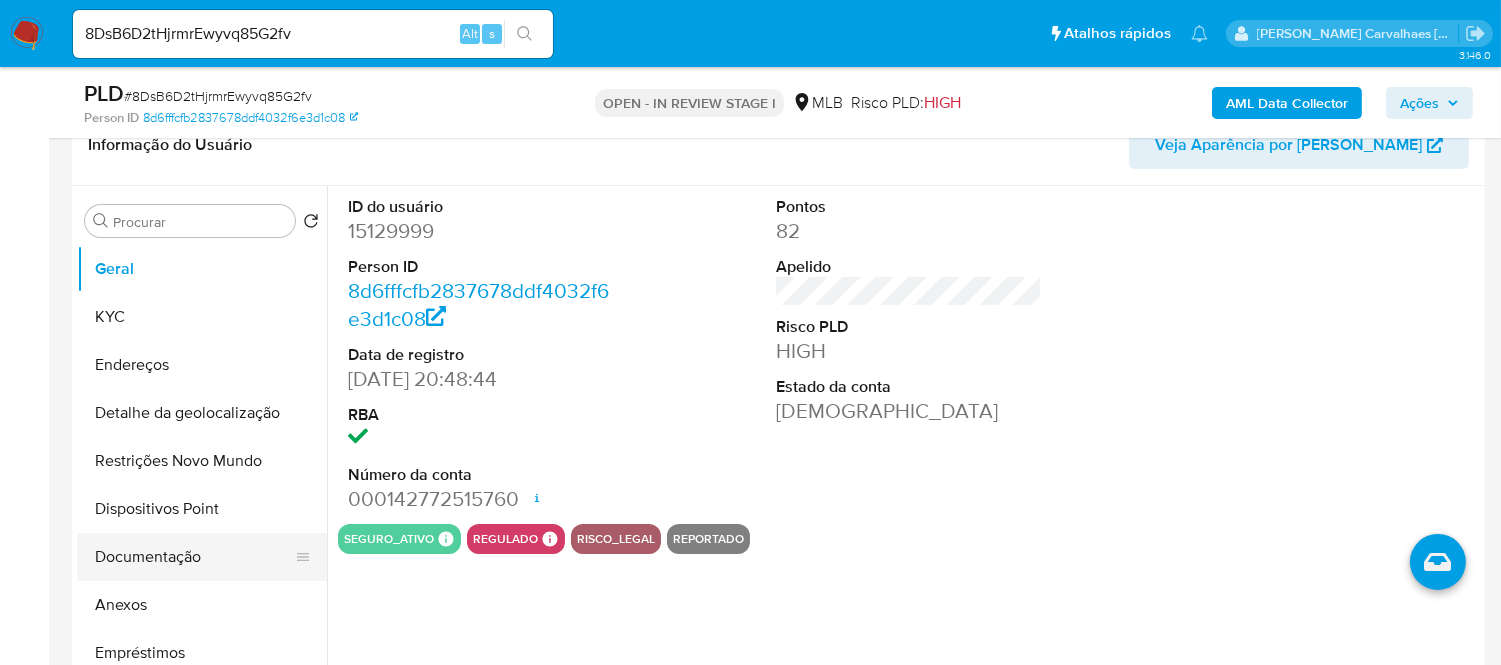 click on "Documentação" at bounding box center [194, 557] 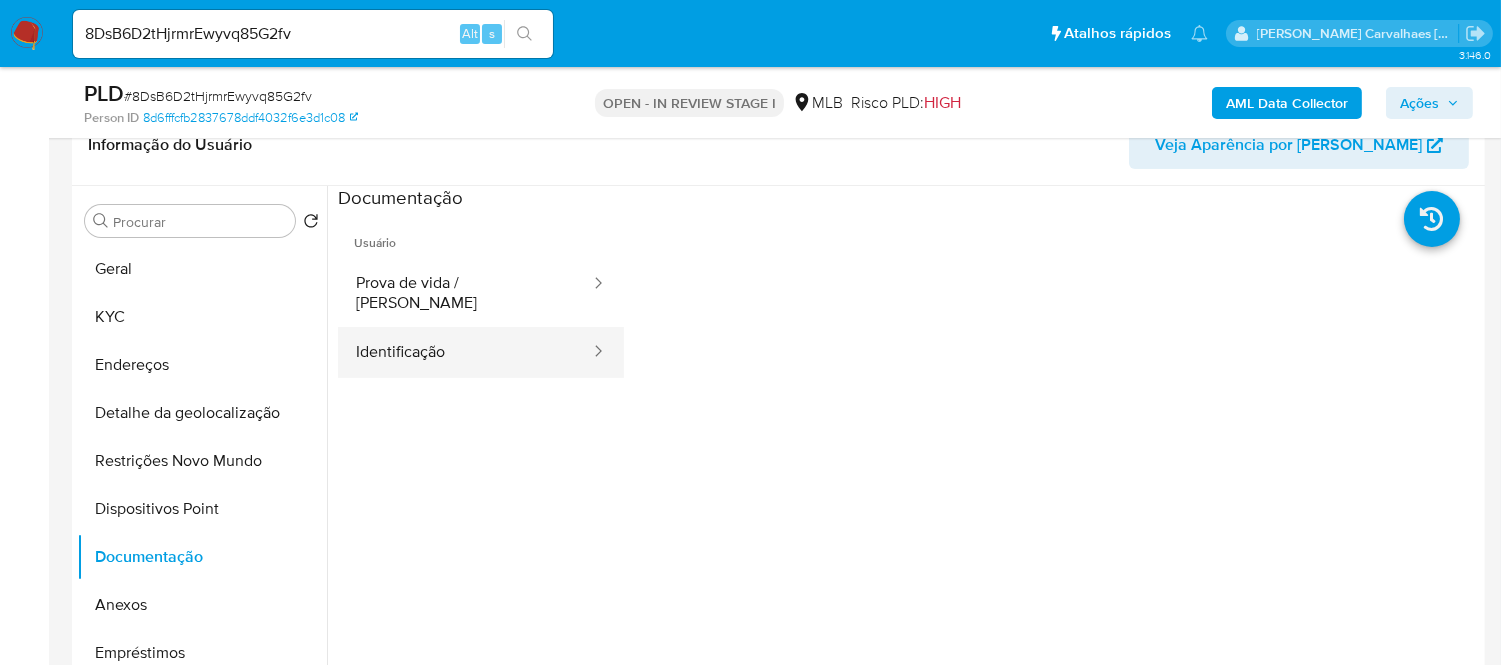 click on "Identificação" at bounding box center (465, 352) 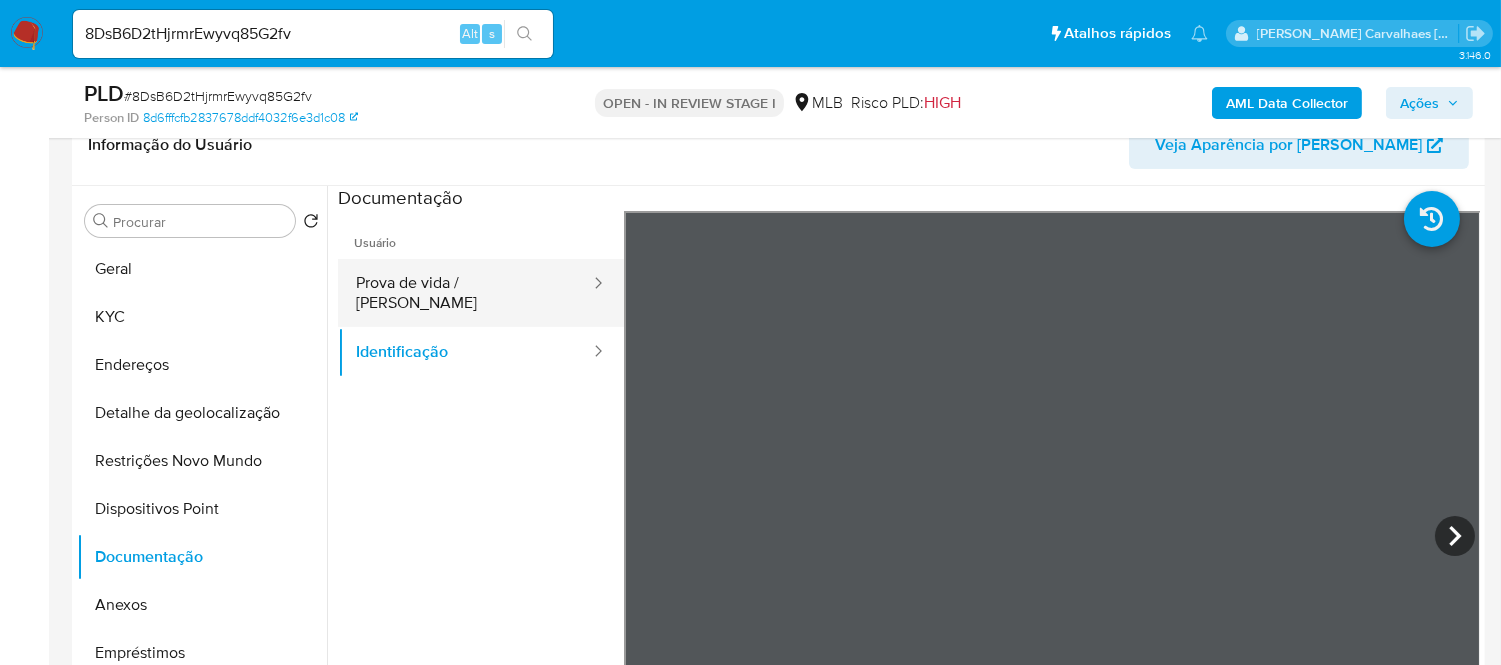click on "Prova de vida / [PERSON_NAME]" at bounding box center [465, 293] 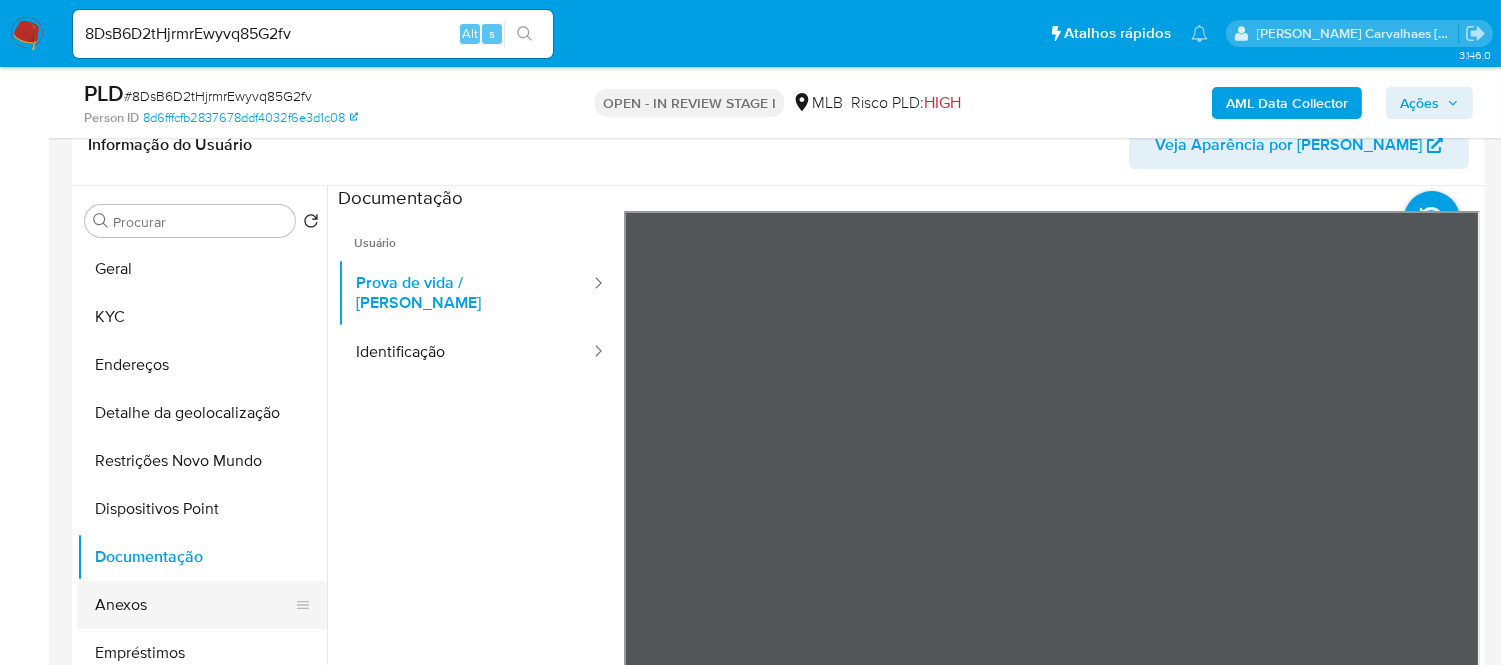 click on "Anexos" at bounding box center (194, 605) 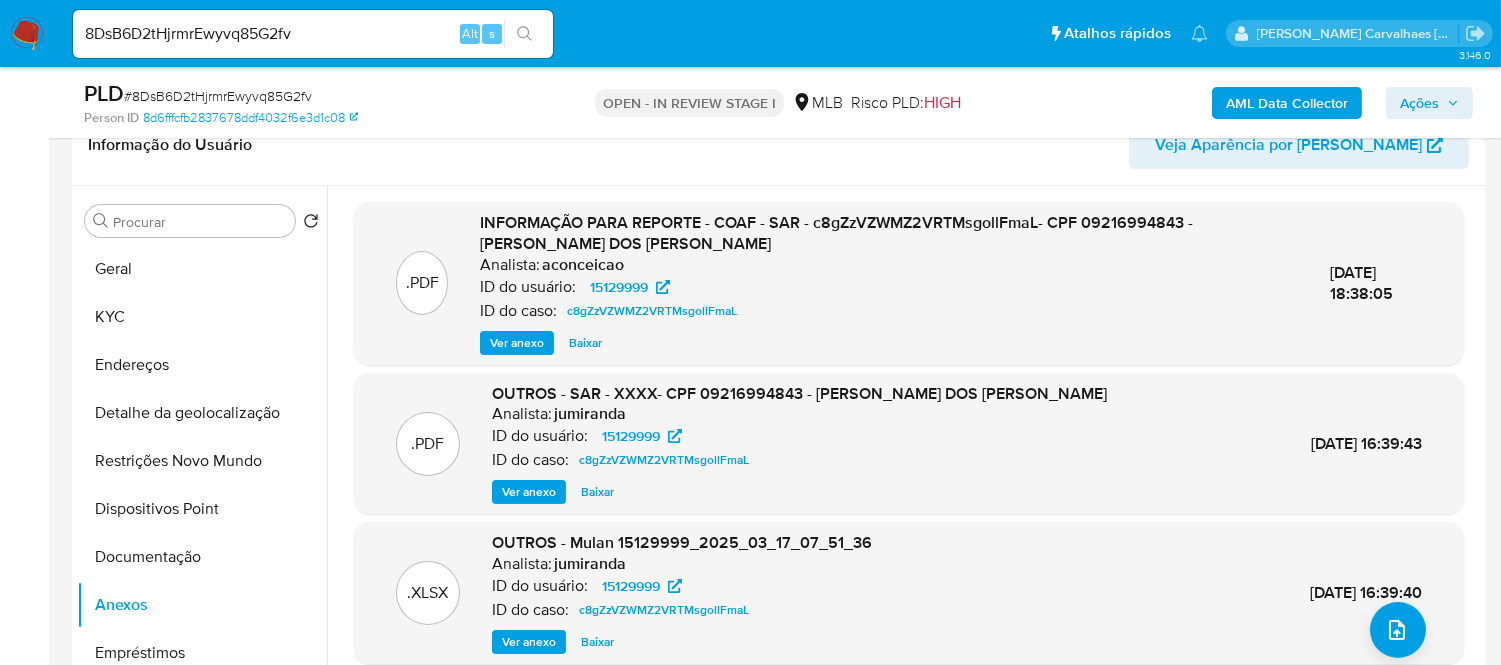 click on "Ver anexo" at bounding box center (517, 343) 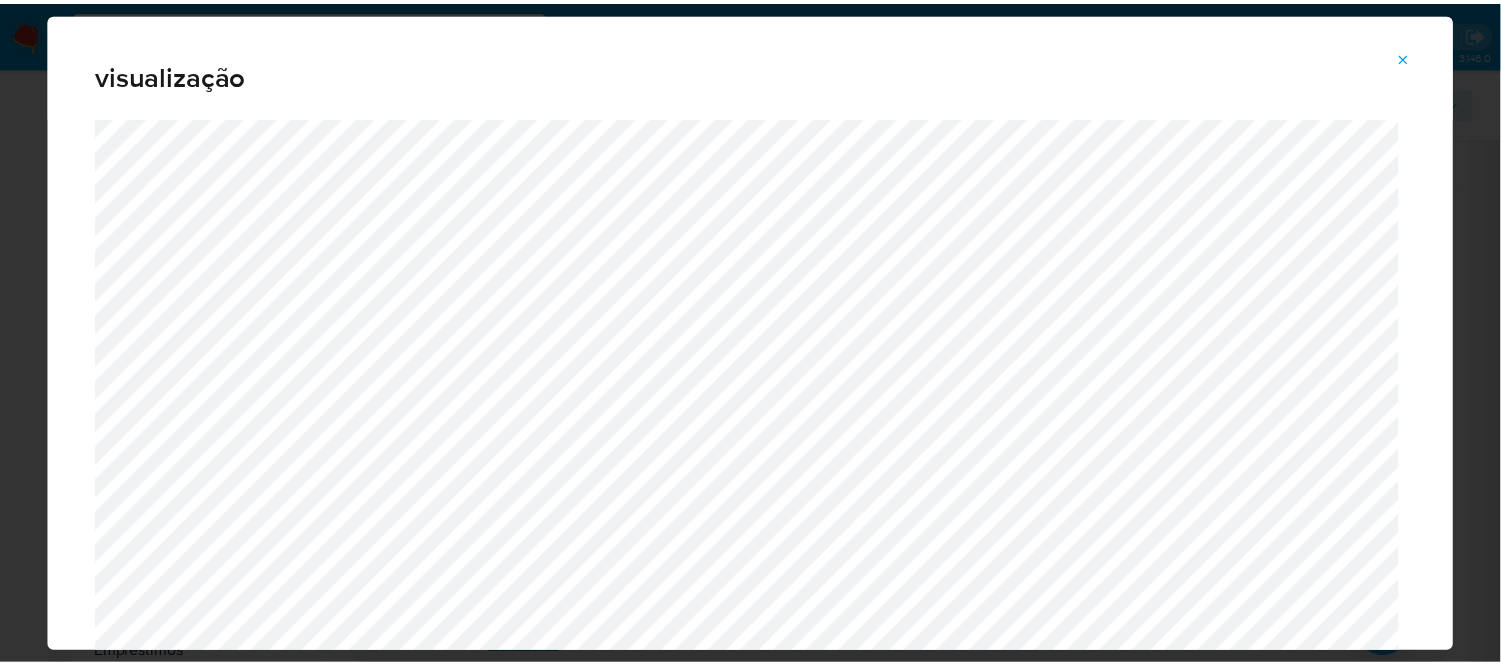 scroll, scrollTop: 103, scrollLeft: 0, axis: vertical 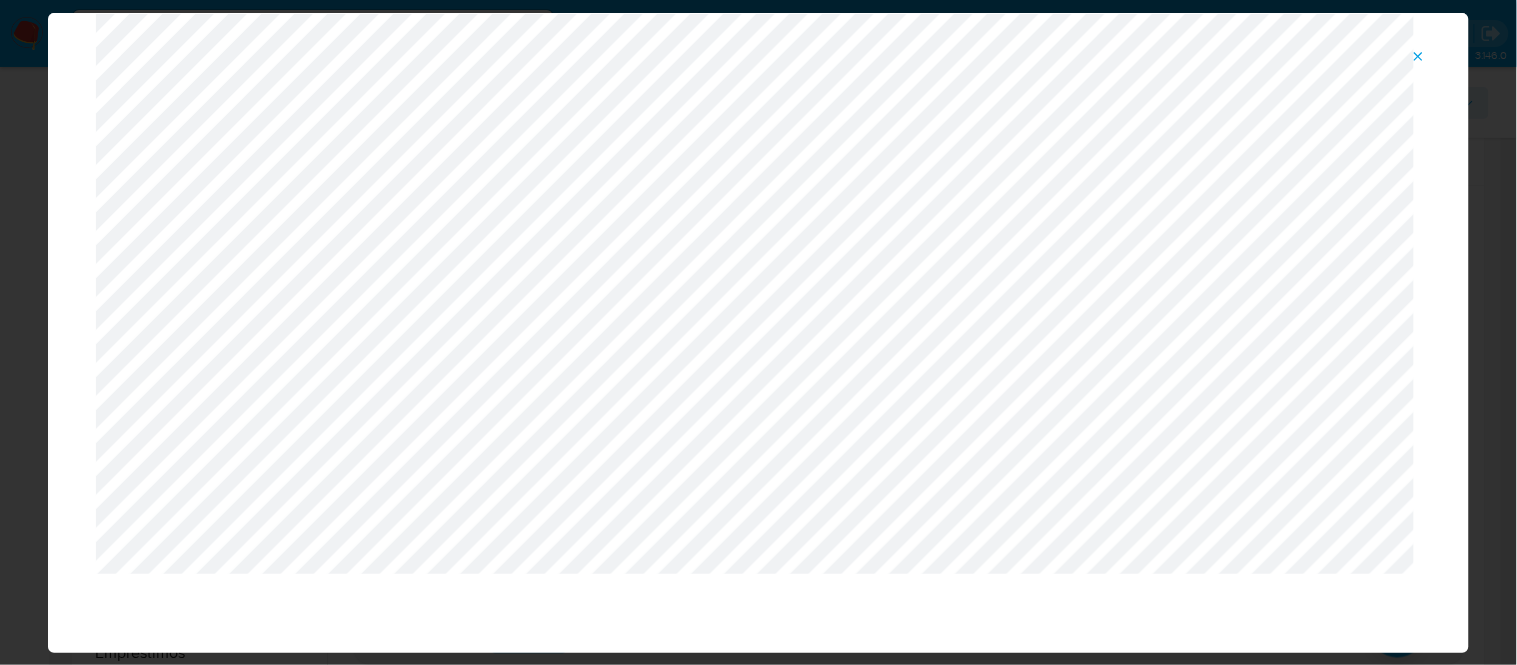 click 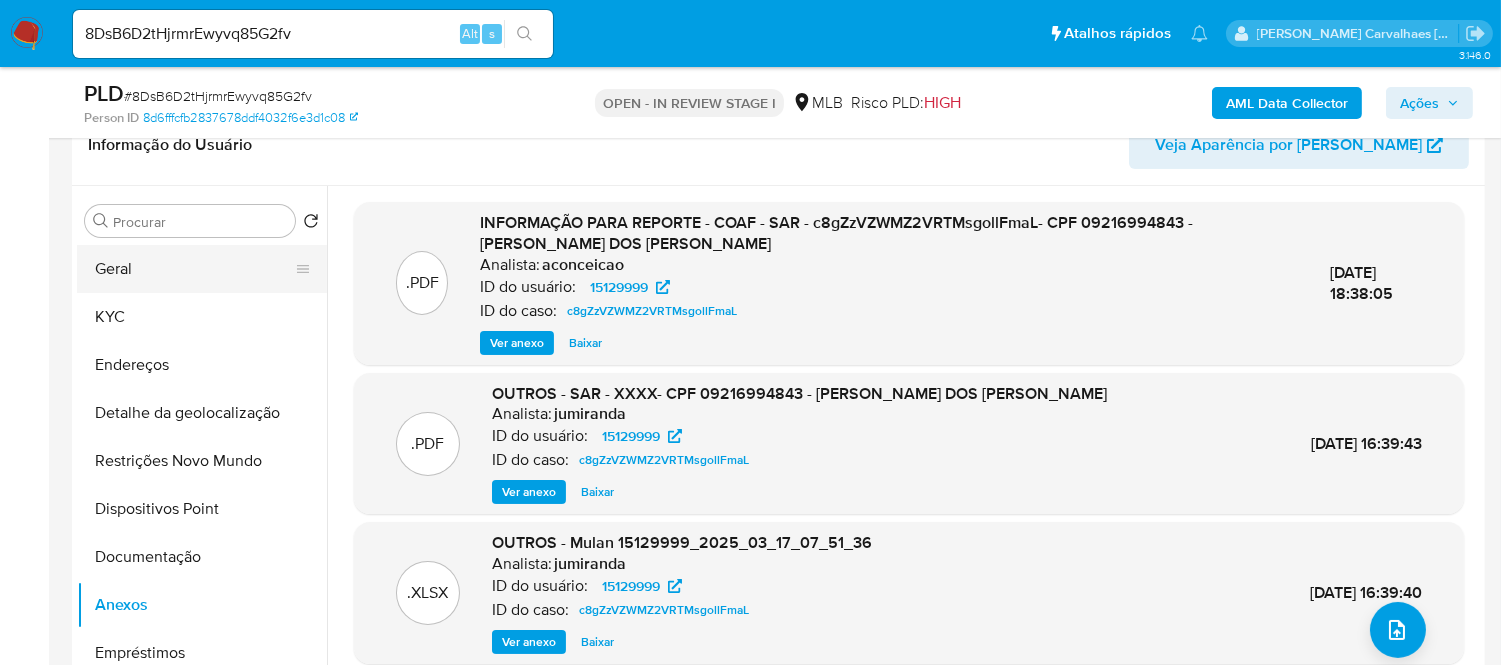 click on "Geral" at bounding box center [194, 269] 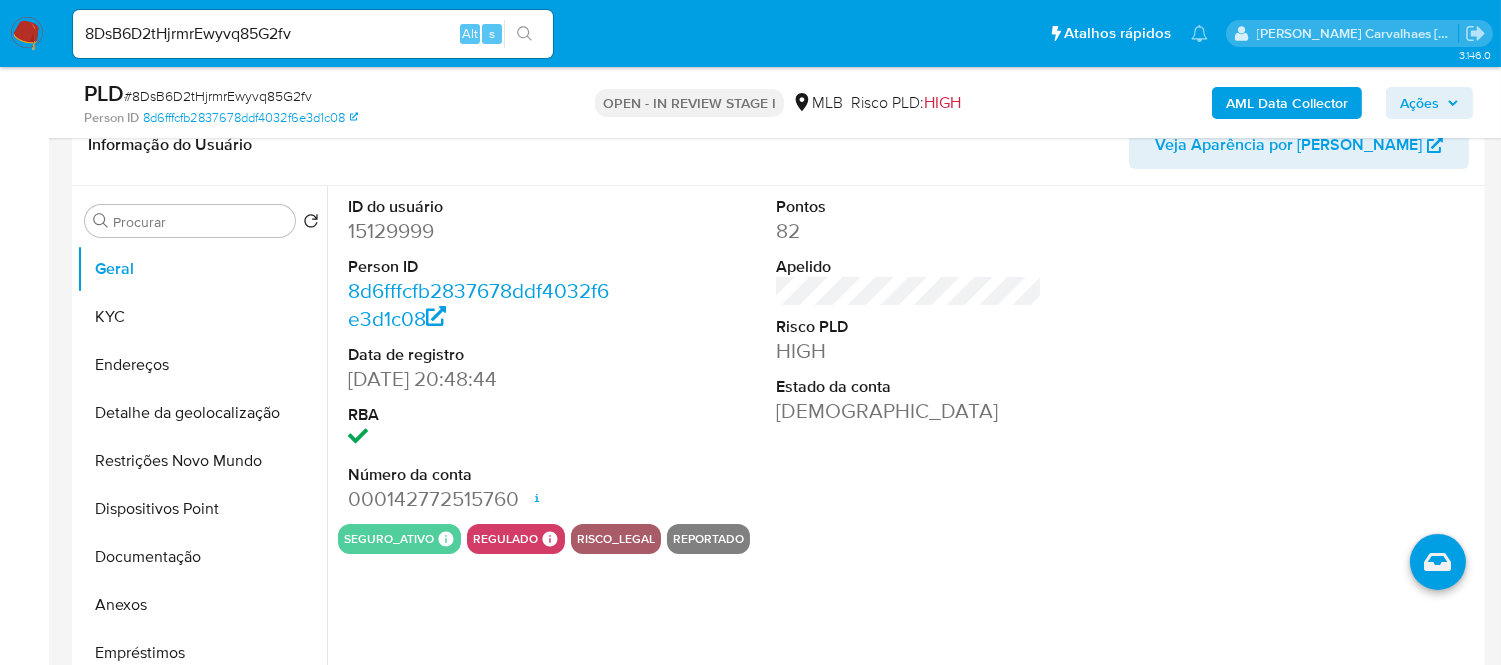 type 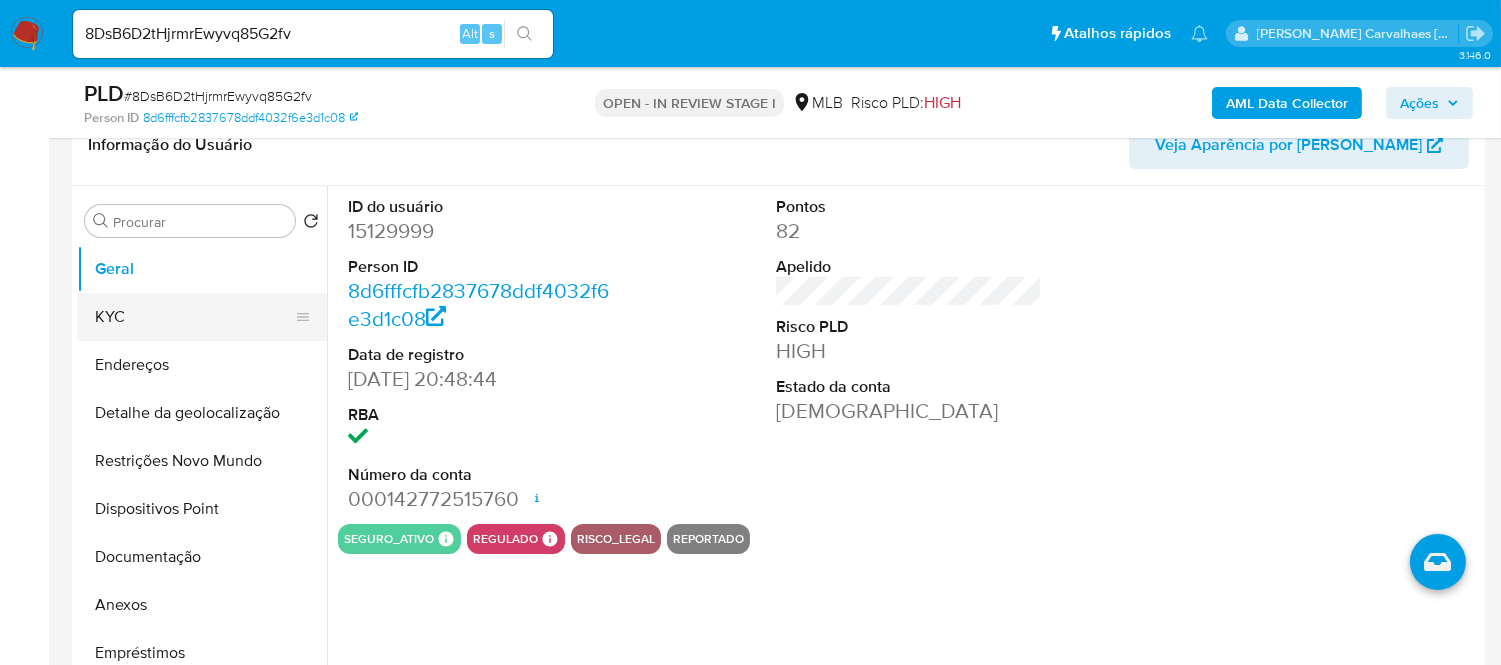 click on "KYC" at bounding box center [194, 317] 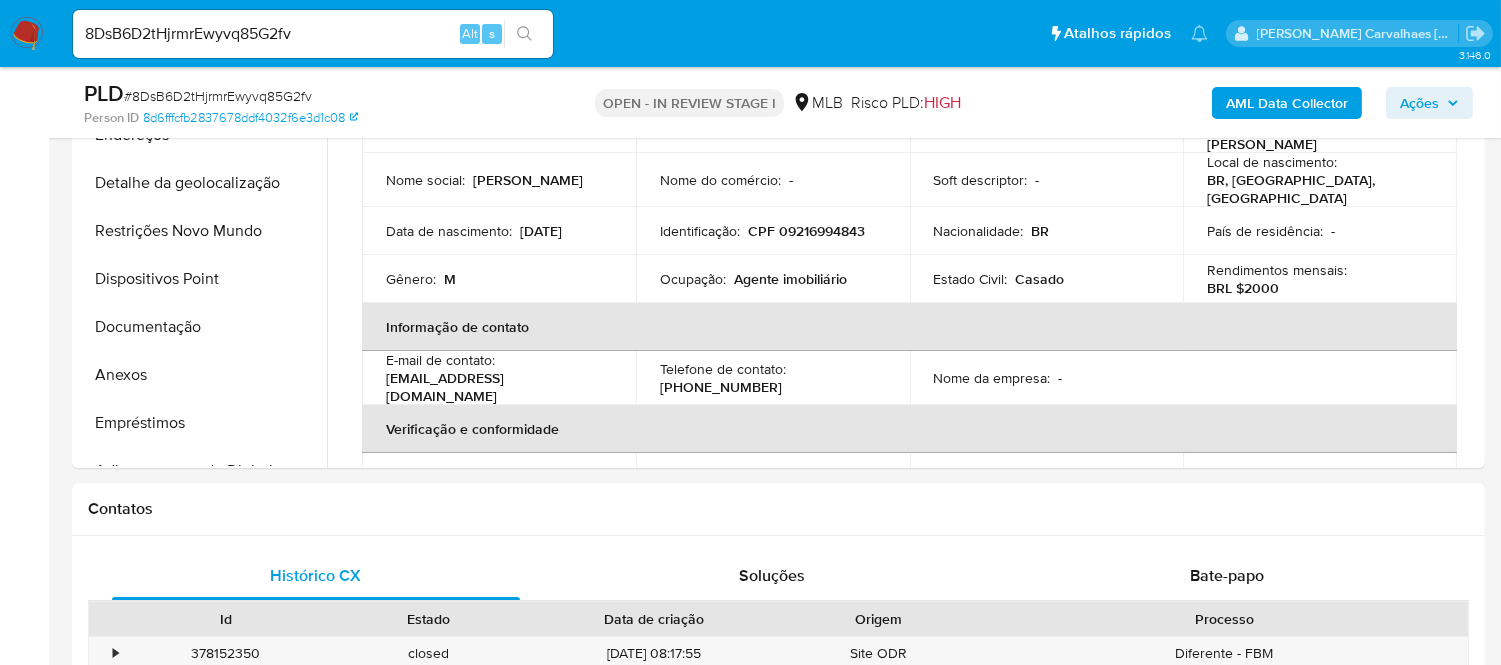 scroll, scrollTop: 570, scrollLeft: 0, axis: vertical 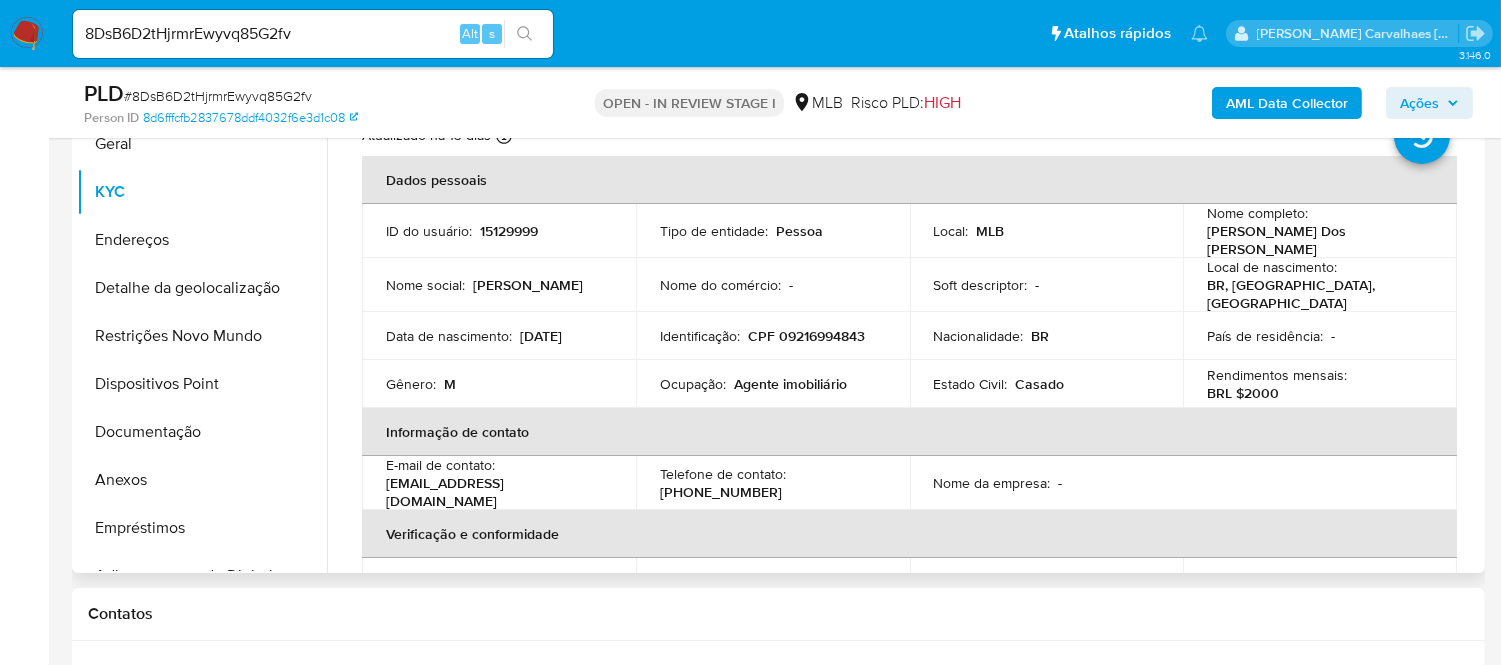 type 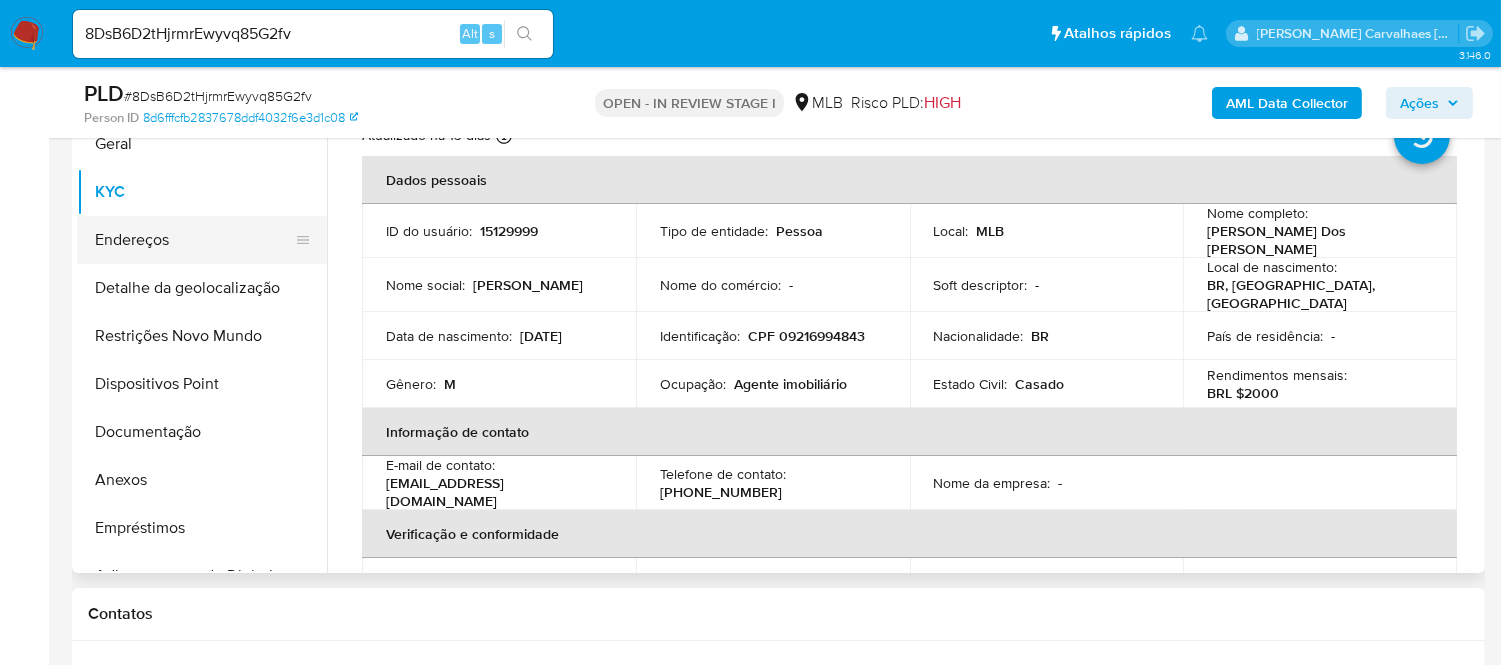click on "Endereços" at bounding box center (194, 240) 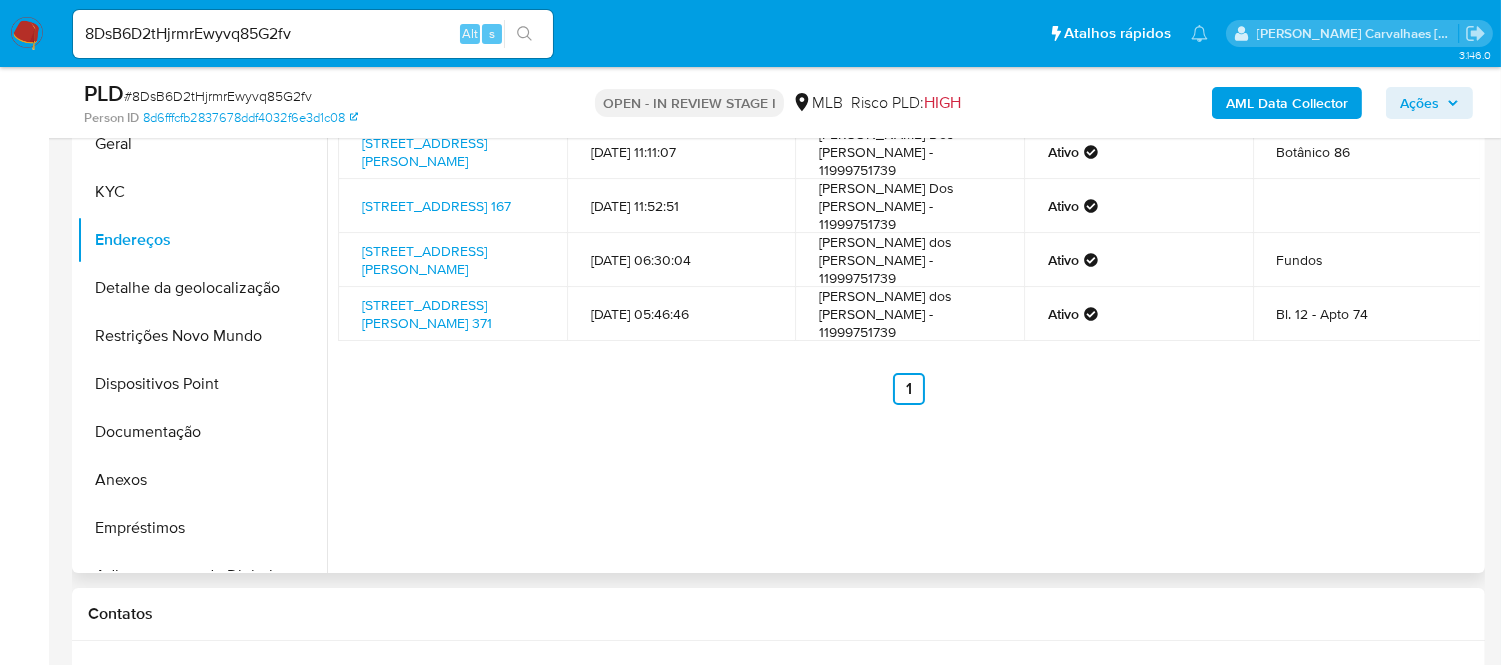 type 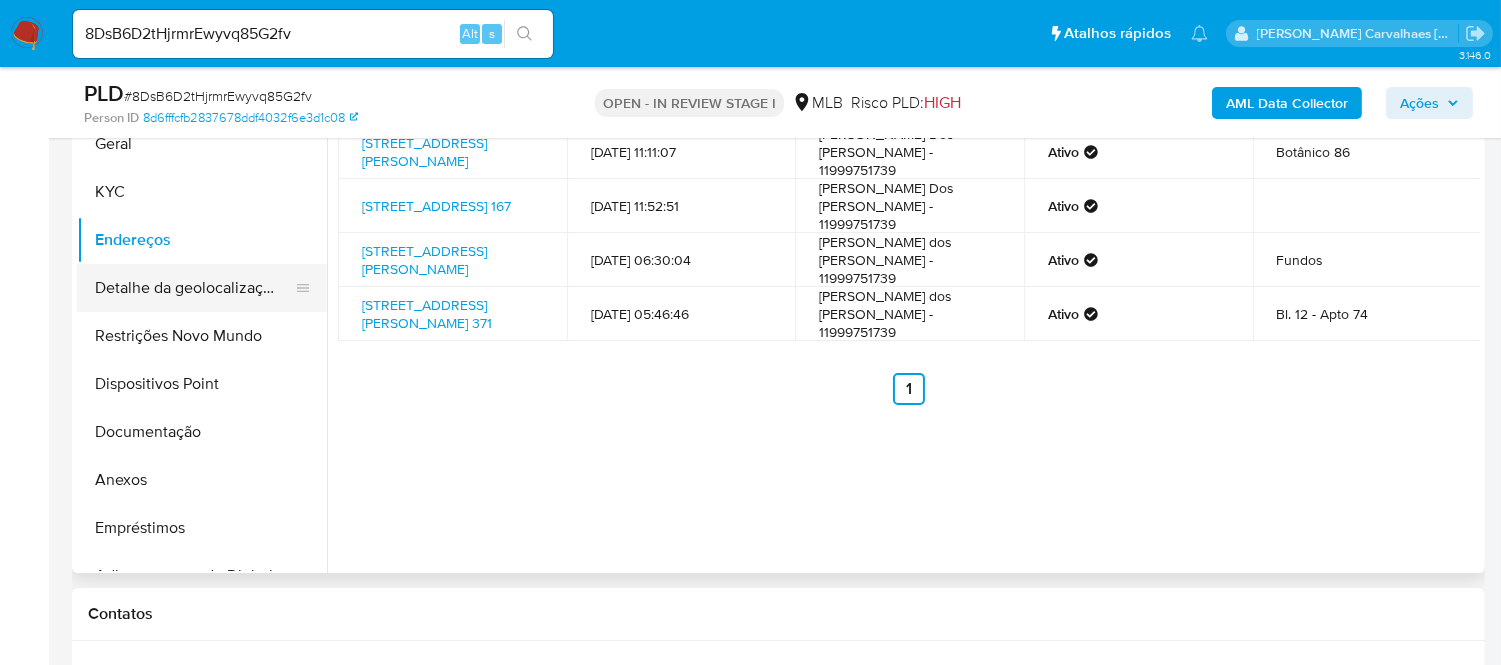 click on "Detalhe da geolocalização" at bounding box center [194, 288] 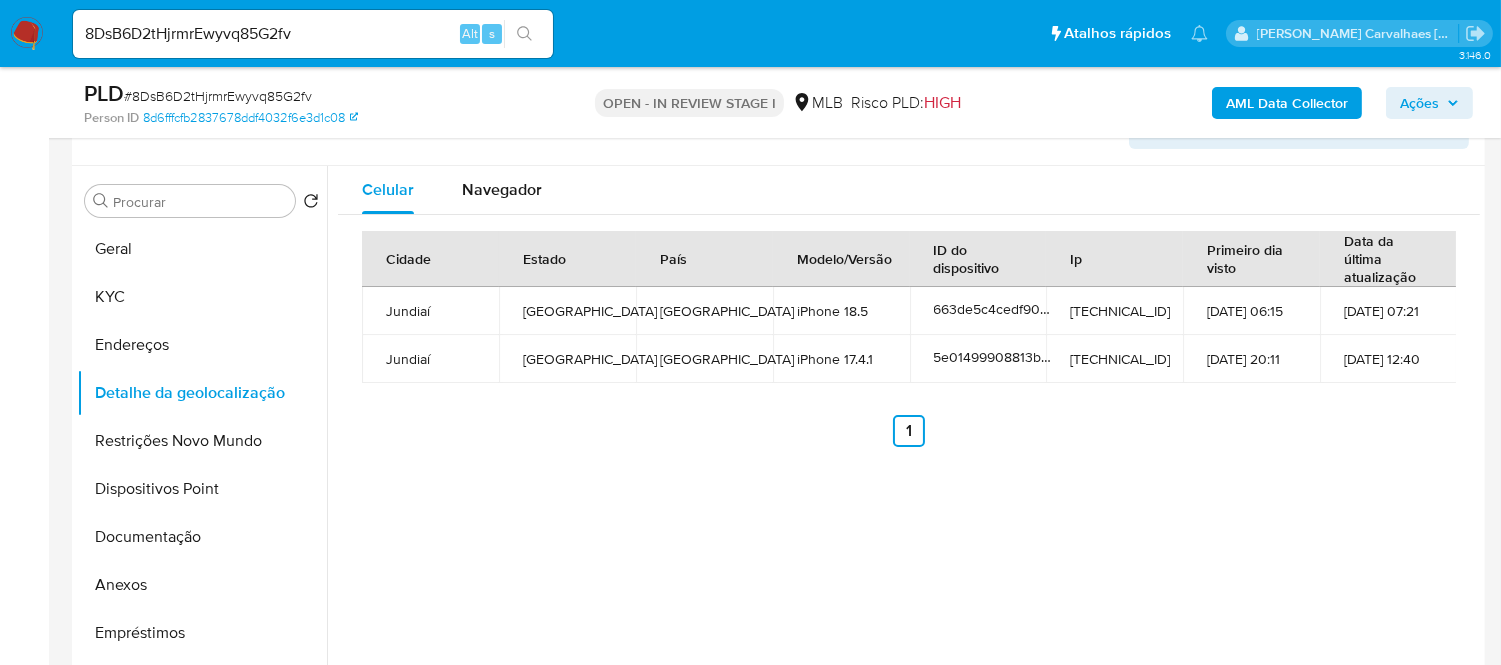 scroll, scrollTop: 347, scrollLeft: 0, axis: vertical 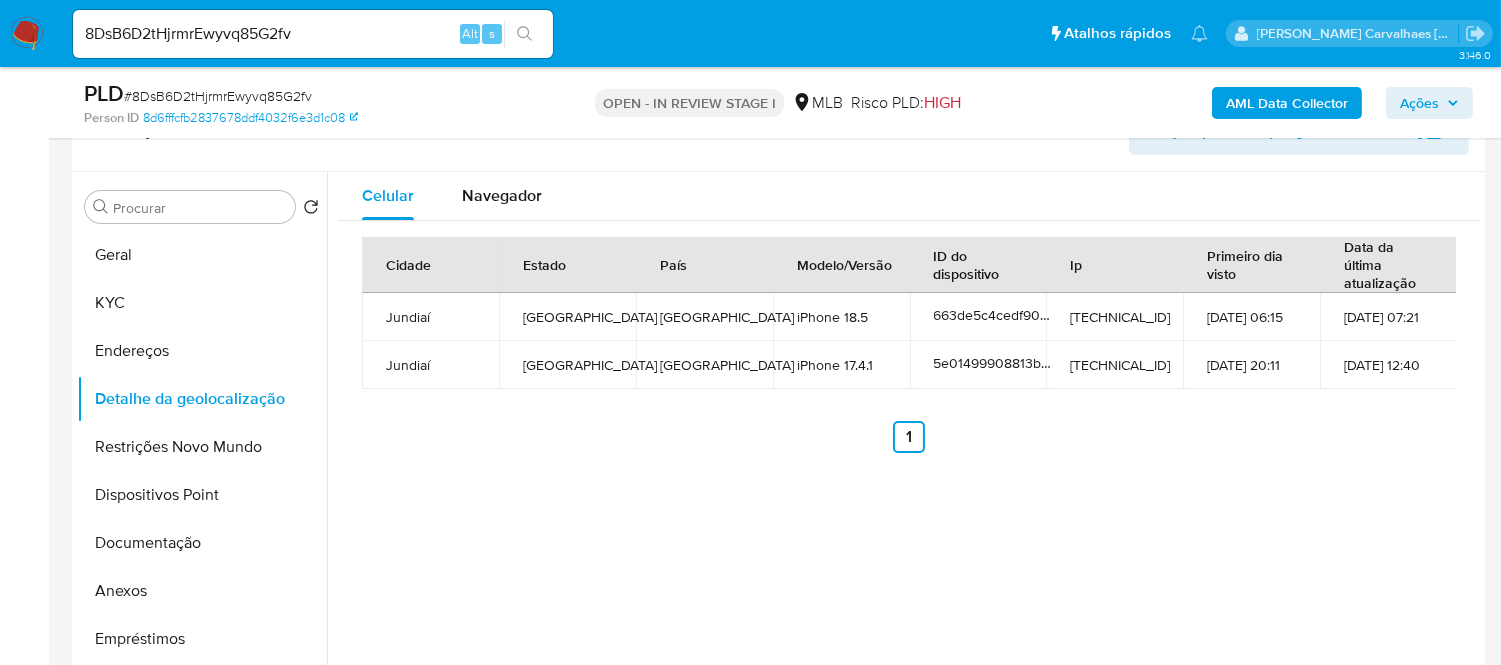 type 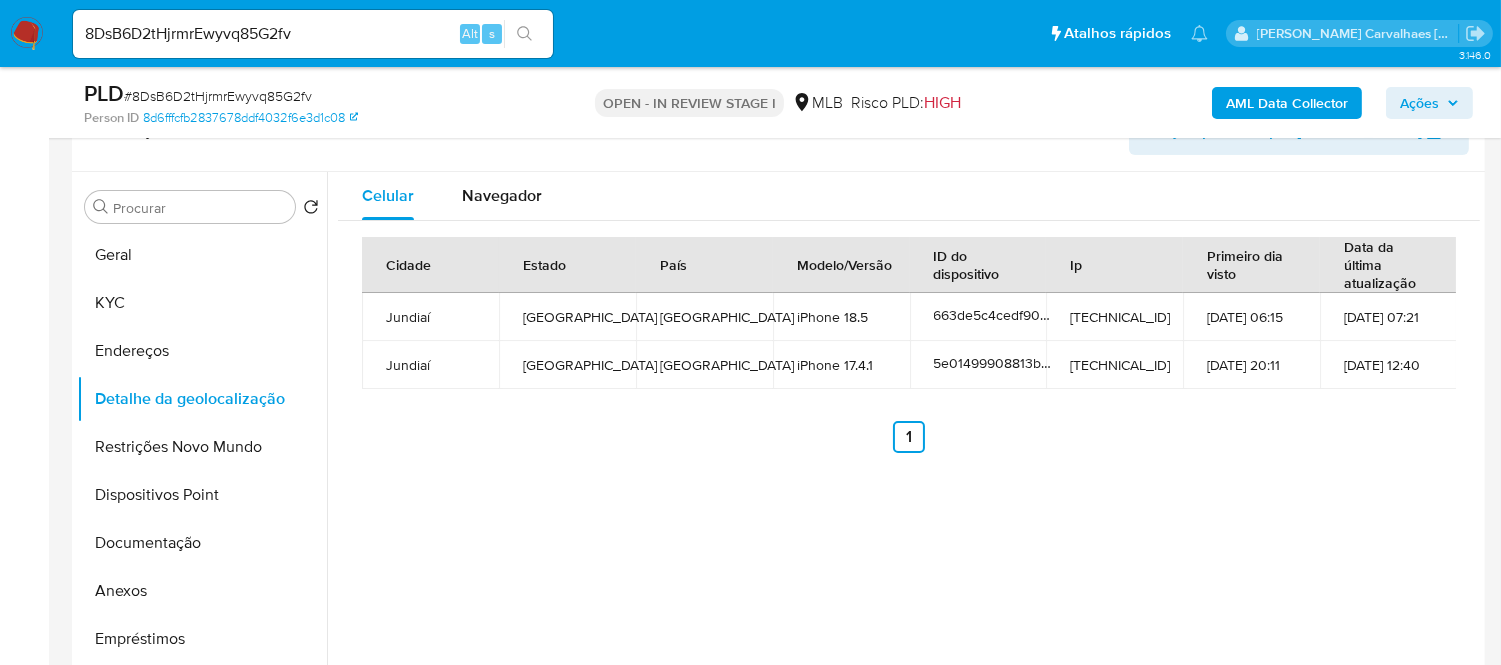 drag, startPoint x: 204, startPoint y: 446, endPoint x: 538, endPoint y: 441, distance: 334.0374 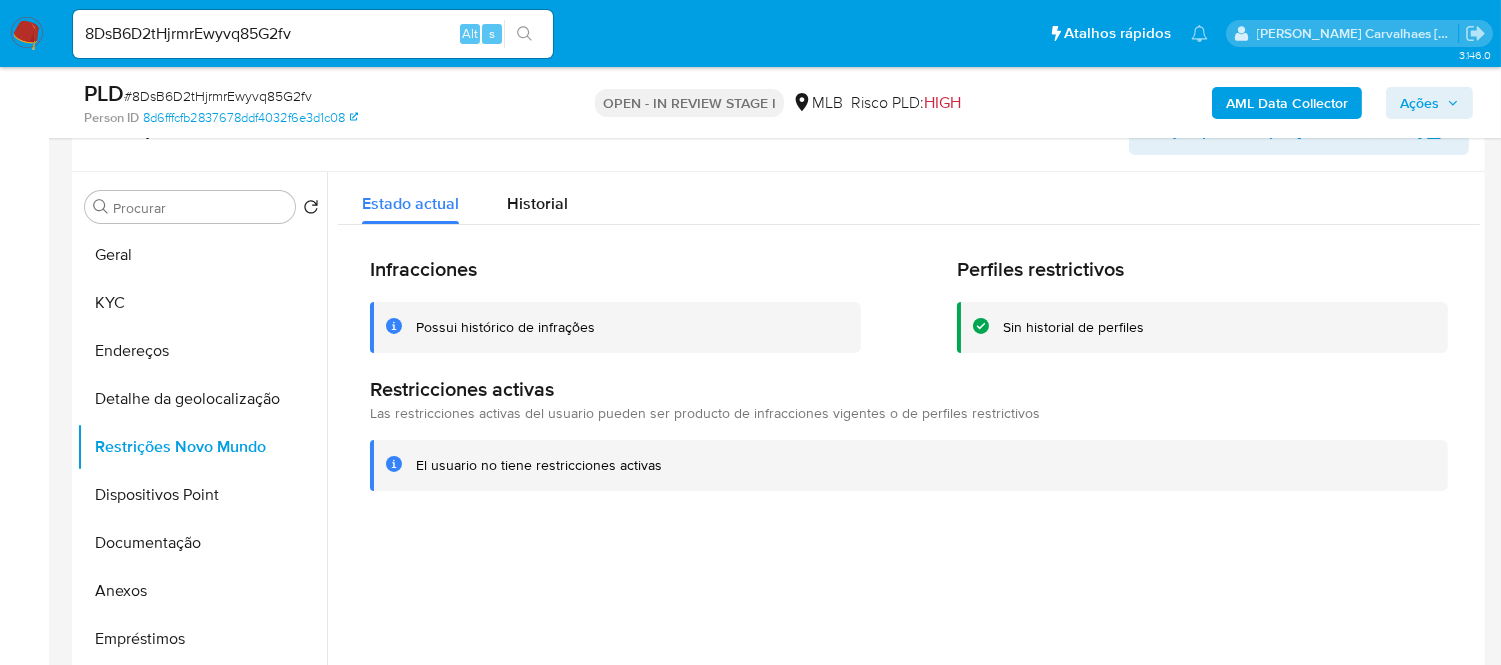 type 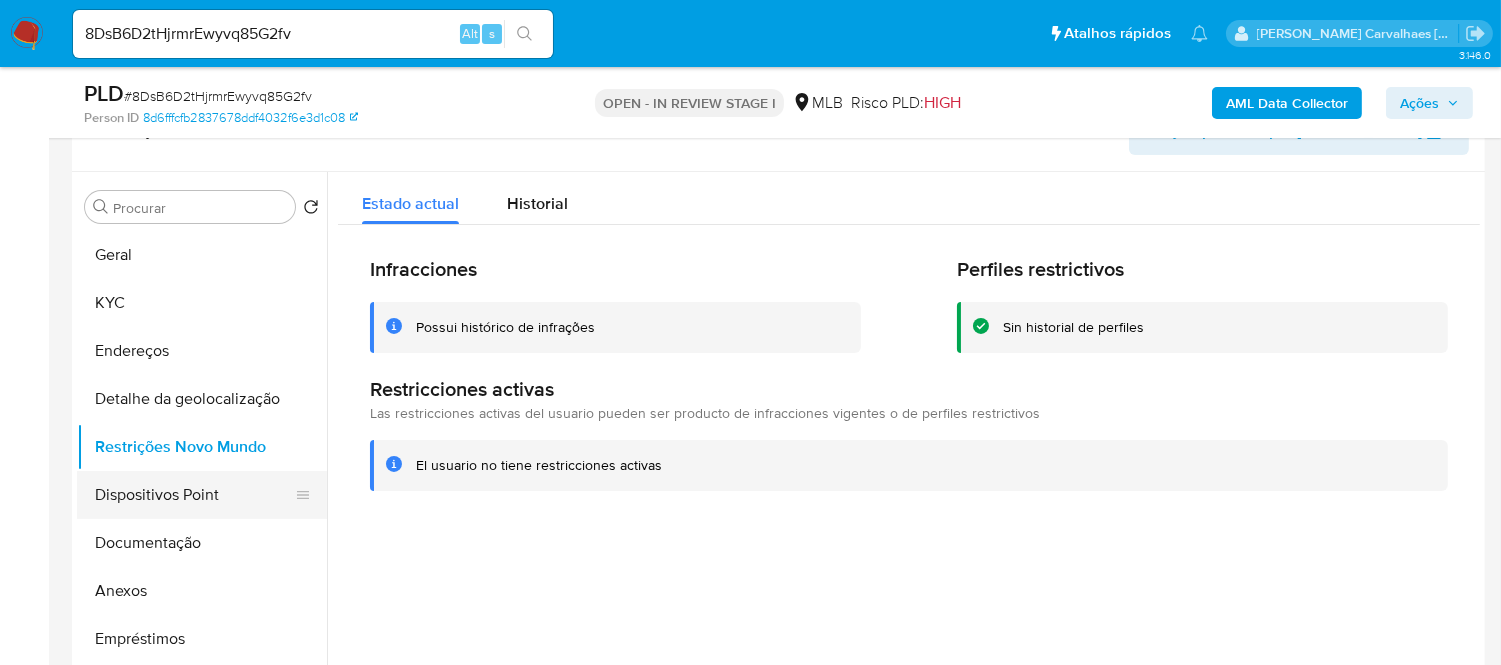 click on "Dispositivos Point" at bounding box center [194, 495] 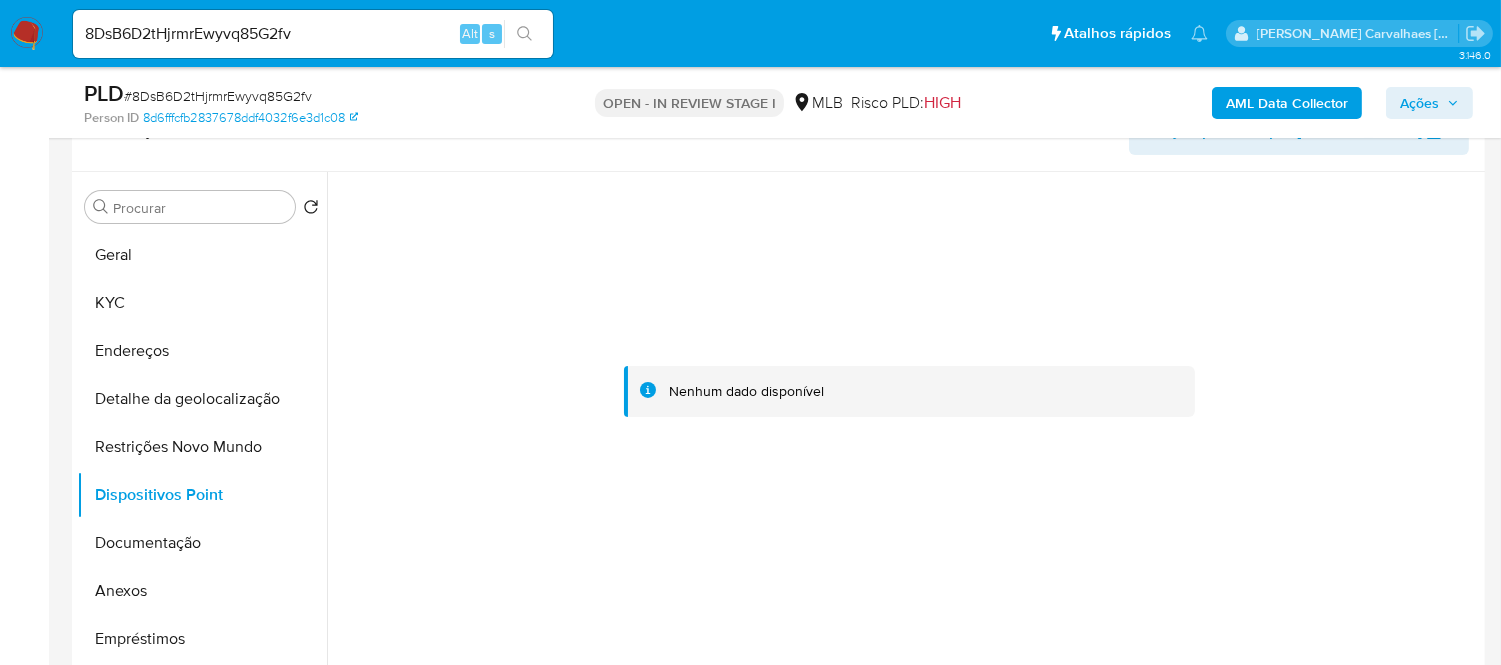 type 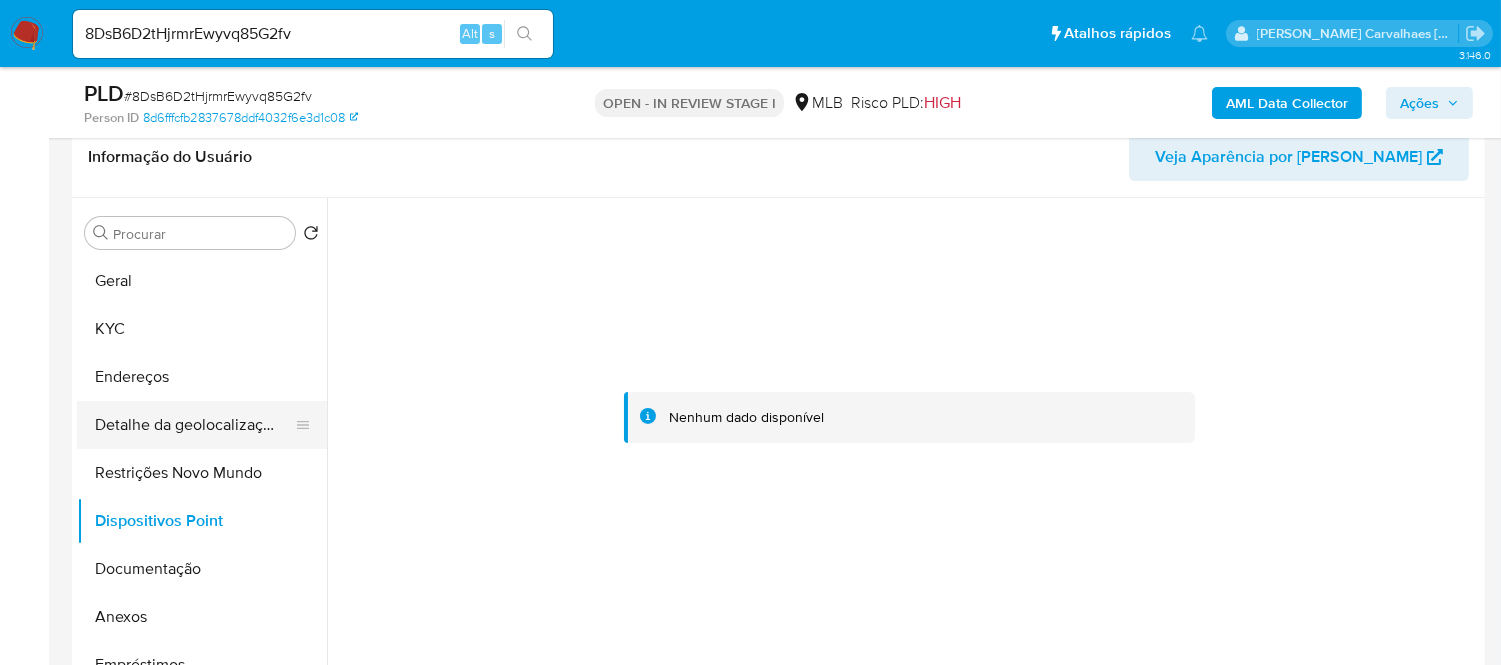 scroll, scrollTop: 333, scrollLeft: 0, axis: vertical 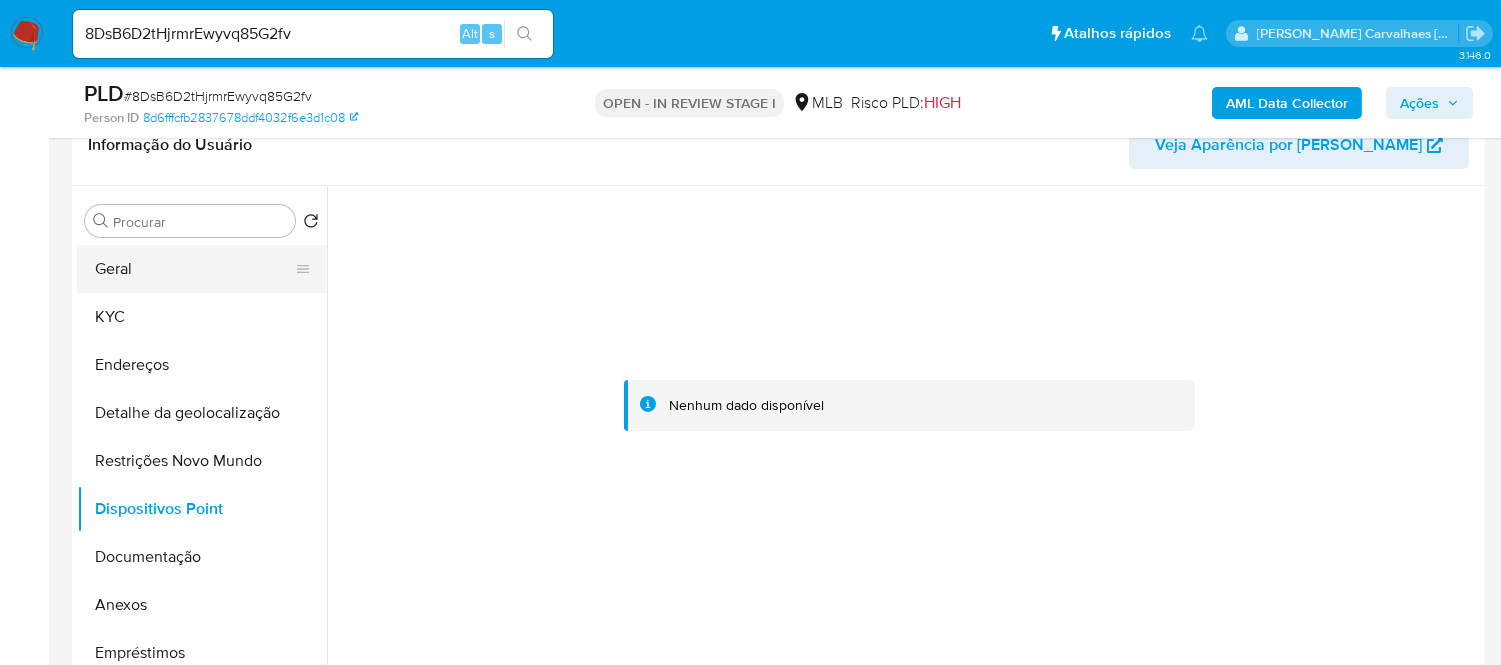 click on "Geral" at bounding box center (194, 269) 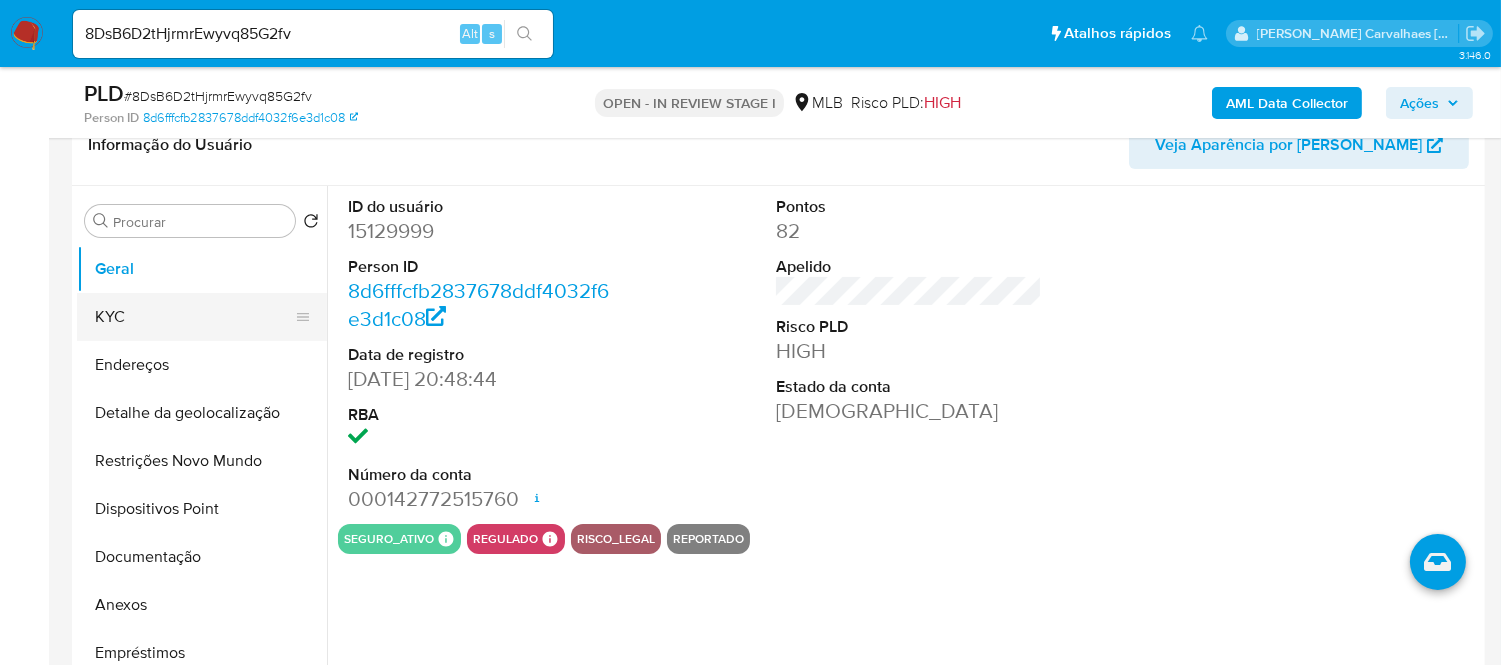 click on "KYC" at bounding box center [194, 317] 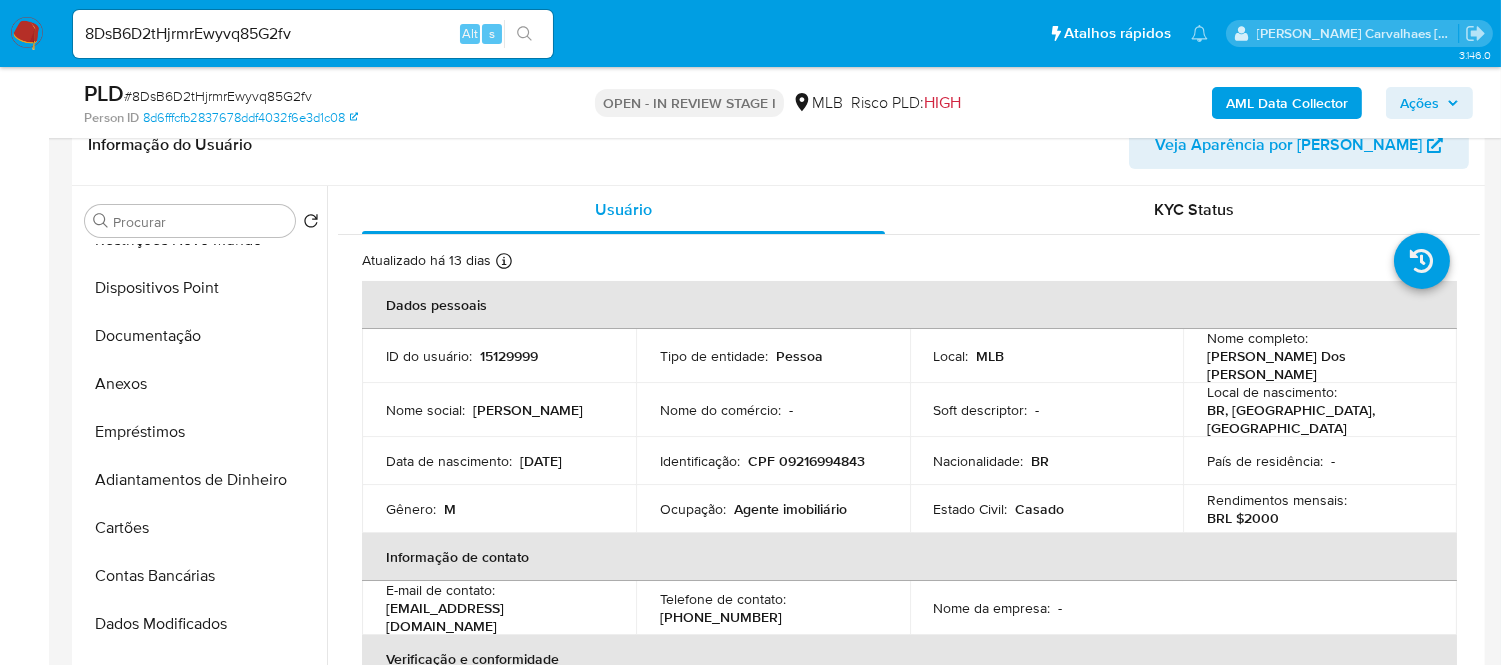 scroll, scrollTop: 554, scrollLeft: 0, axis: vertical 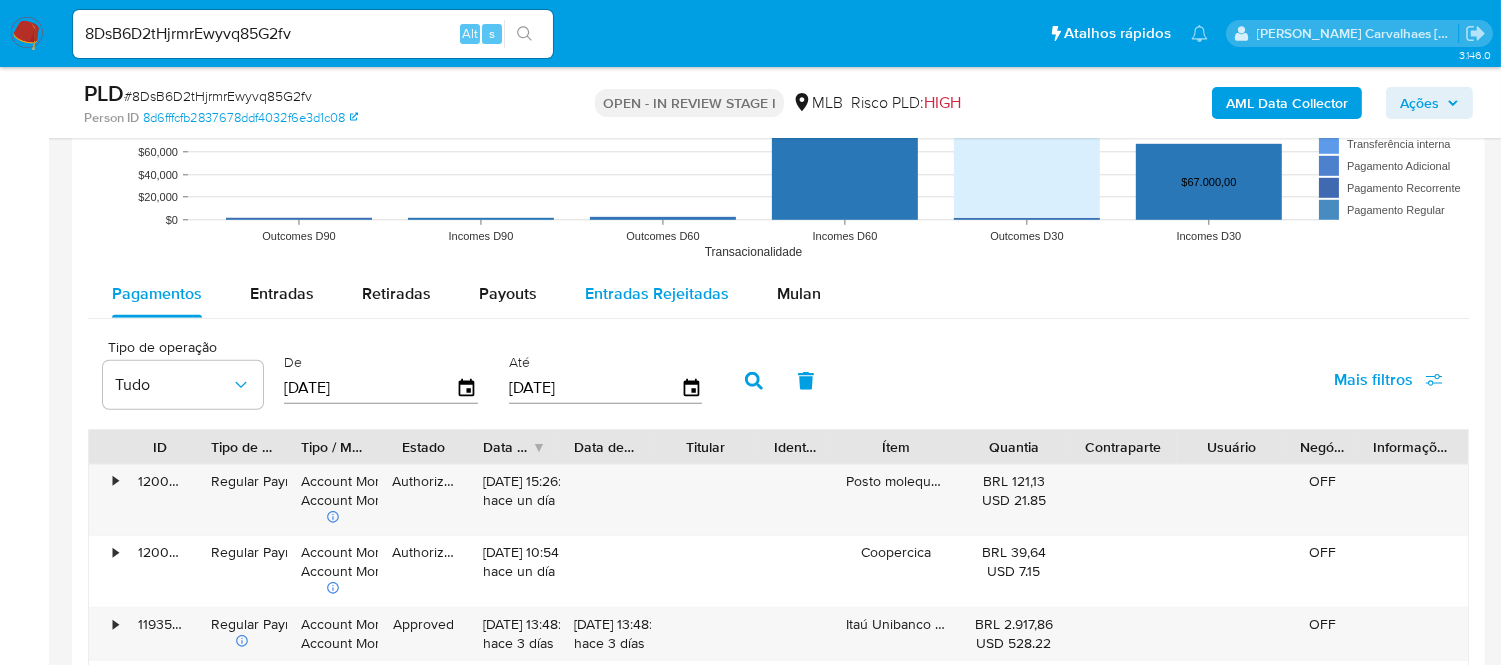 click on "Entradas Rejeitadas" at bounding box center (657, 293) 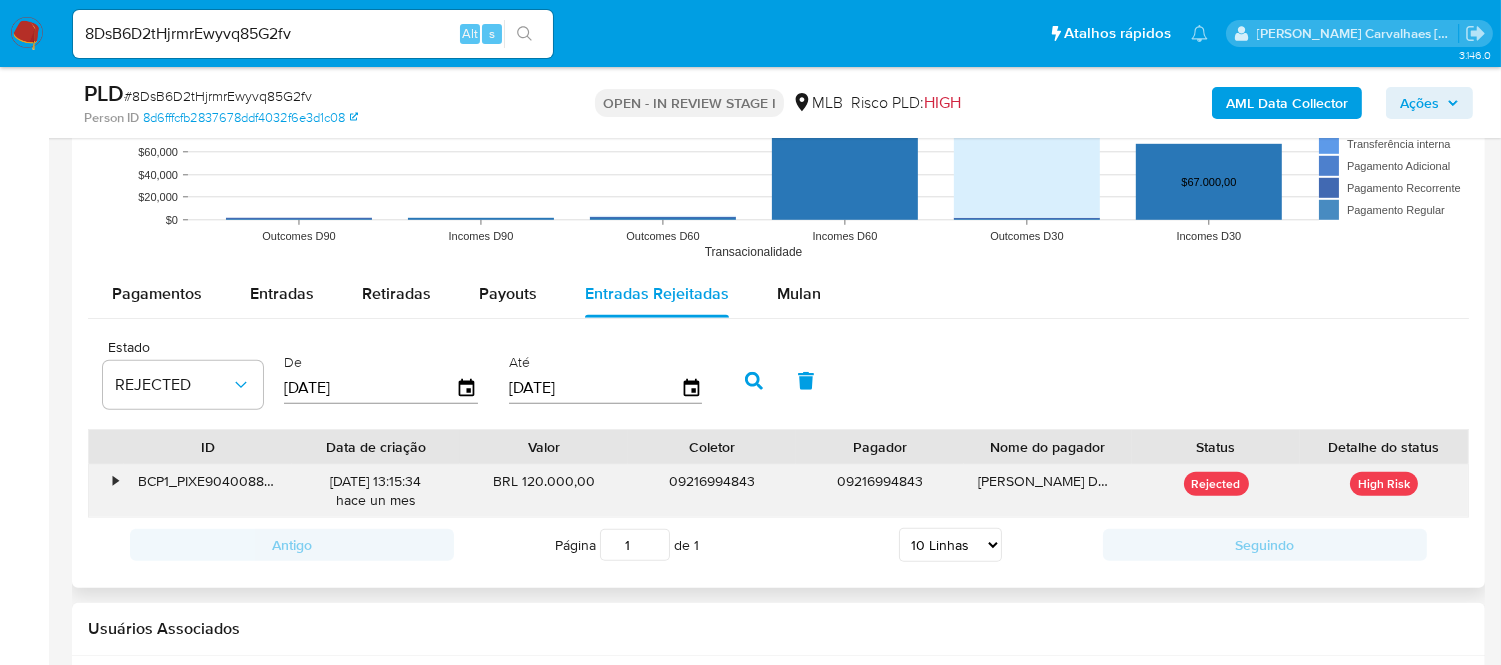 click on "•" at bounding box center (115, 481) 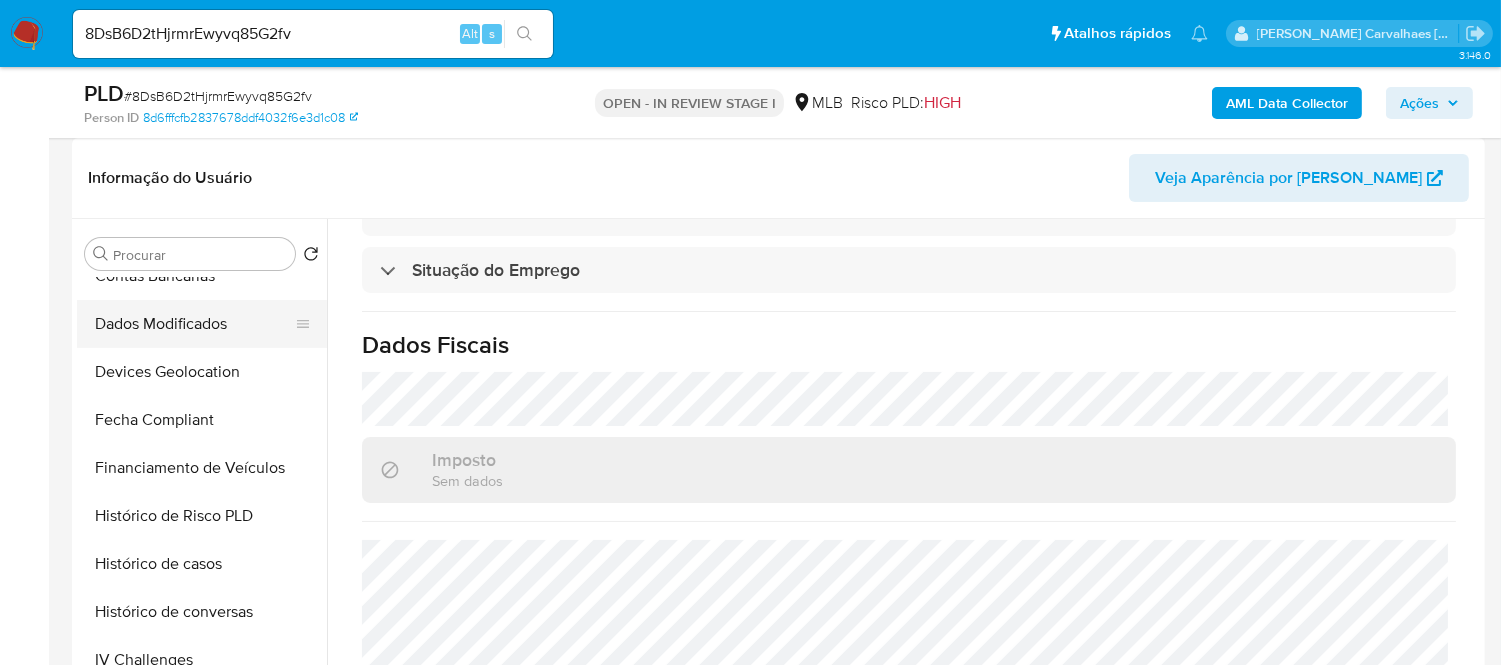 scroll, scrollTop: 333, scrollLeft: 0, axis: vertical 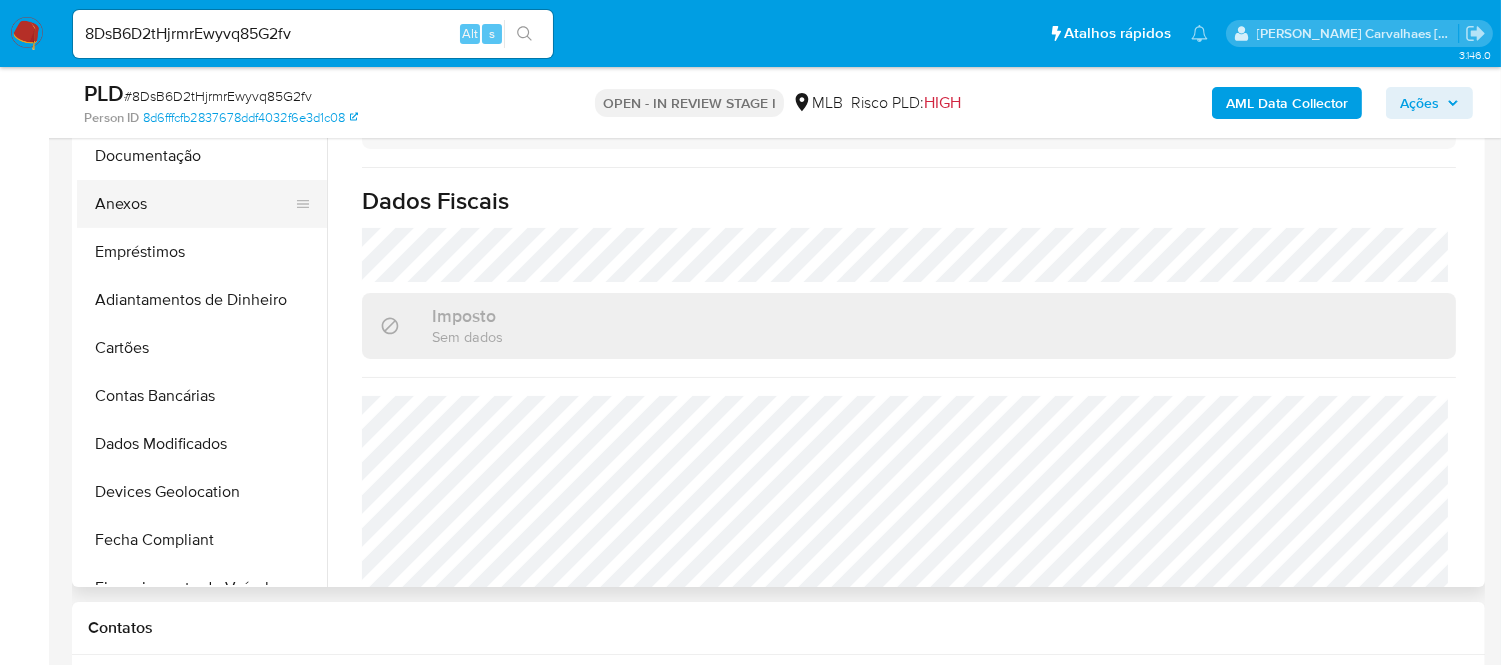 click on "Anexos" at bounding box center [194, 204] 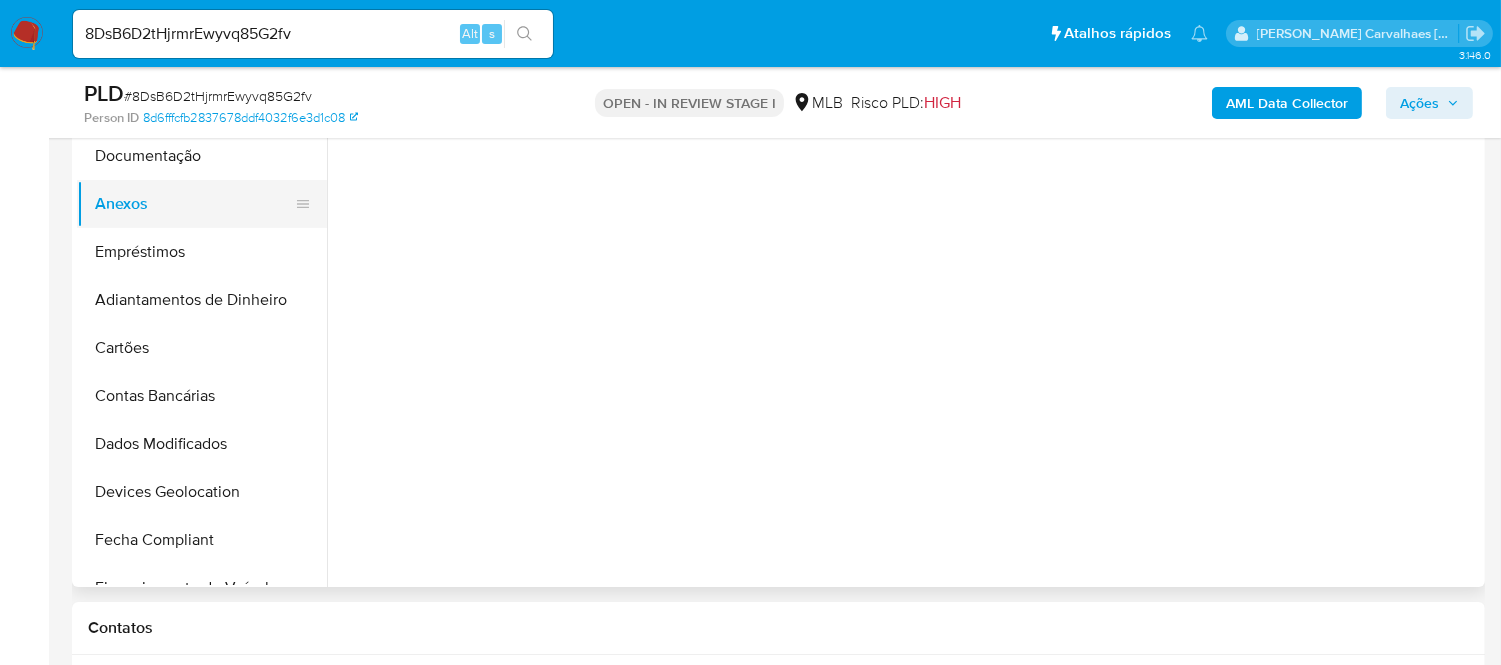 scroll, scrollTop: 0, scrollLeft: 0, axis: both 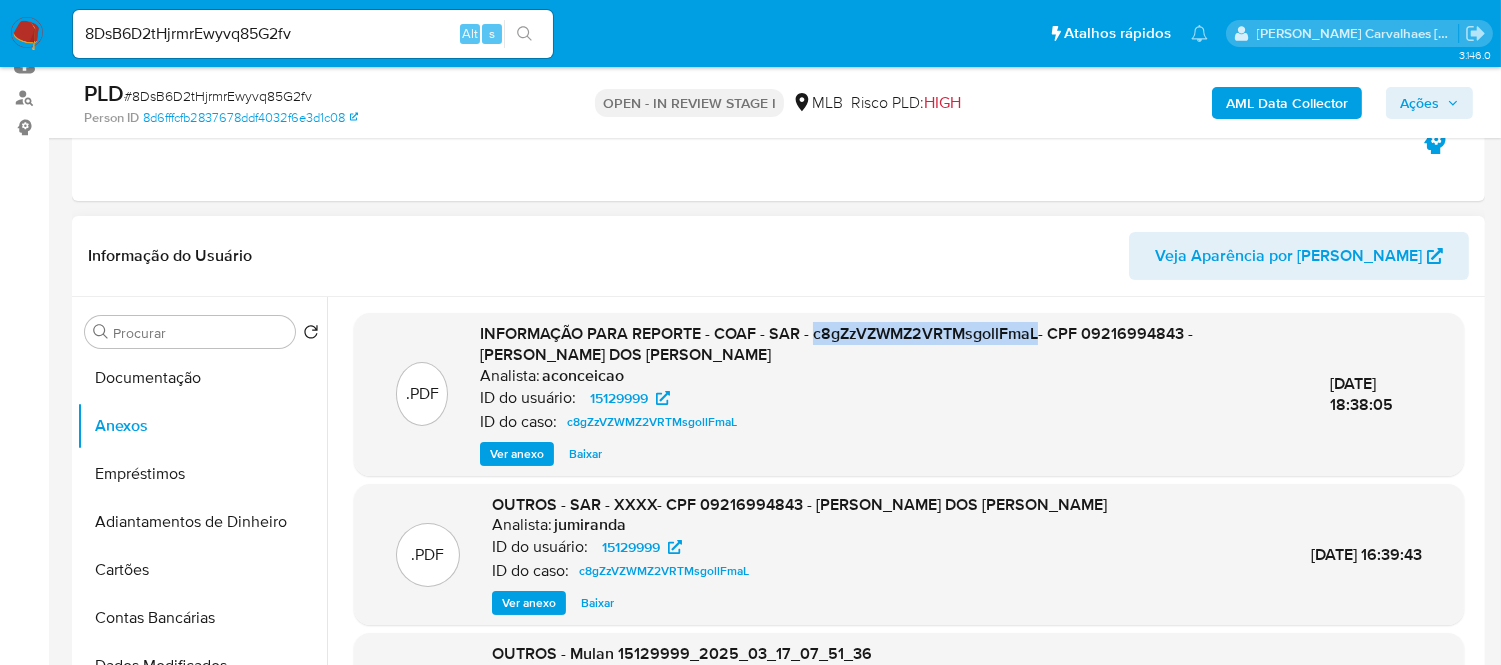 drag, startPoint x: 812, startPoint y: 335, endPoint x: 1037, endPoint y: 340, distance: 225.05554 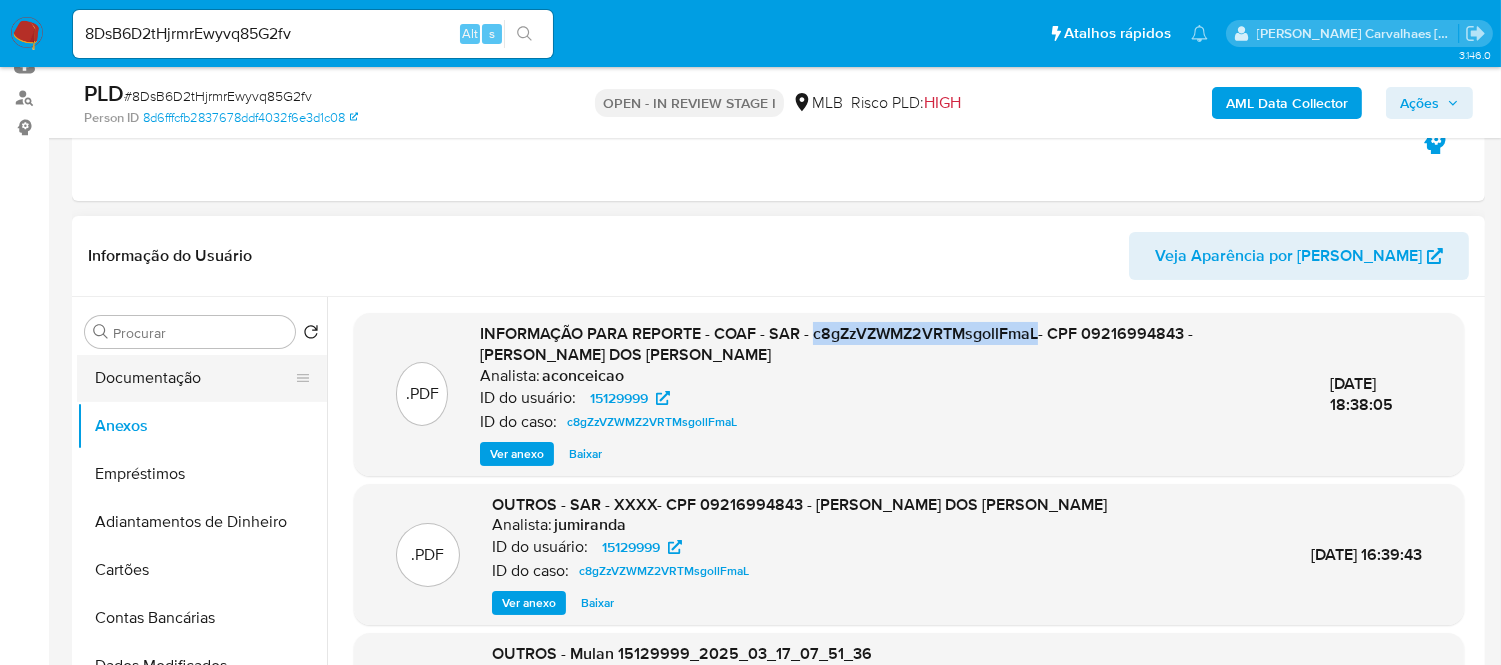 click on "Documentação" at bounding box center [194, 378] 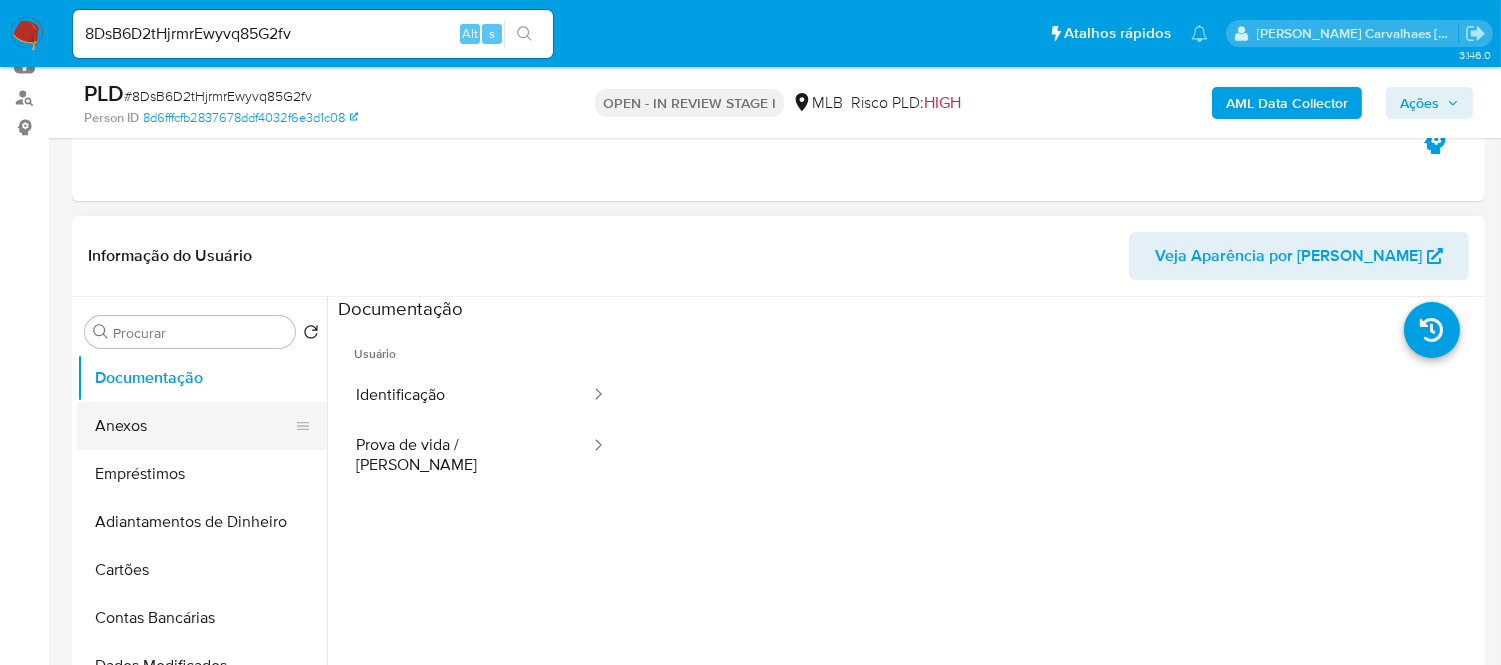 click on "Anexos" at bounding box center (194, 426) 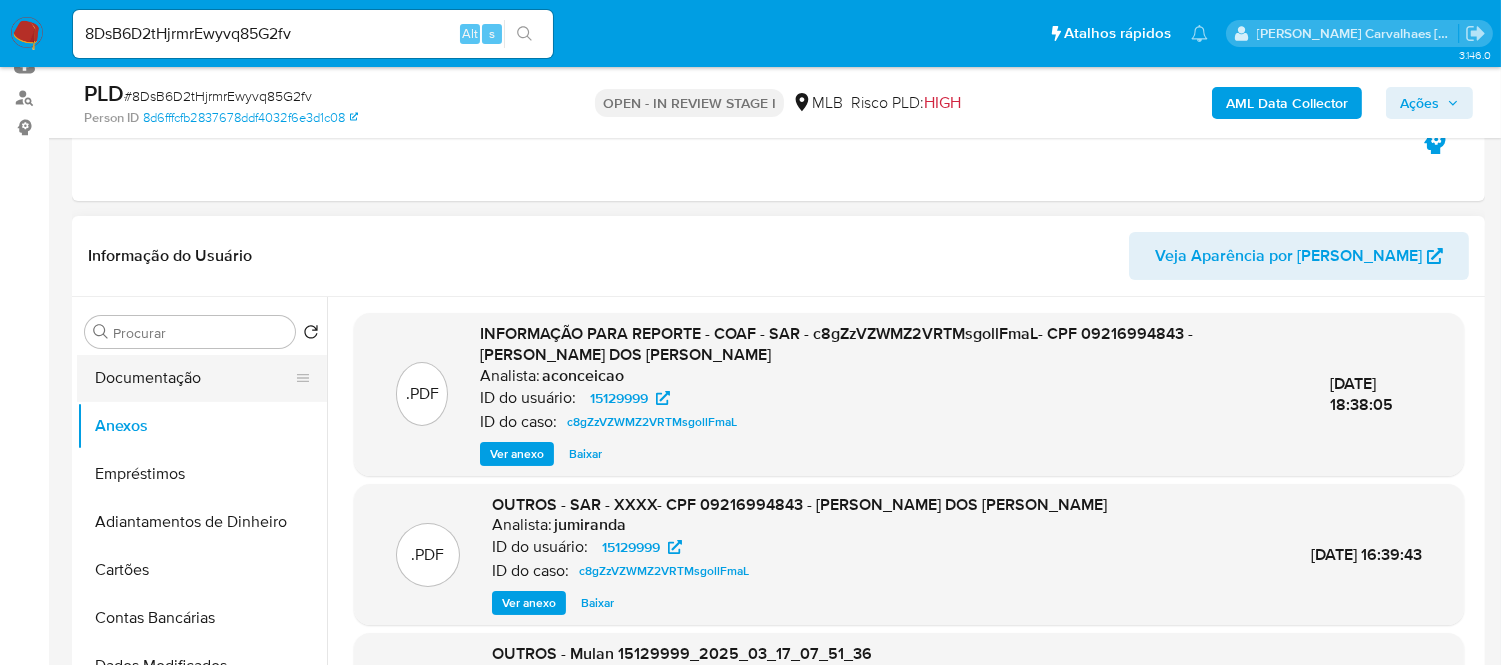 click on "Documentação" at bounding box center (194, 378) 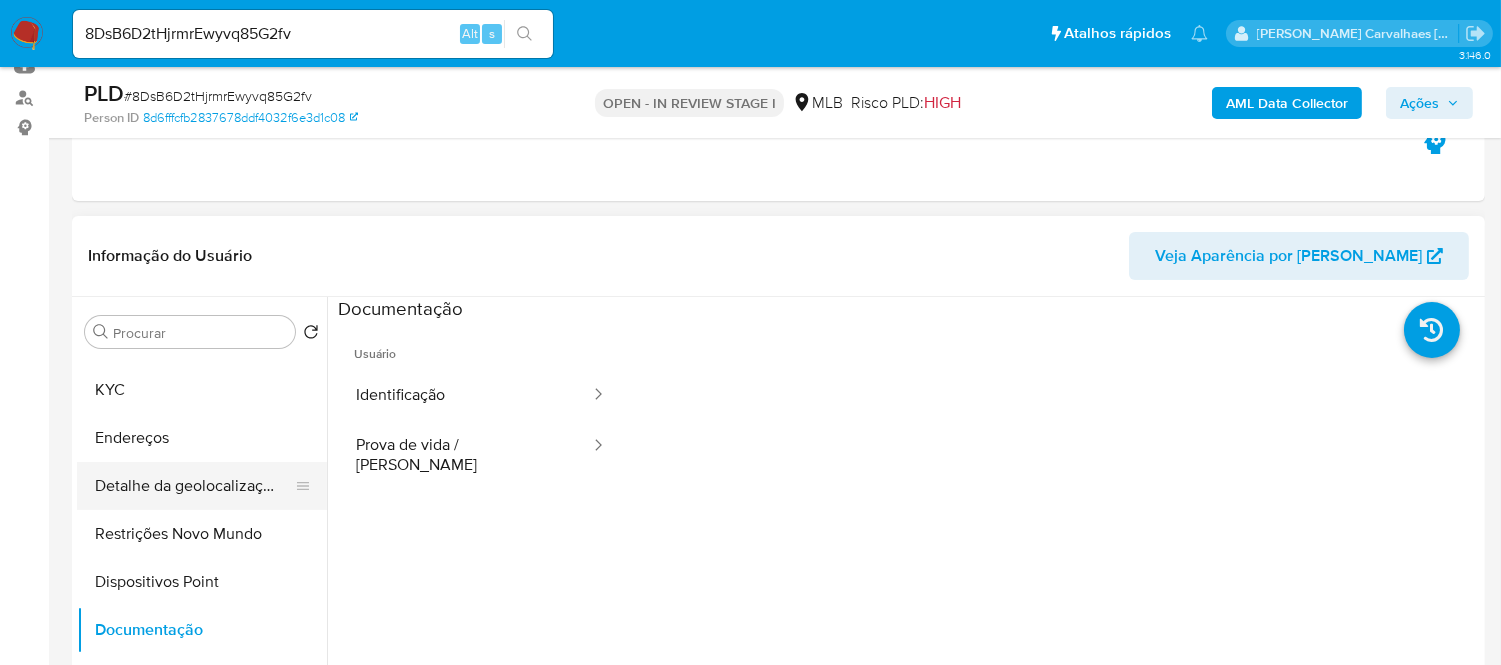 scroll, scrollTop: 0, scrollLeft: 0, axis: both 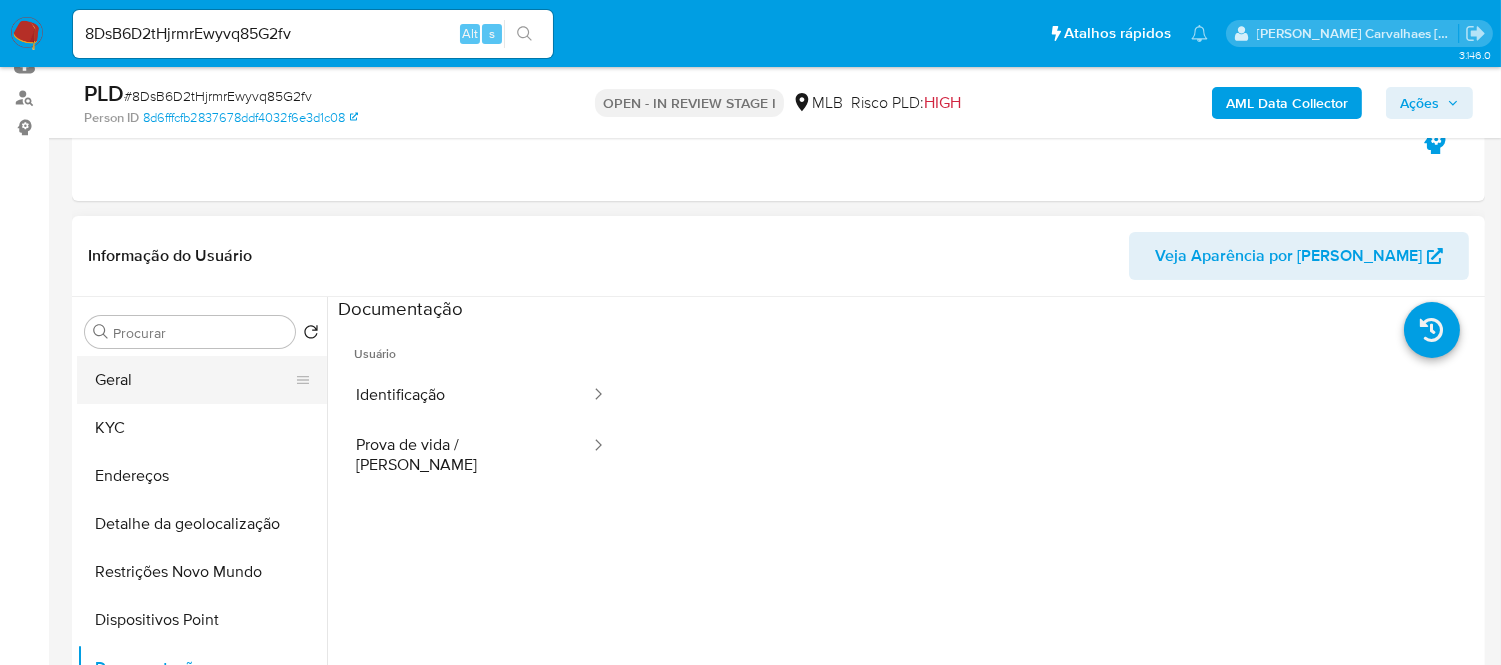 click on "Geral" at bounding box center [194, 380] 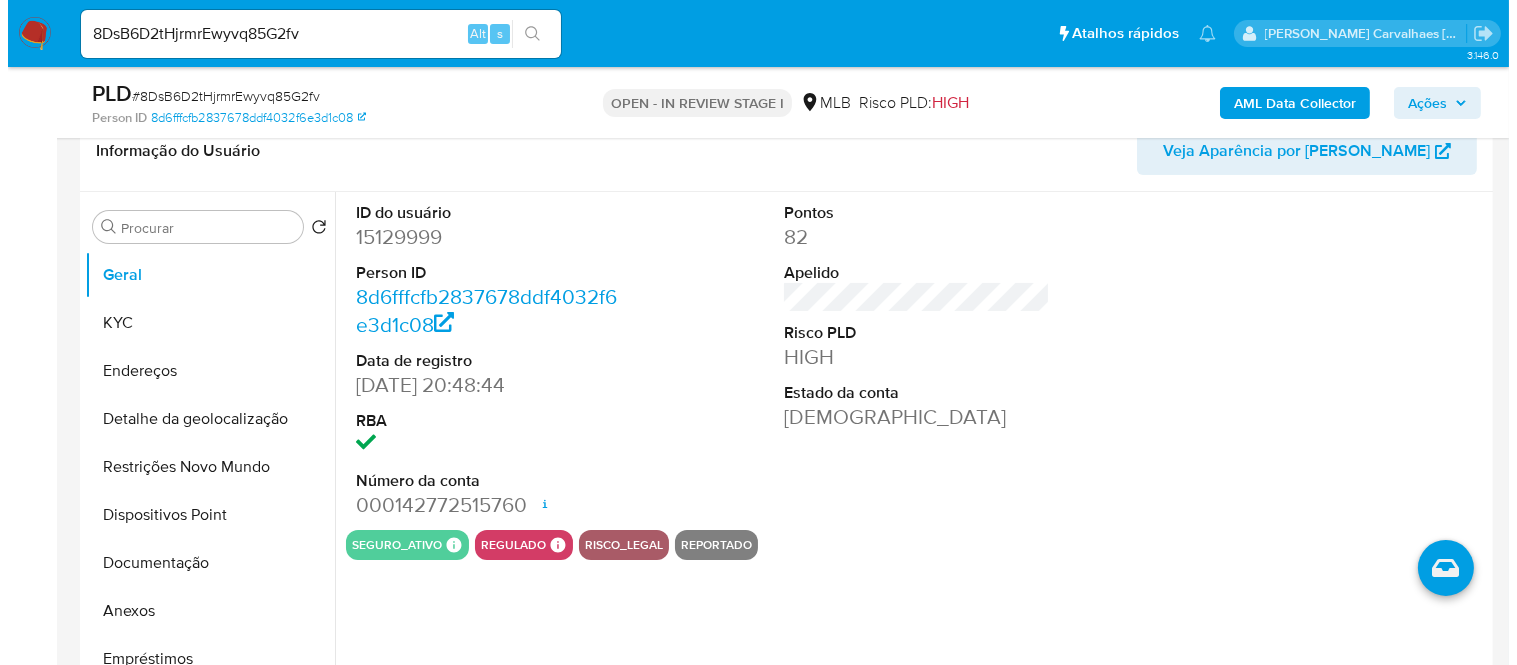 scroll, scrollTop: 333, scrollLeft: 0, axis: vertical 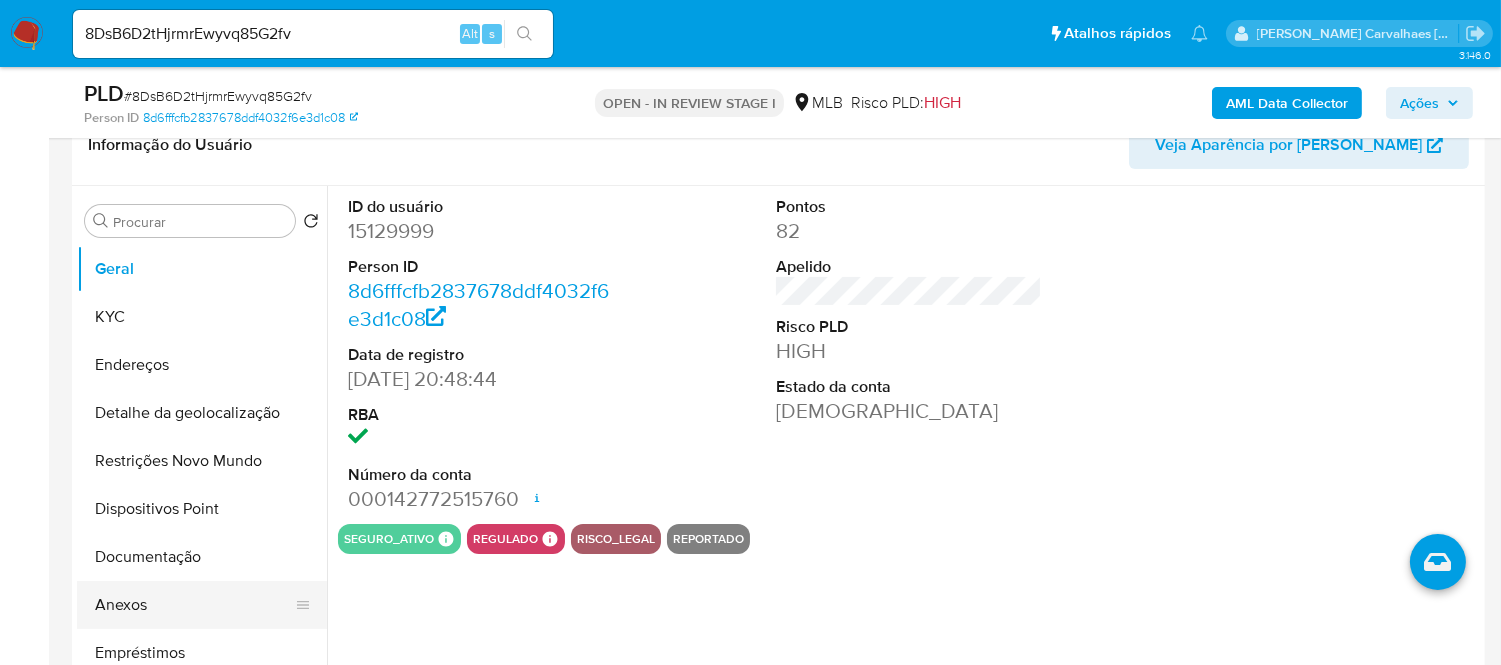 click on "Anexos" at bounding box center (194, 605) 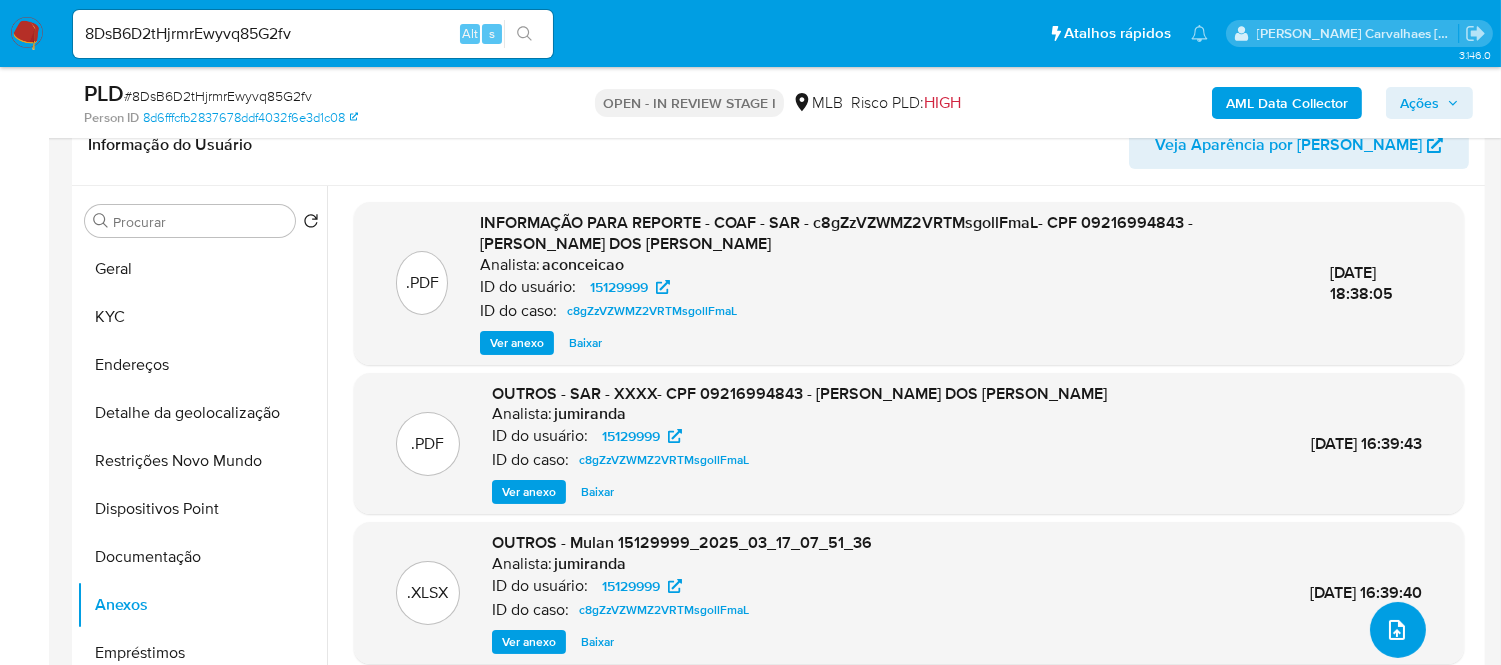 click 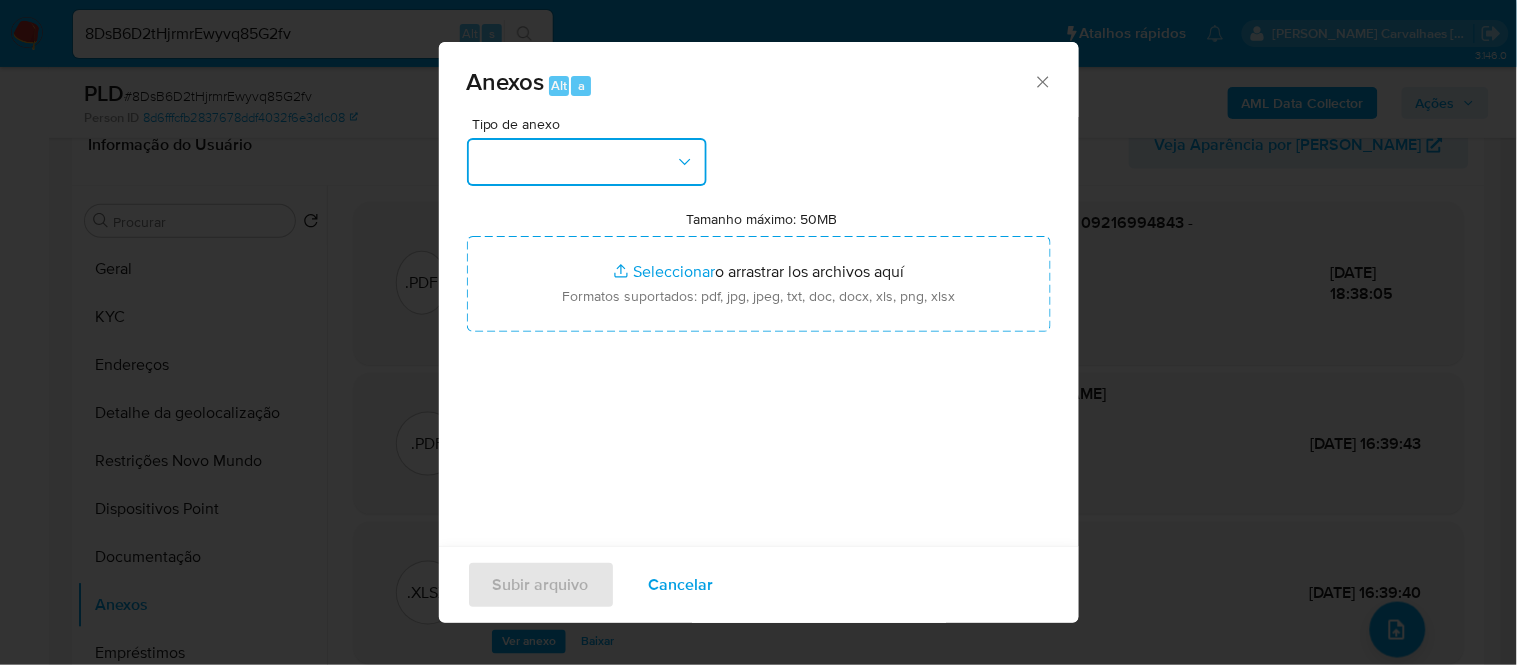 click at bounding box center [587, 162] 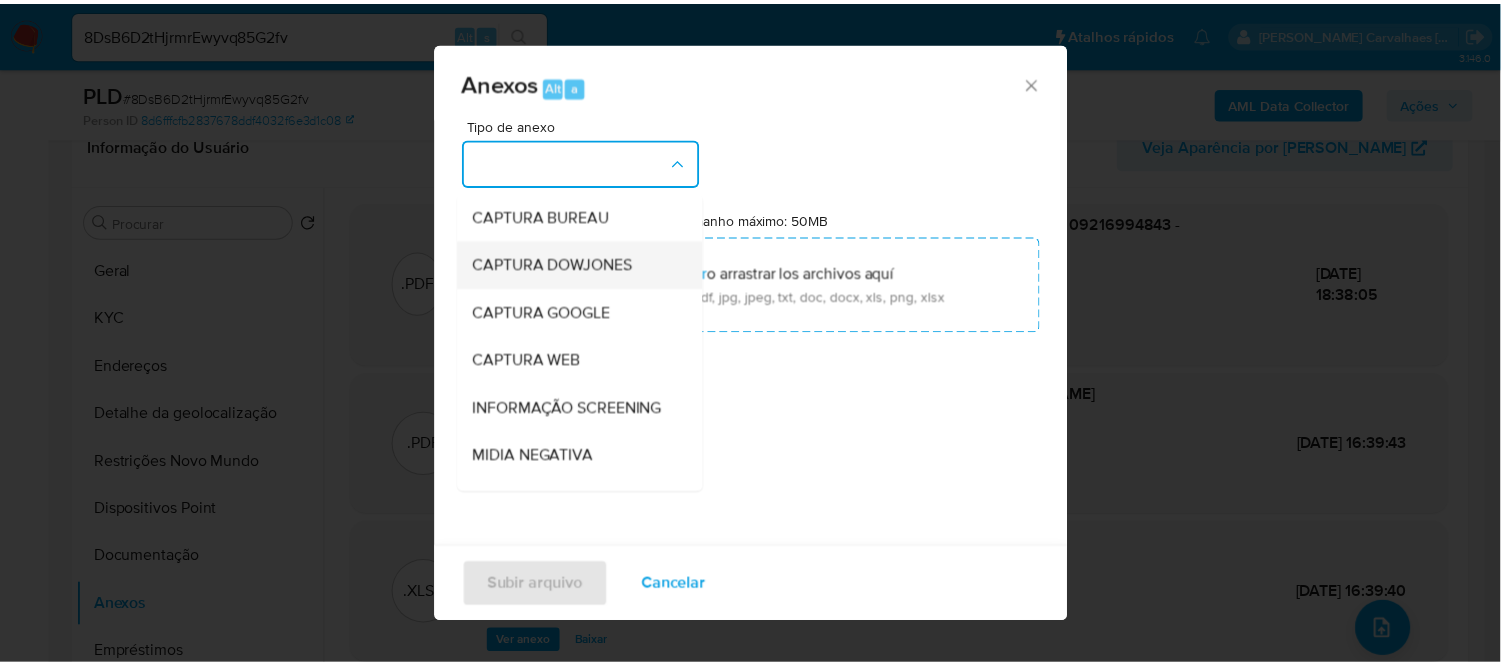 scroll, scrollTop: 222, scrollLeft: 0, axis: vertical 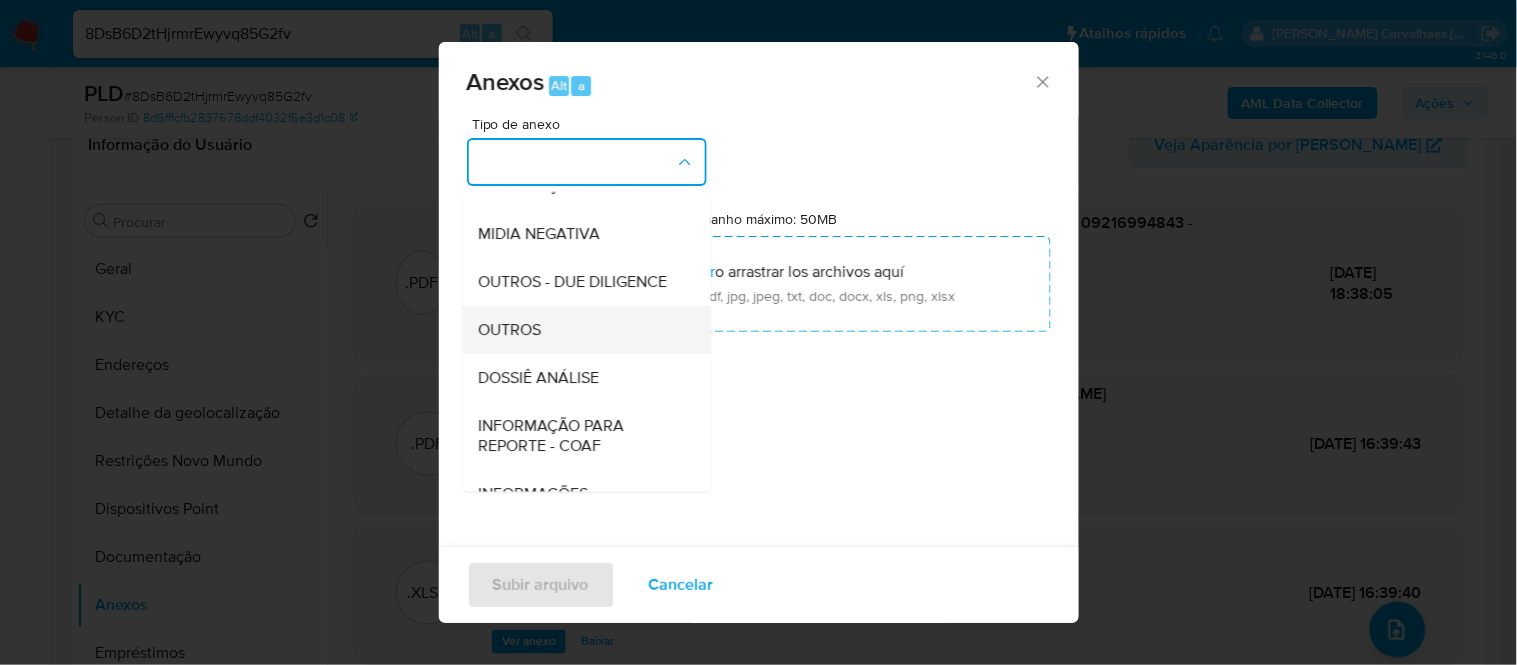click on "OUTROS" at bounding box center (509, 329) 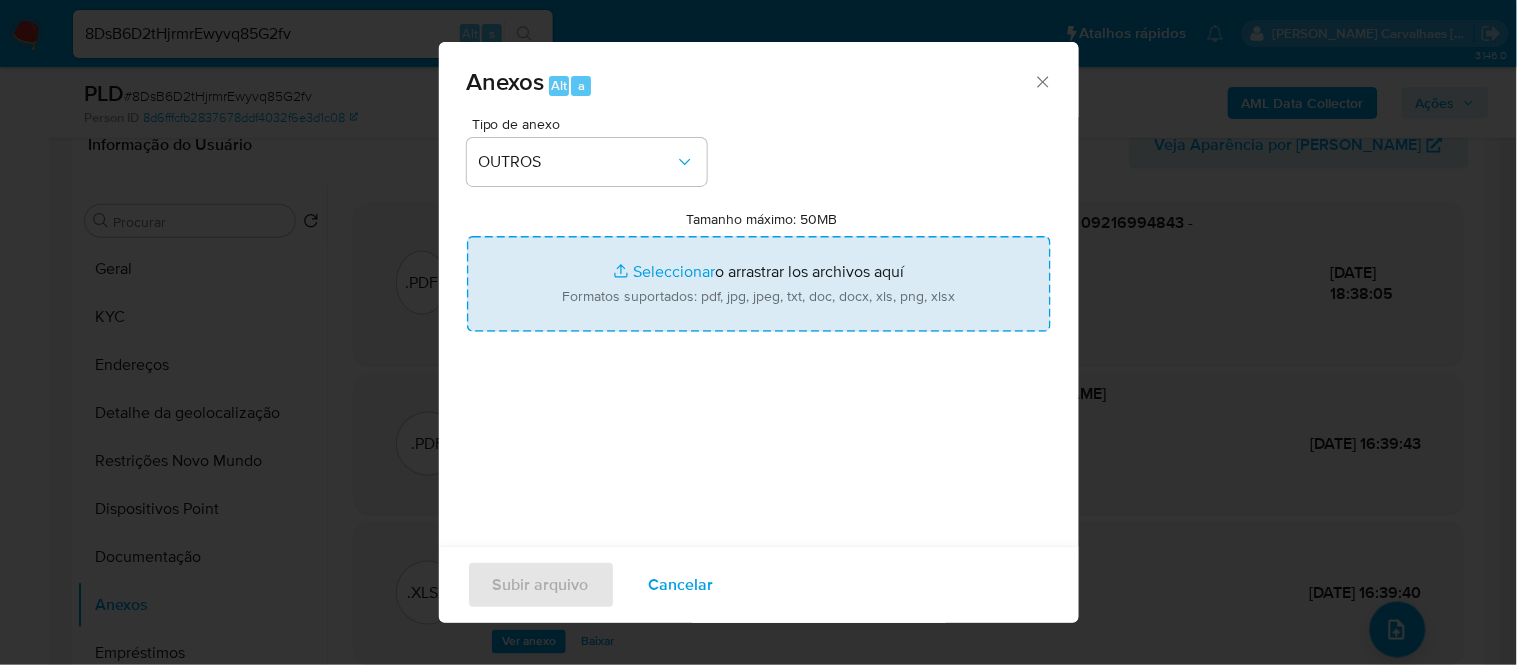 click on "Tamanho máximo: 50MB Seleccionar archivos" at bounding box center [759, 284] 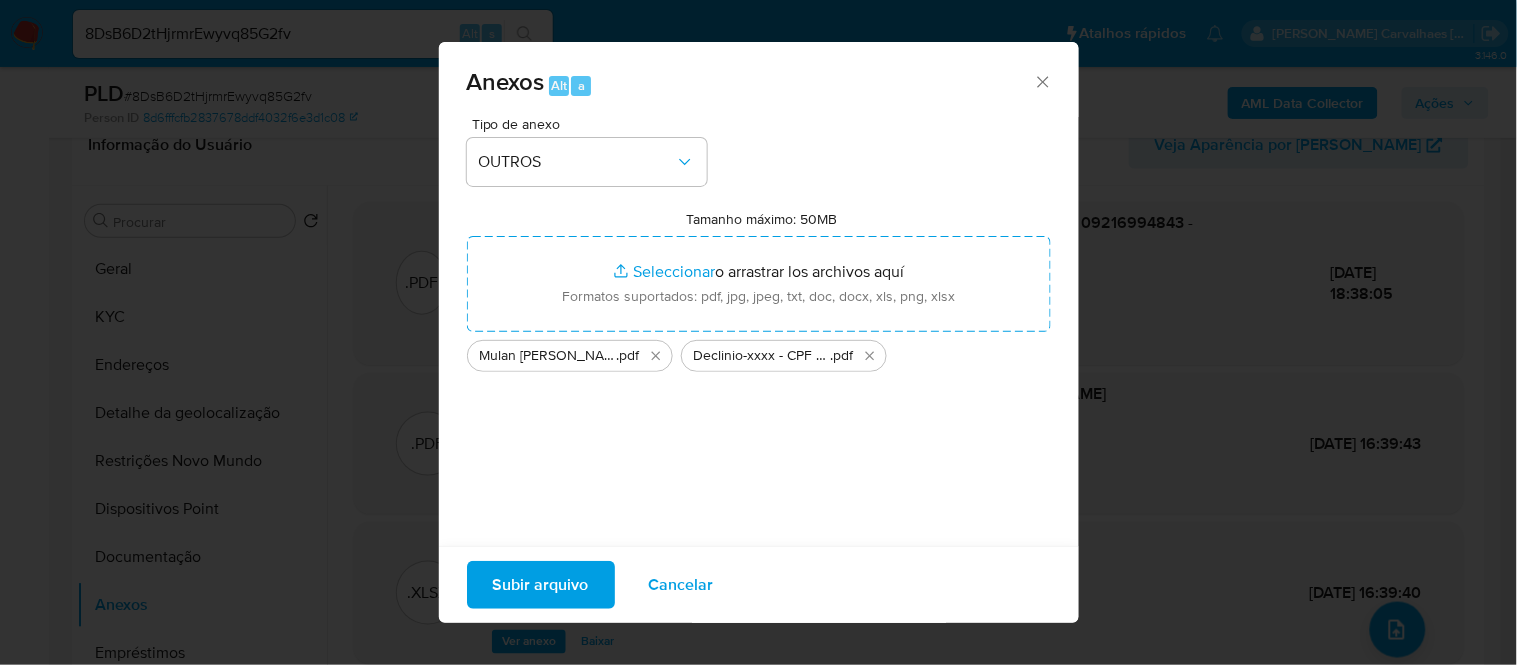 click on "Subir arquivo" at bounding box center [541, 585] 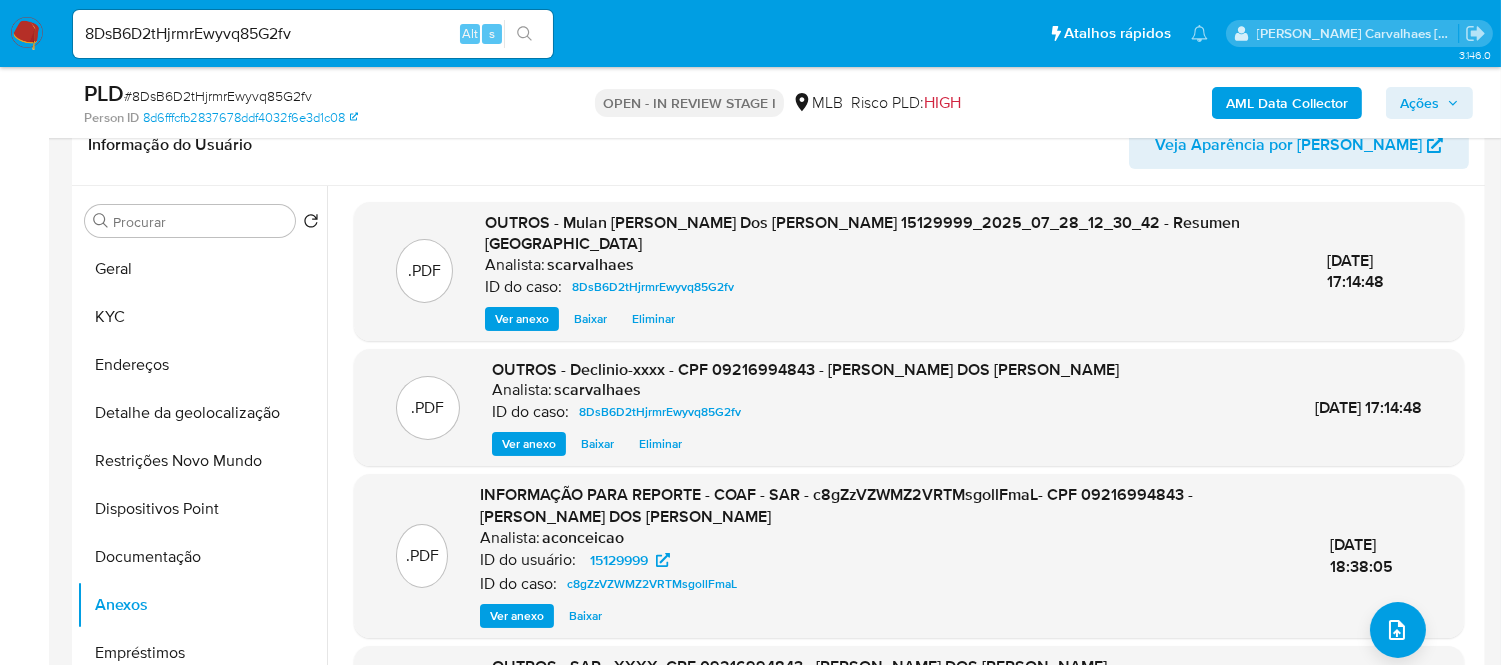 click on "Ações" at bounding box center [1419, 103] 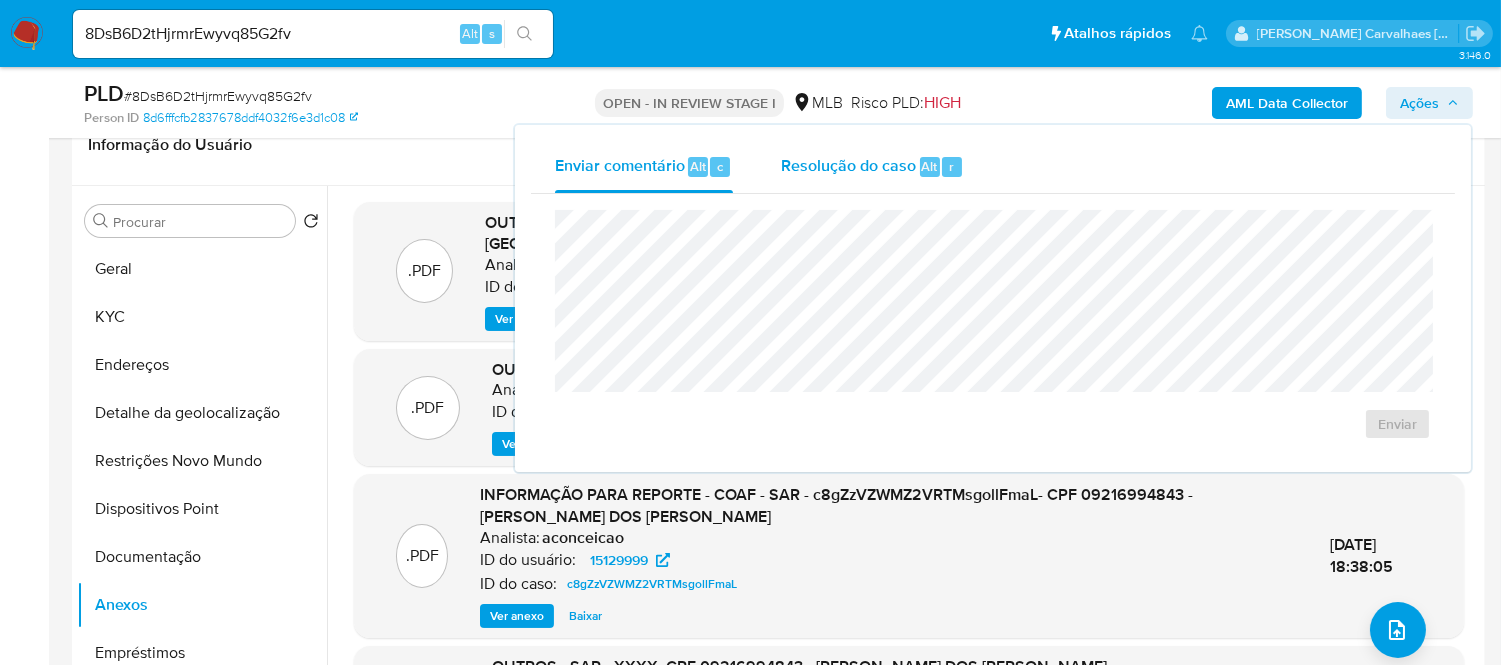 click on "Resolução do caso" at bounding box center [848, 165] 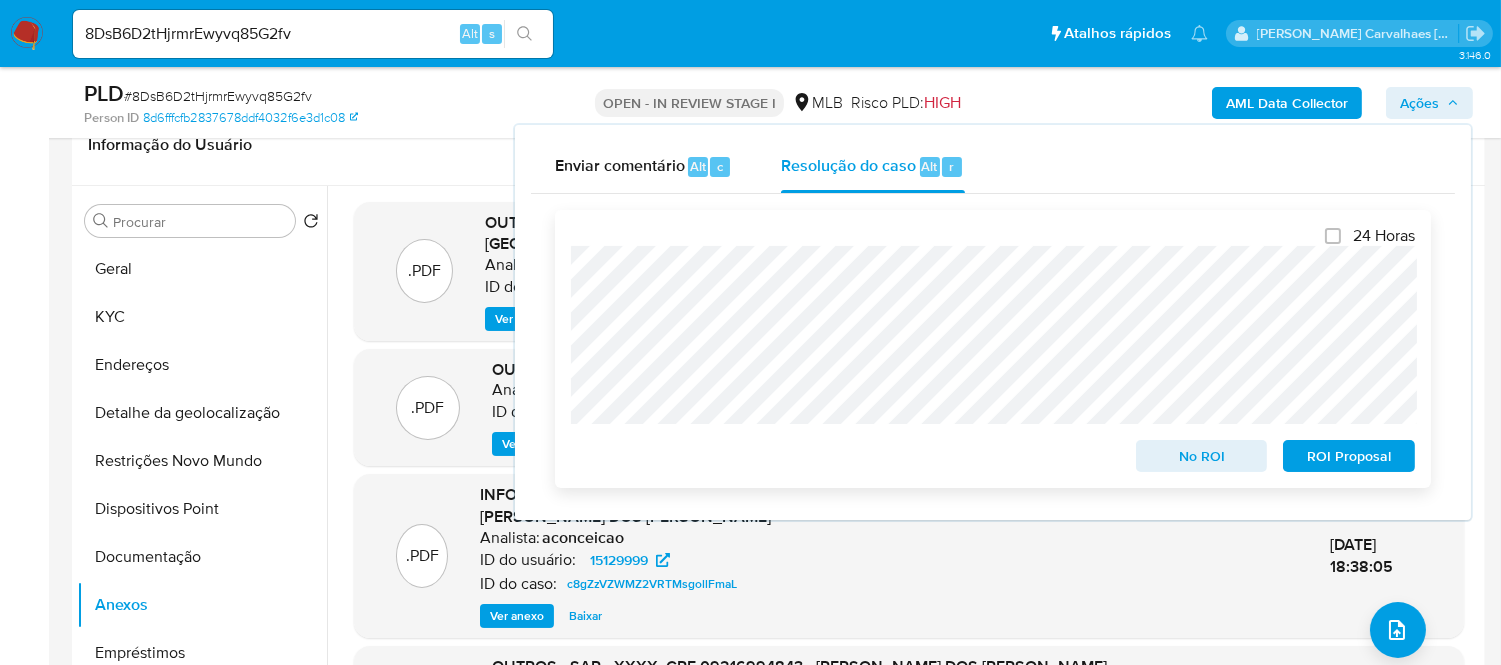 click on "No ROI" at bounding box center (1202, 456) 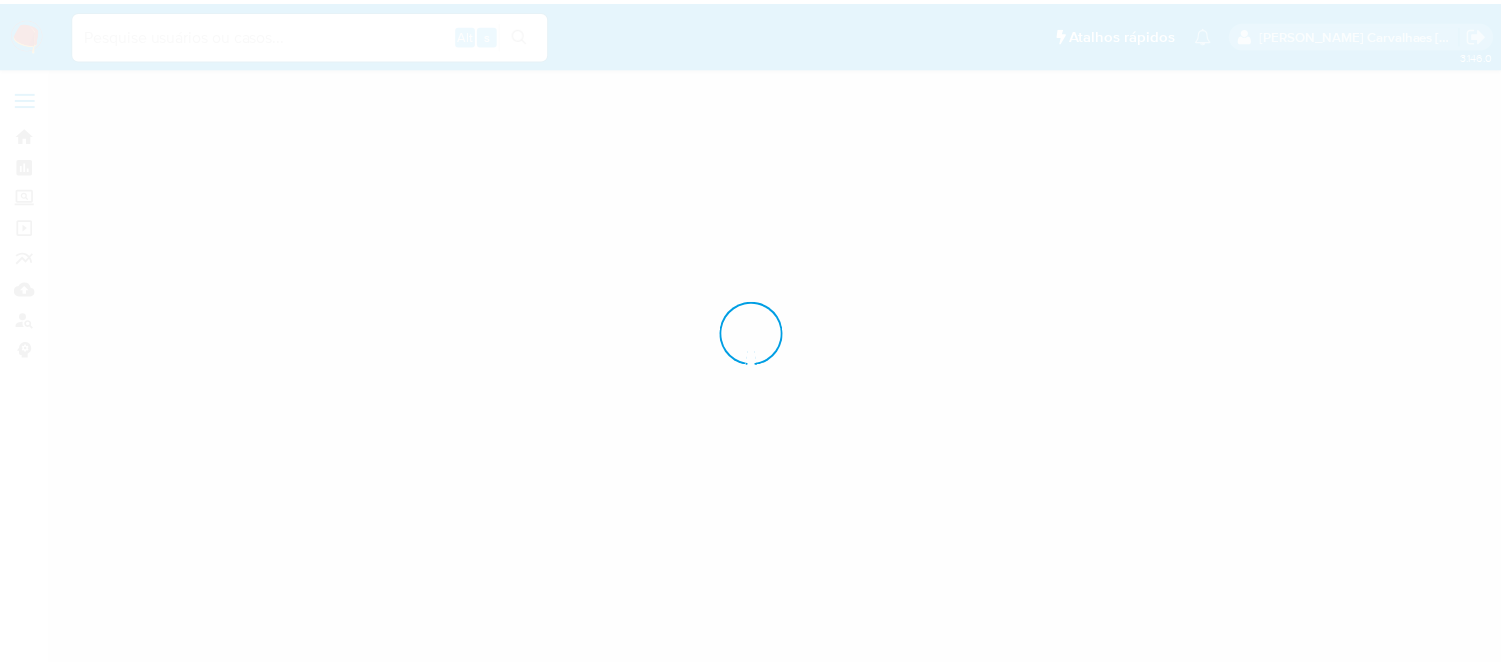 scroll, scrollTop: 0, scrollLeft: 0, axis: both 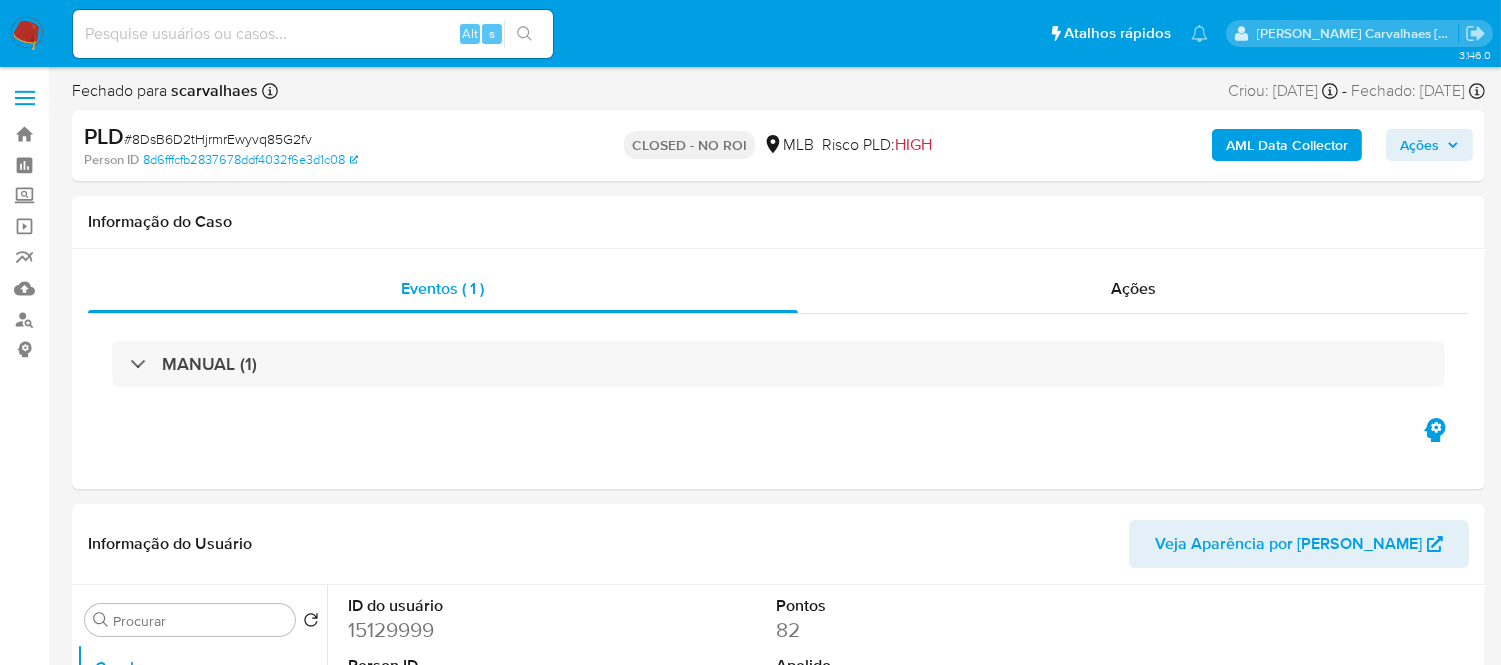 select on "10" 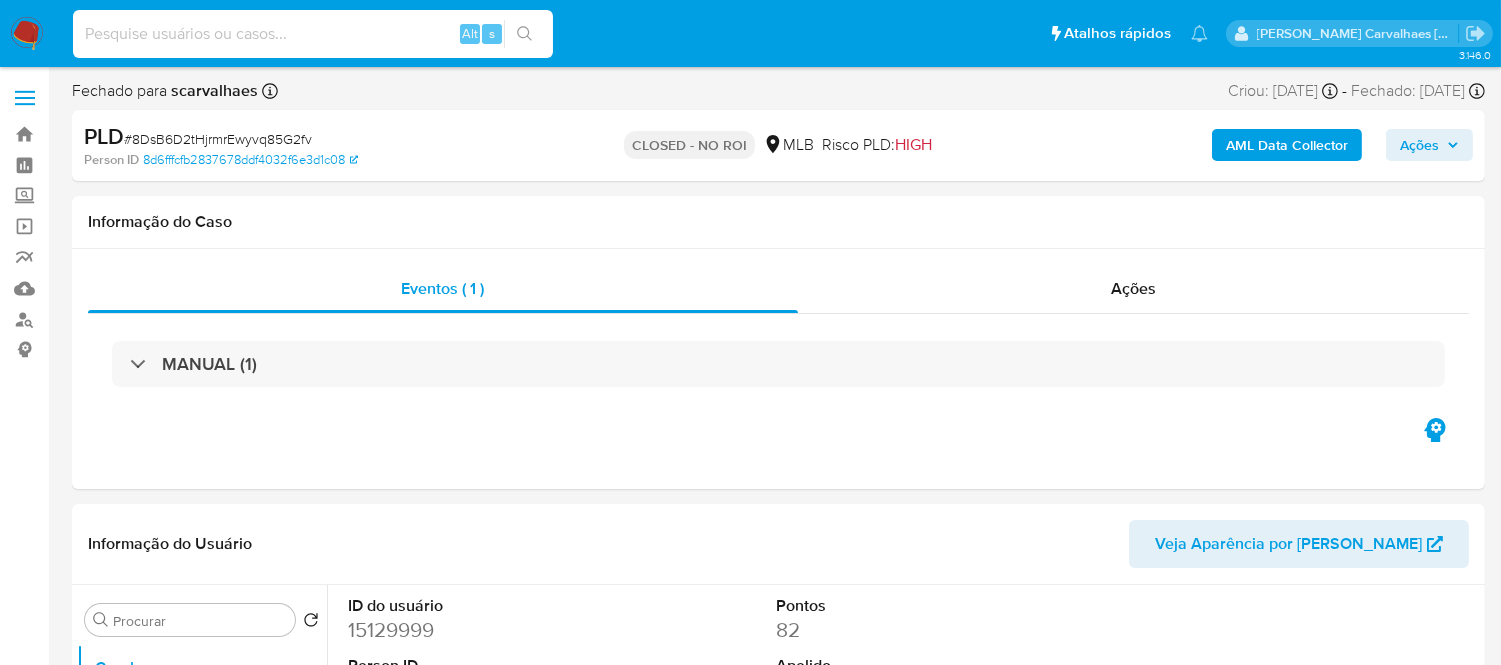 click at bounding box center (313, 34) 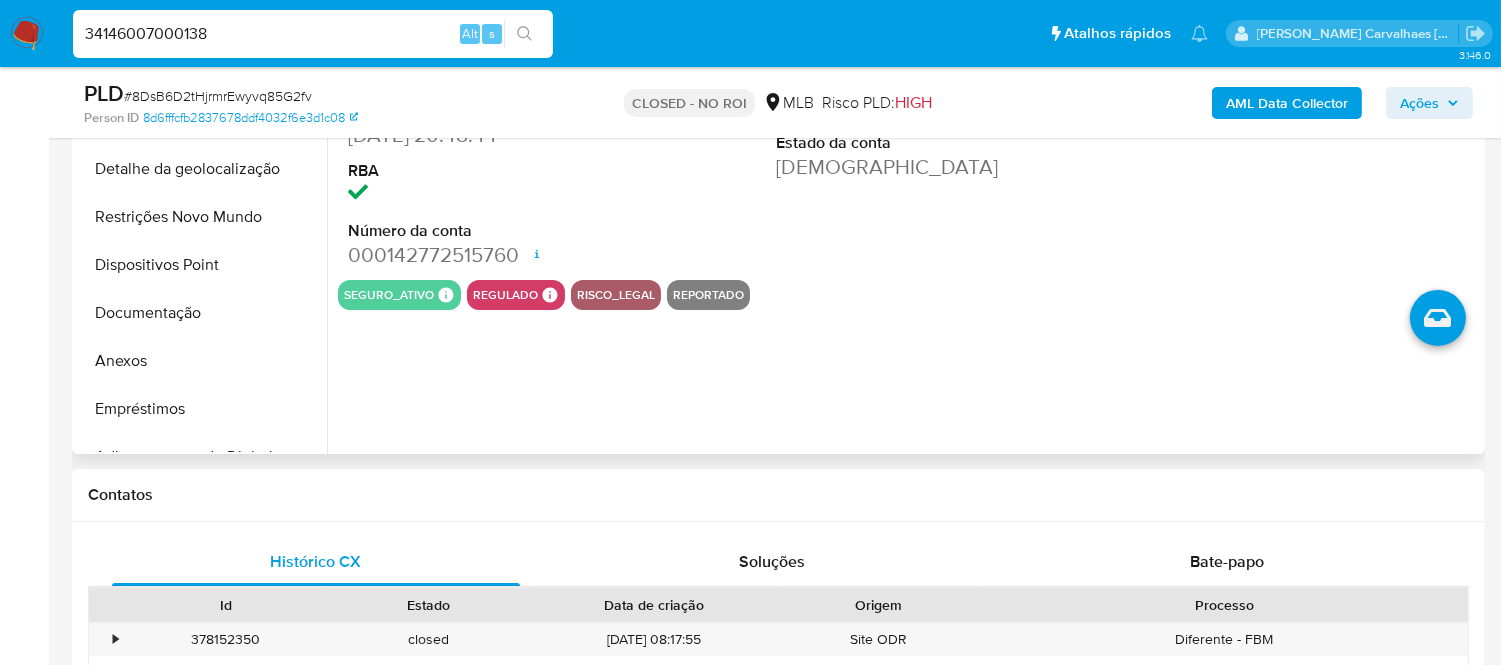 scroll, scrollTop: 444, scrollLeft: 0, axis: vertical 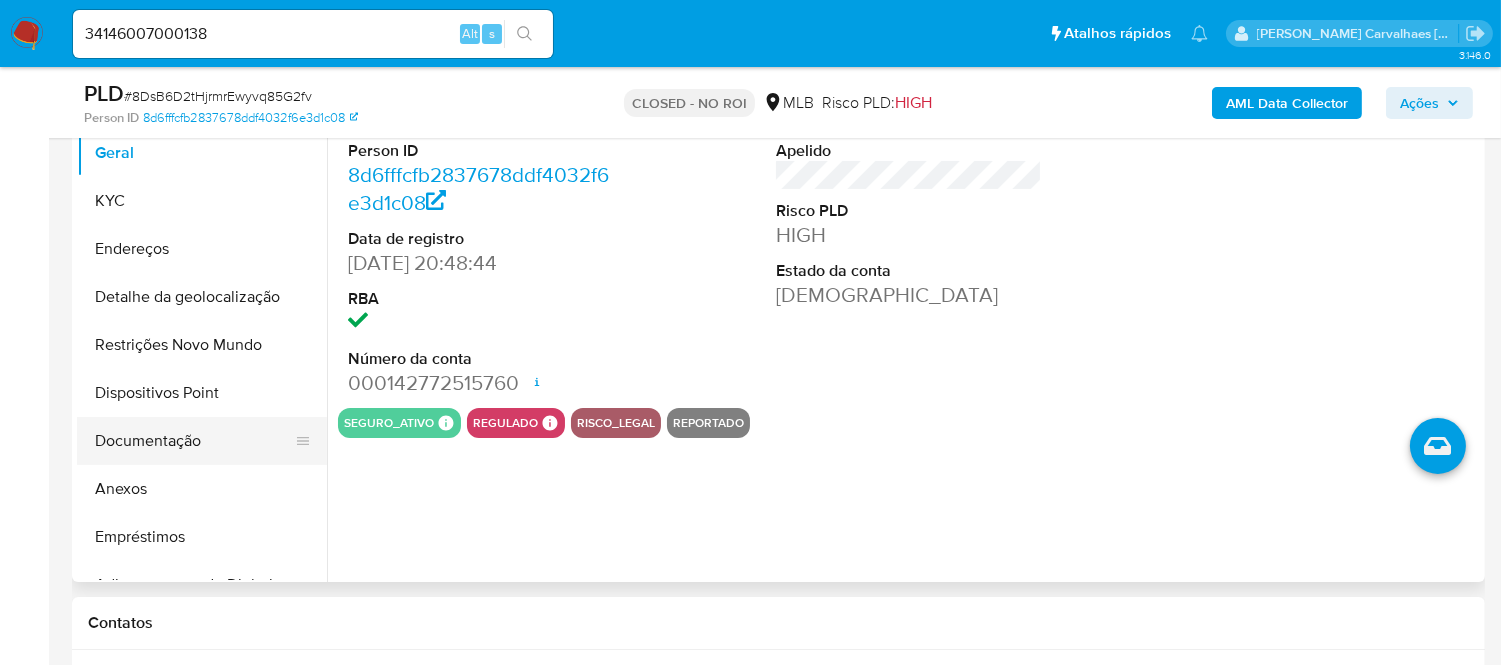 click on "Documentação" at bounding box center (194, 441) 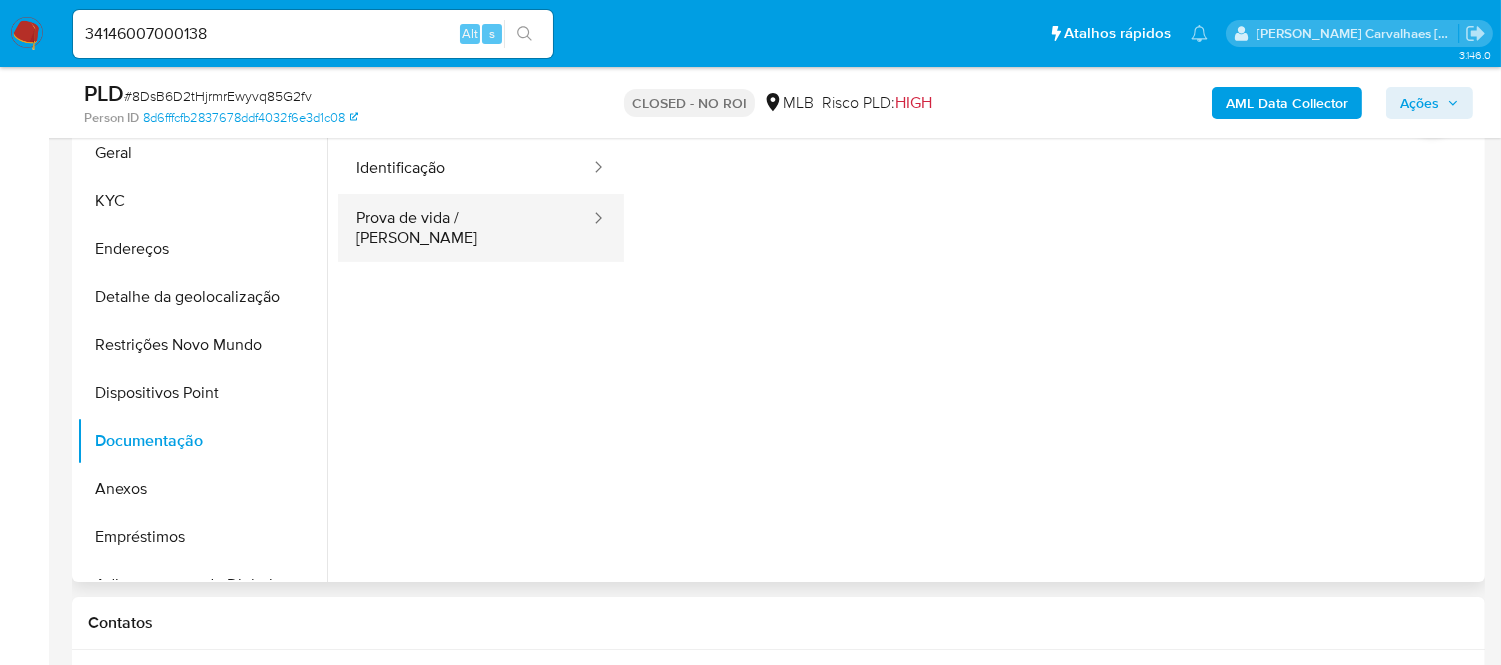 click on "Prova de vida / [PERSON_NAME]" at bounding box center [465, 228] 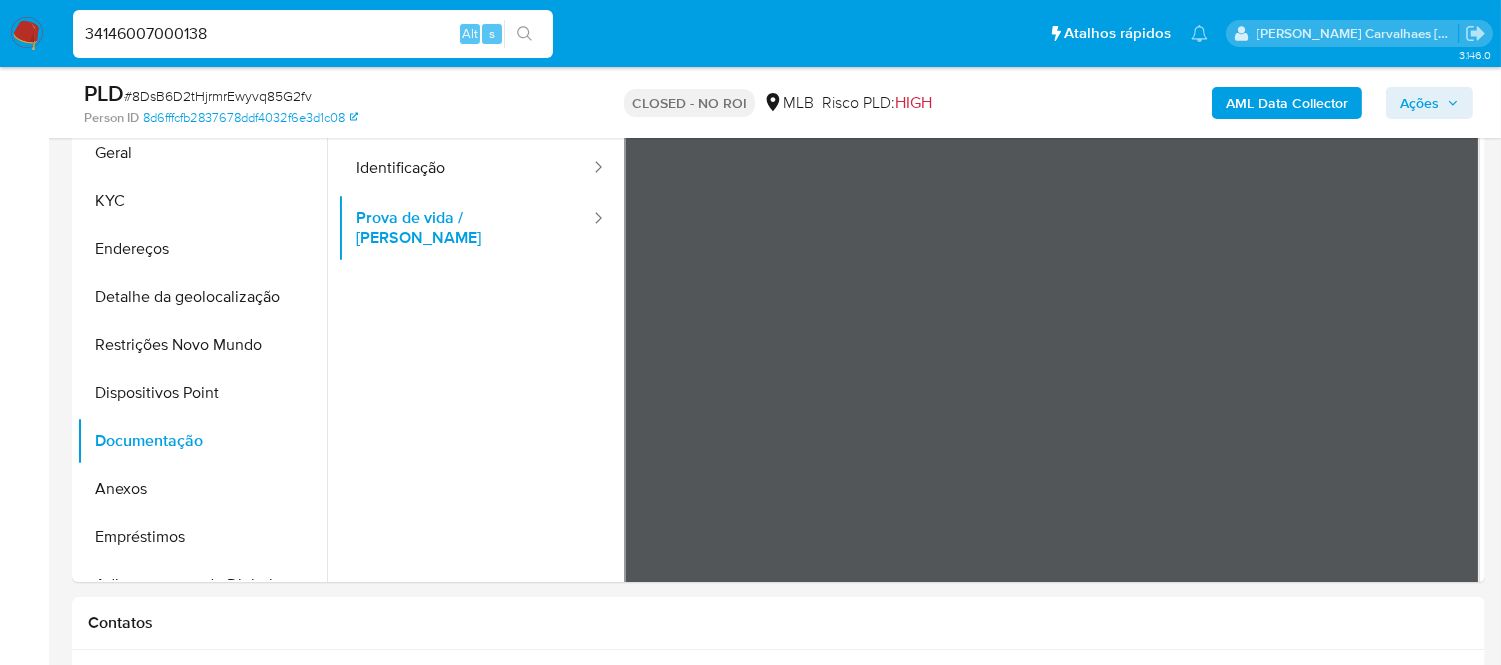 drag, startPoint x: 302, startPoint y: 36, endPoint x: 12, endPoint y: 42, distance: 290.06207 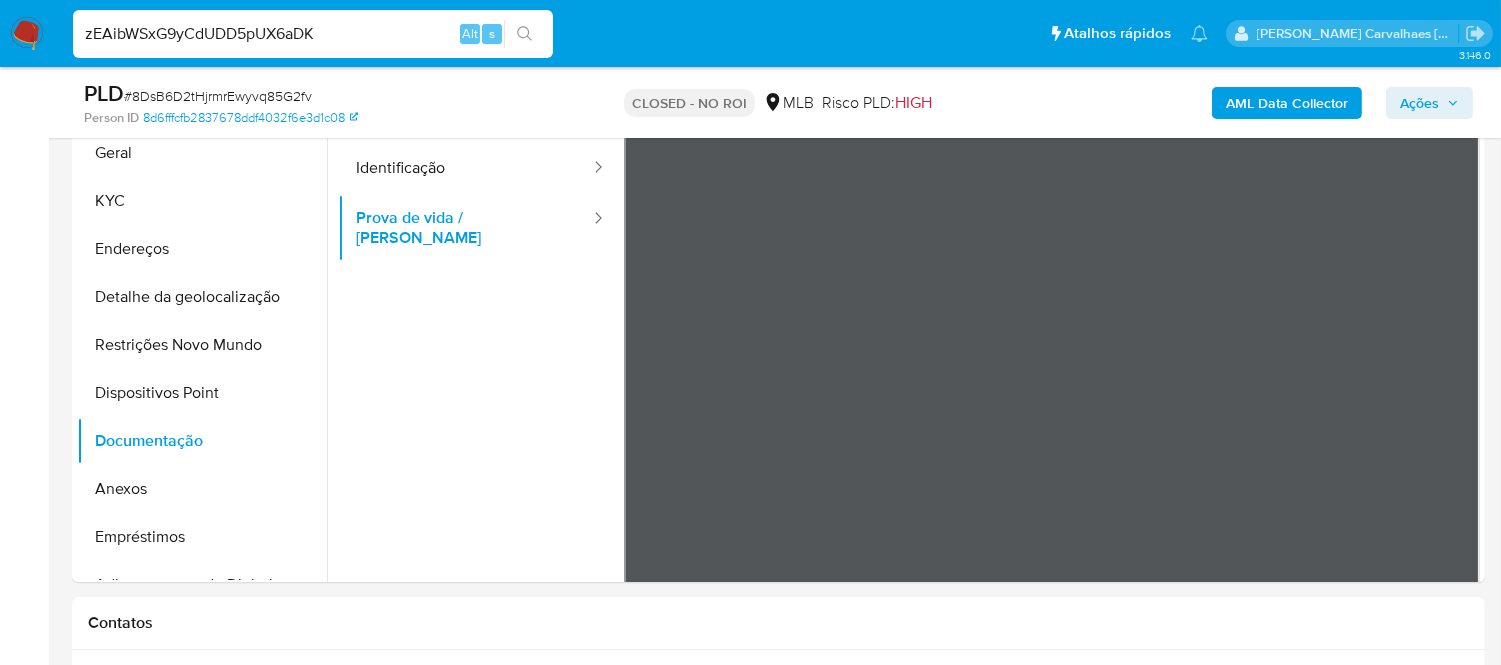 type on "zEAibWSxG9yCdUDD5pUX6aDK" 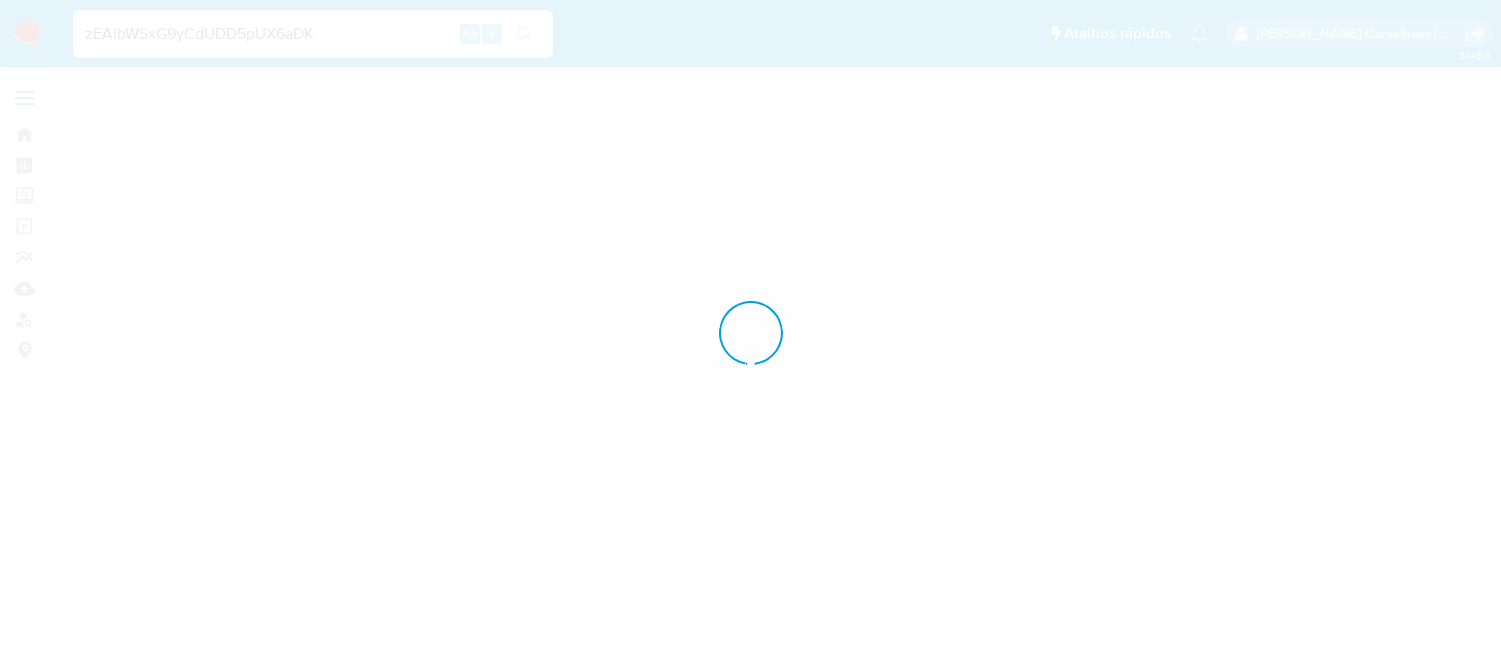 scroll, scrollTop: 0, scrollLeft: 0, axis: both 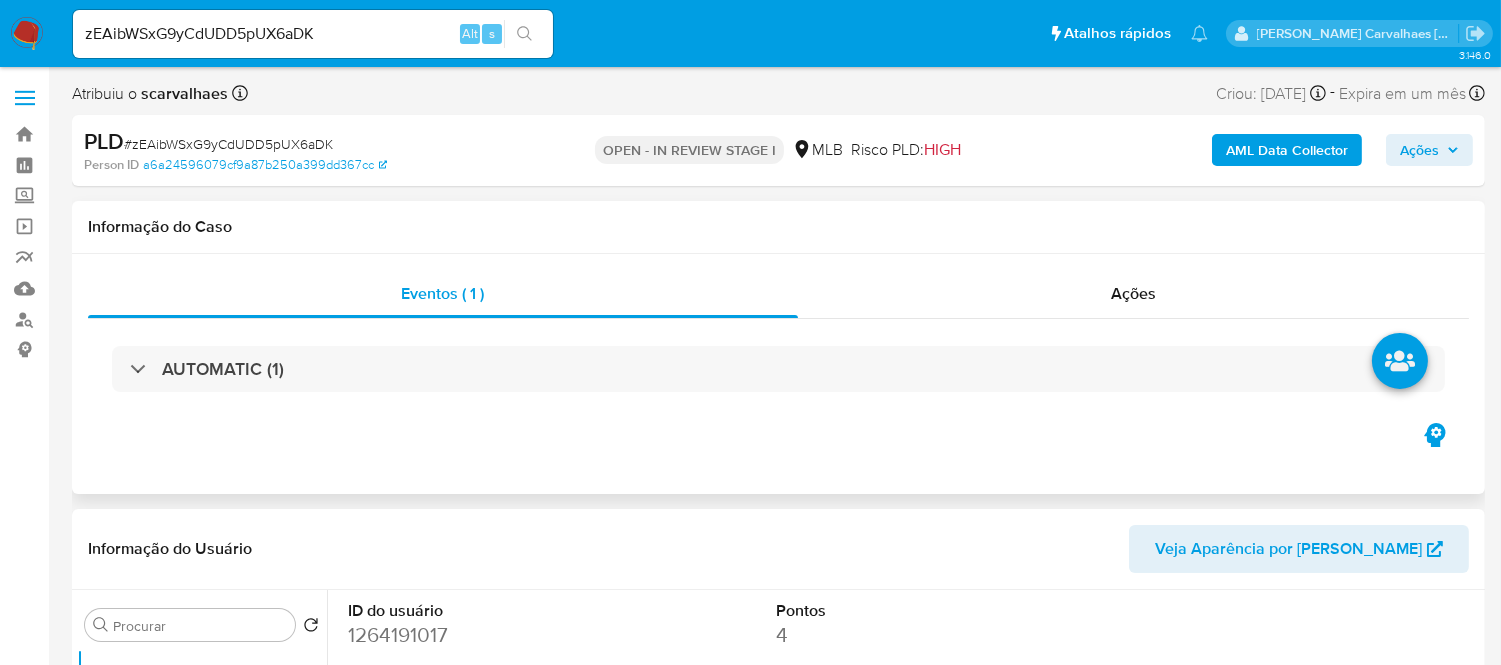 select on "10" 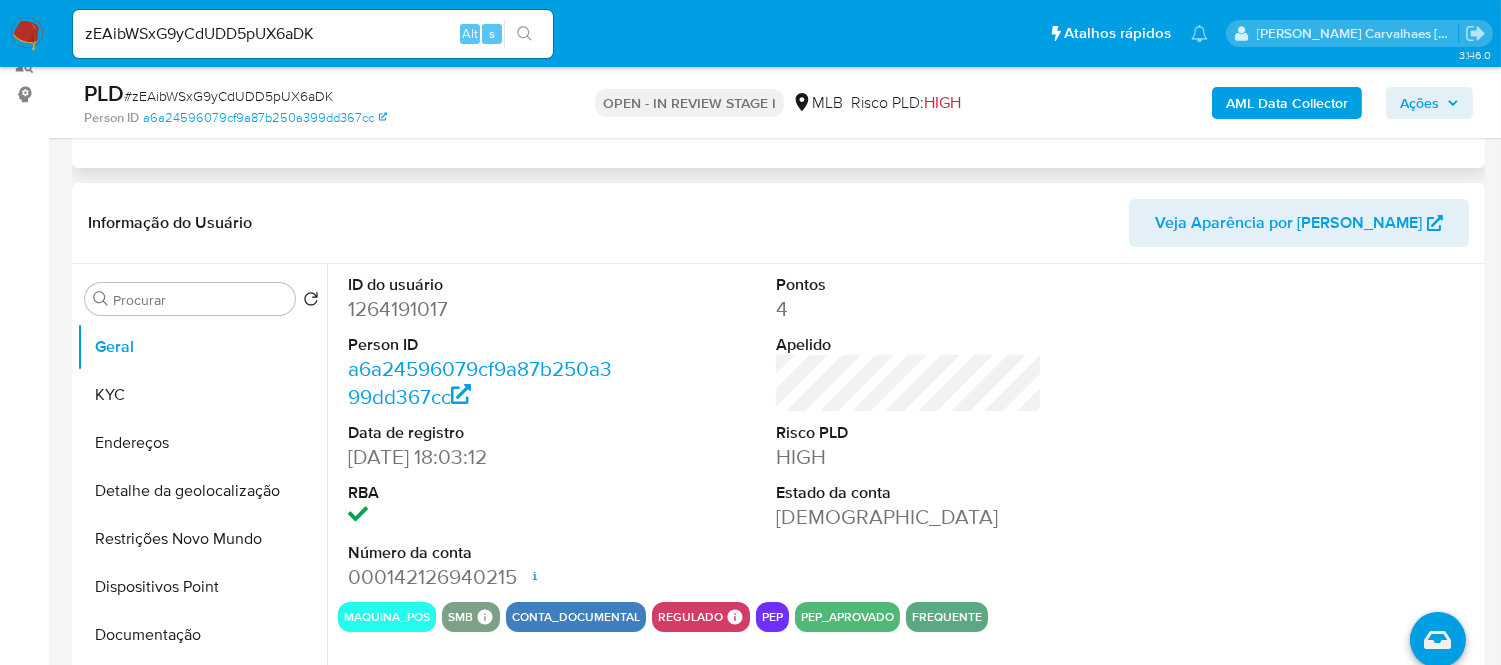 scroll, scrollTop: 333, scrollLeft: 0, axis: vertical 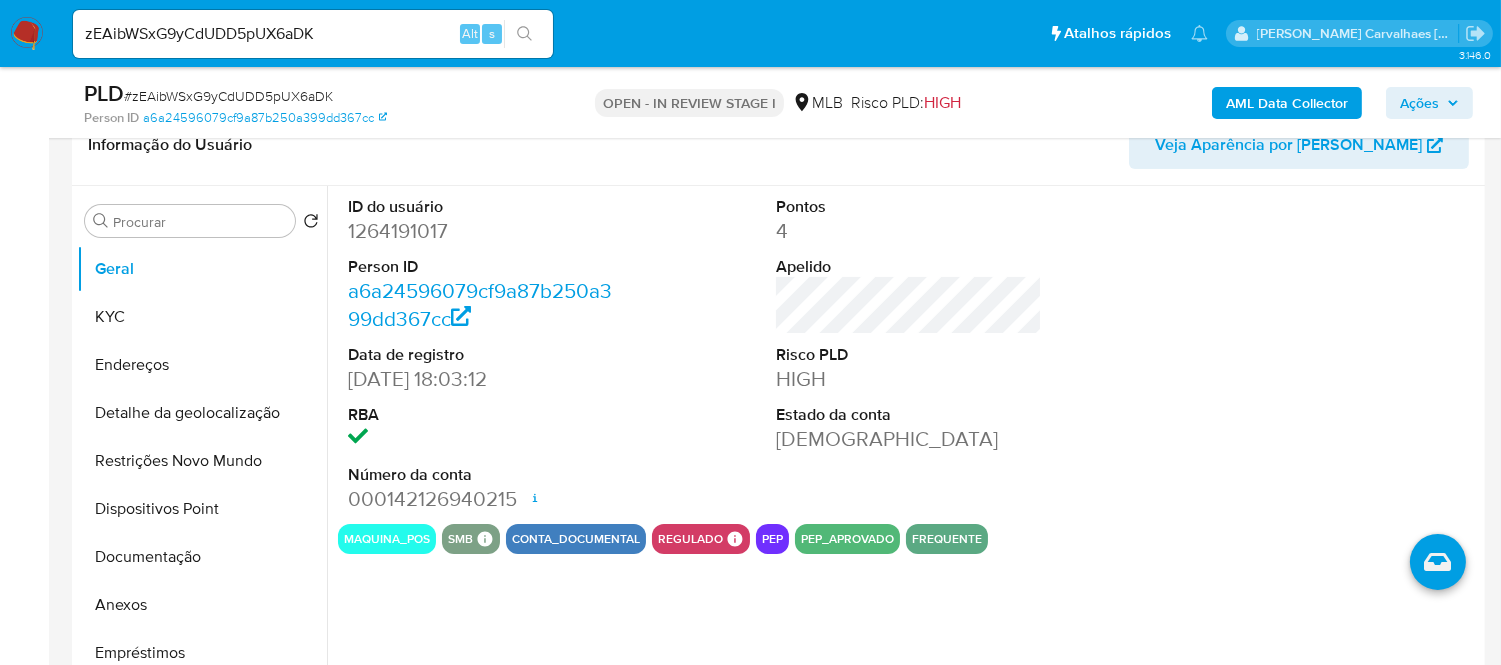 type 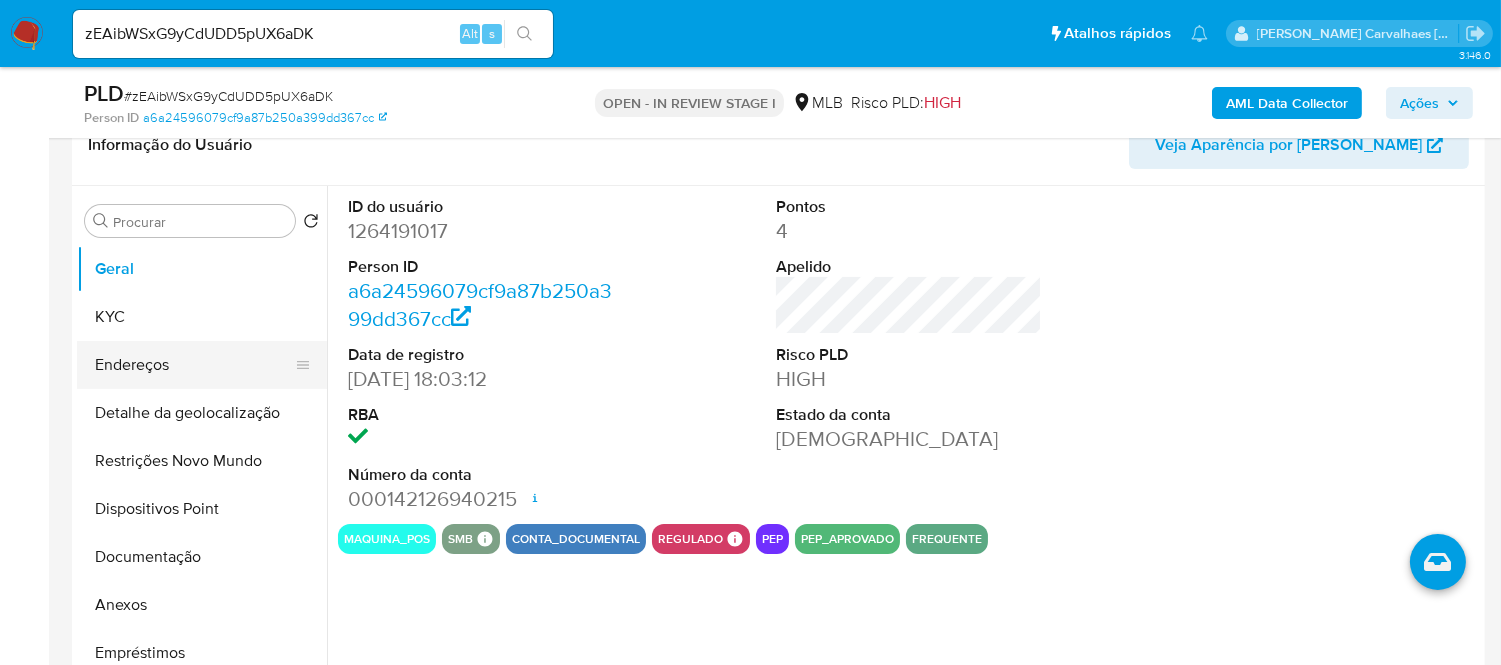 drag, startPoint x: 182, startPoint y: 364, endPoint x: 182, endPoint y: 352, distance: 12 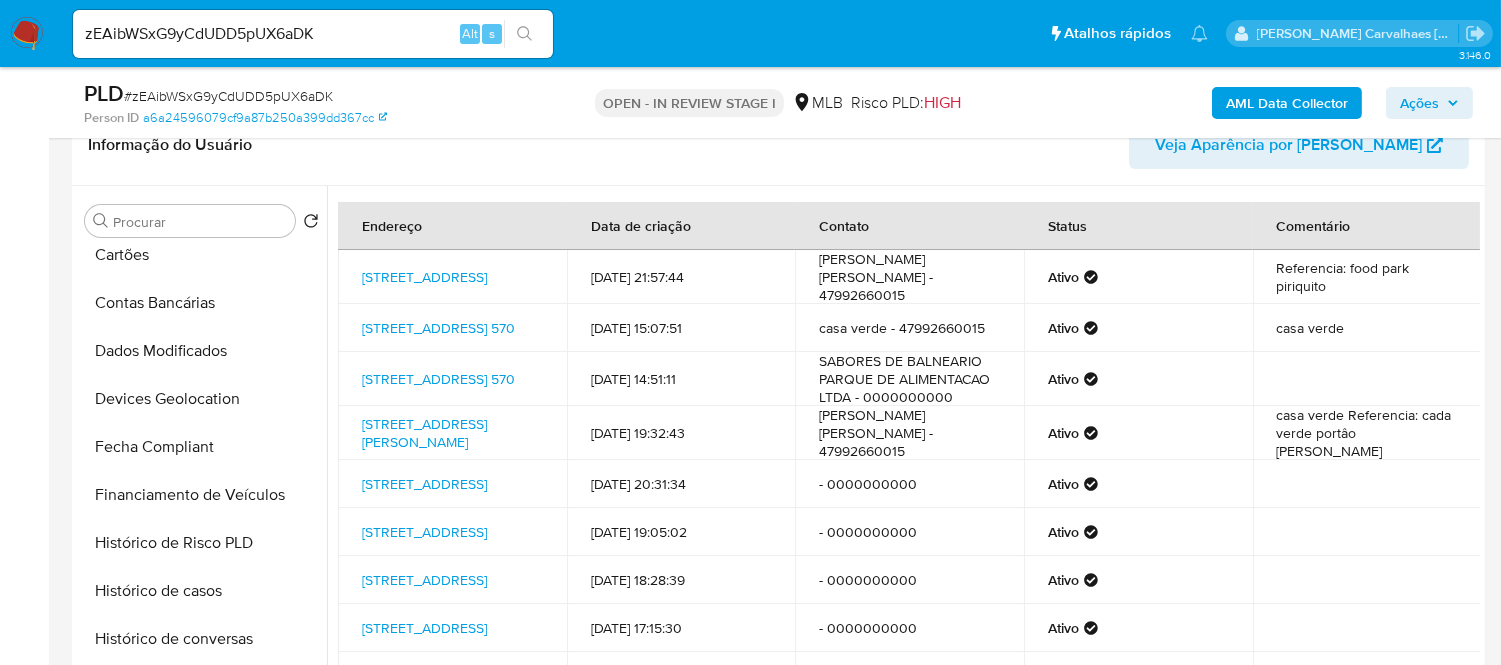 scroll, scrollTop: 555, scrollLeft: 0, axis: vertical 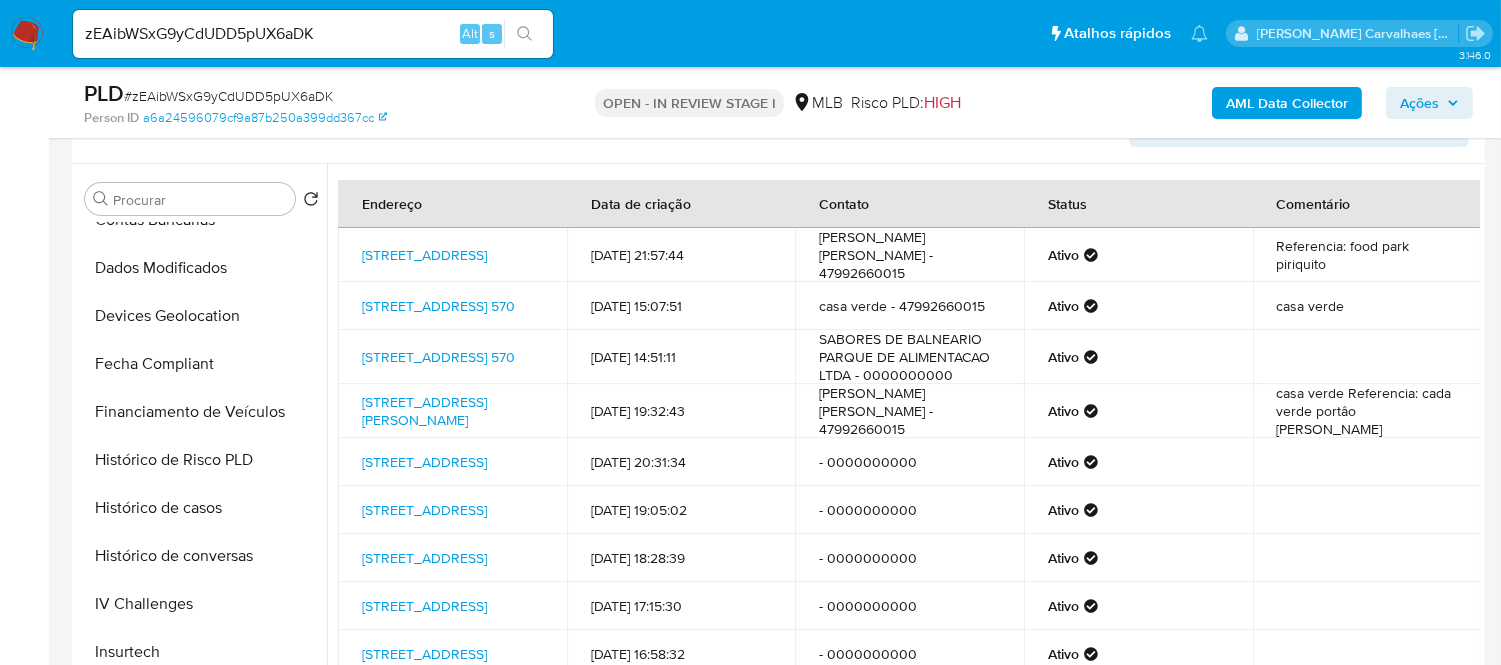 type 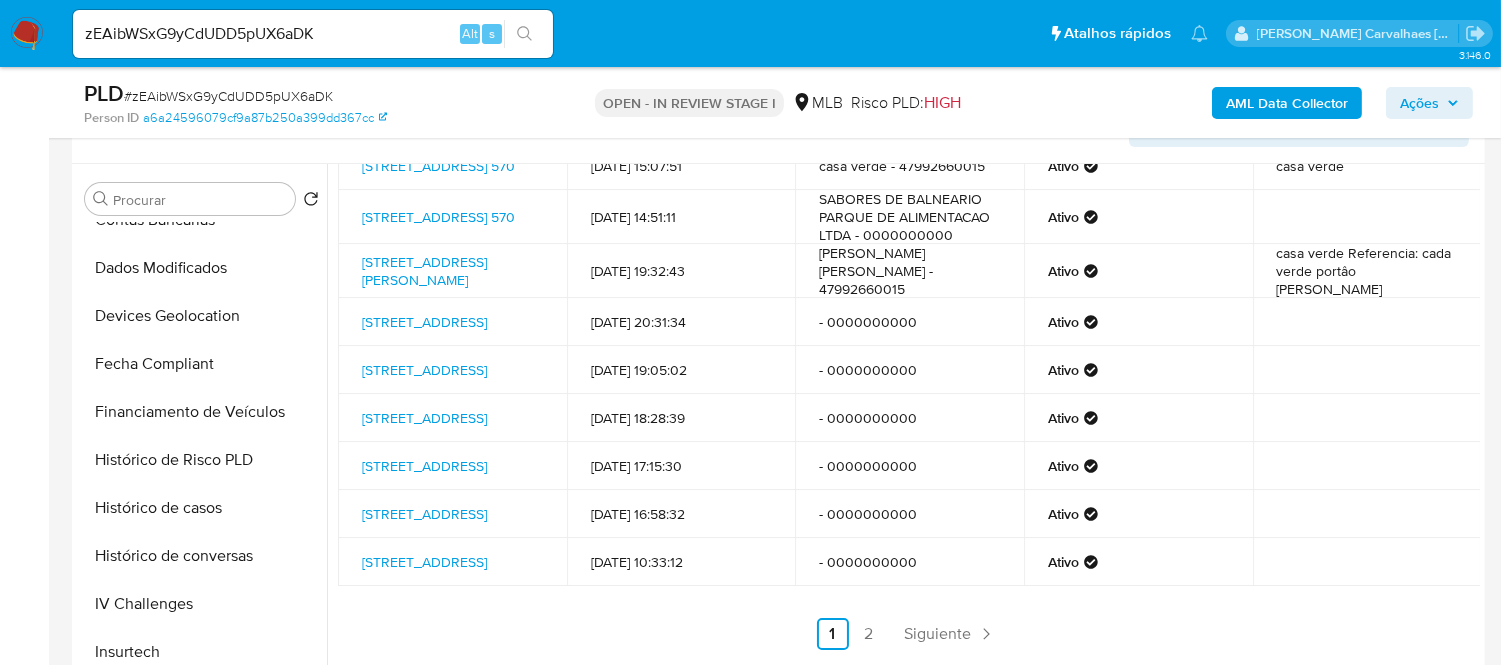 scroll, scrollTop: 235, scrollLeft: 0, axis: vertical 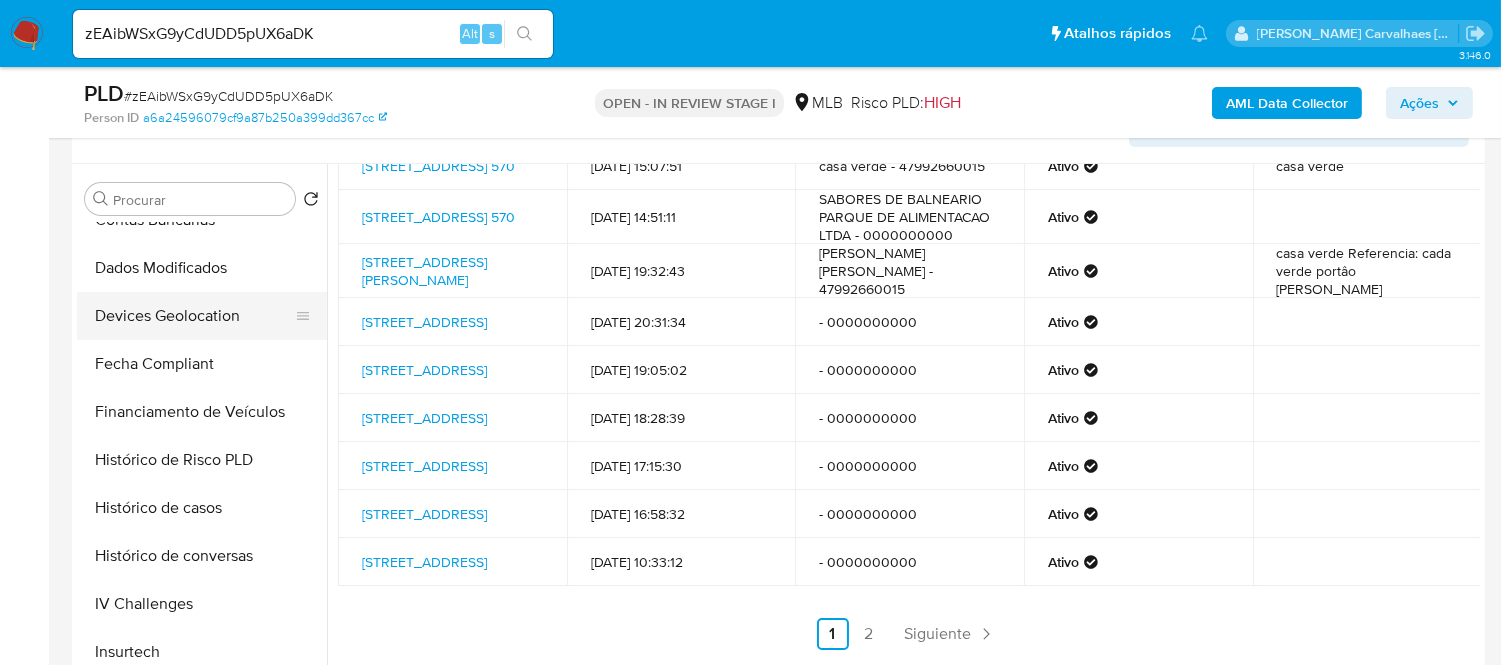 click on "Devices Geolocation" at bounding box center [194, 316] 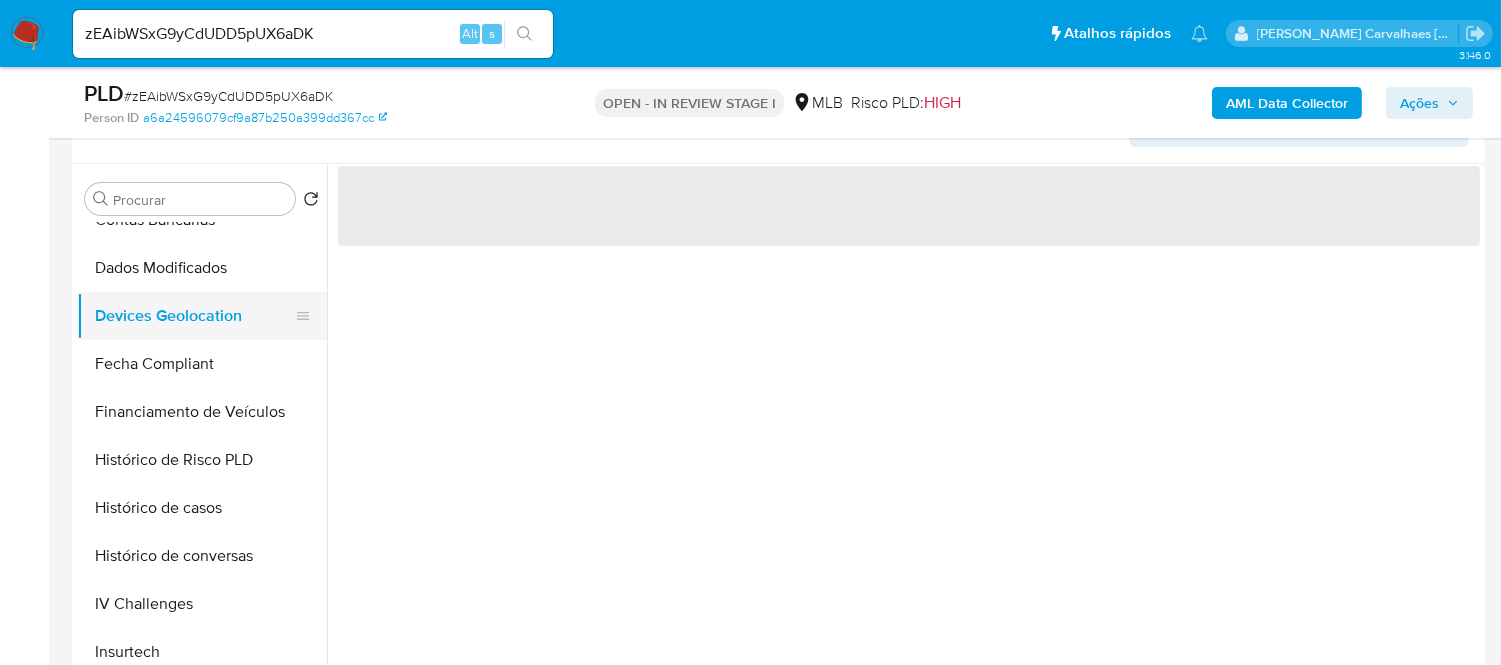 scroll, scrollTop: 0, scrollLeft: 0, axis: both 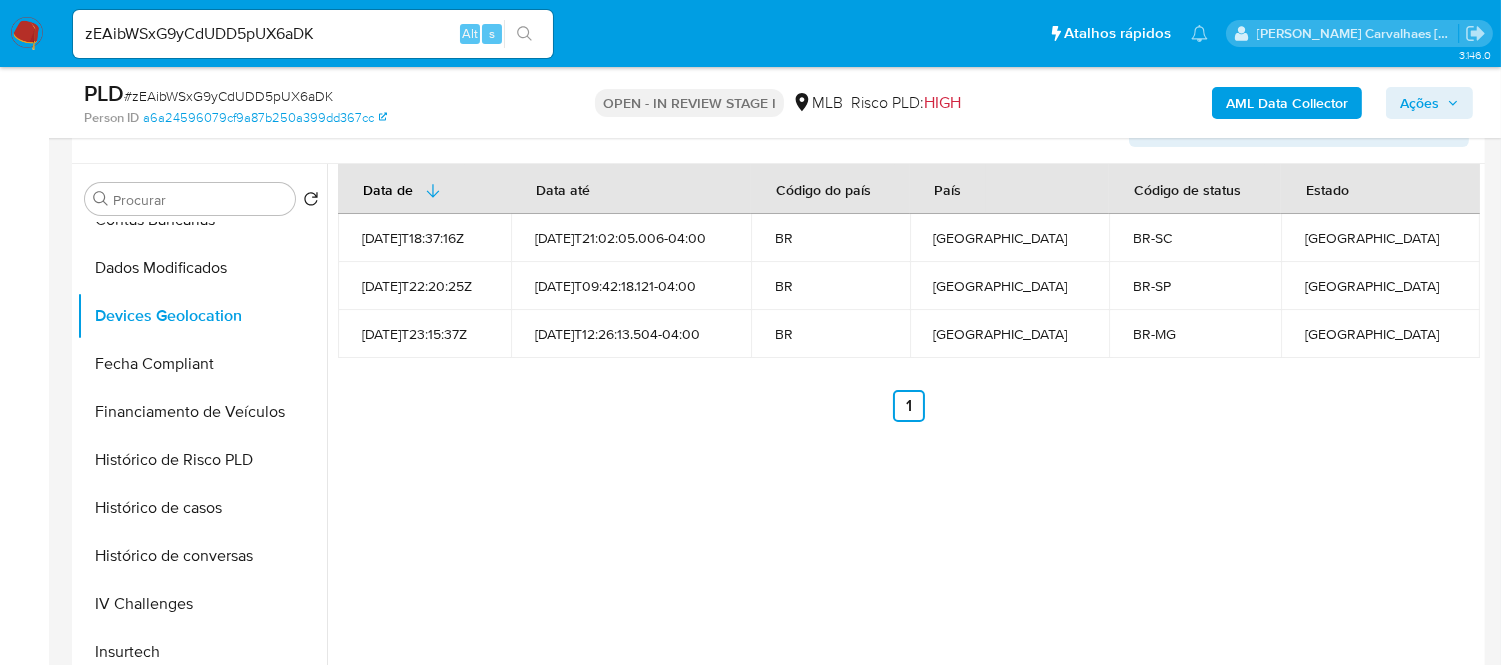 type 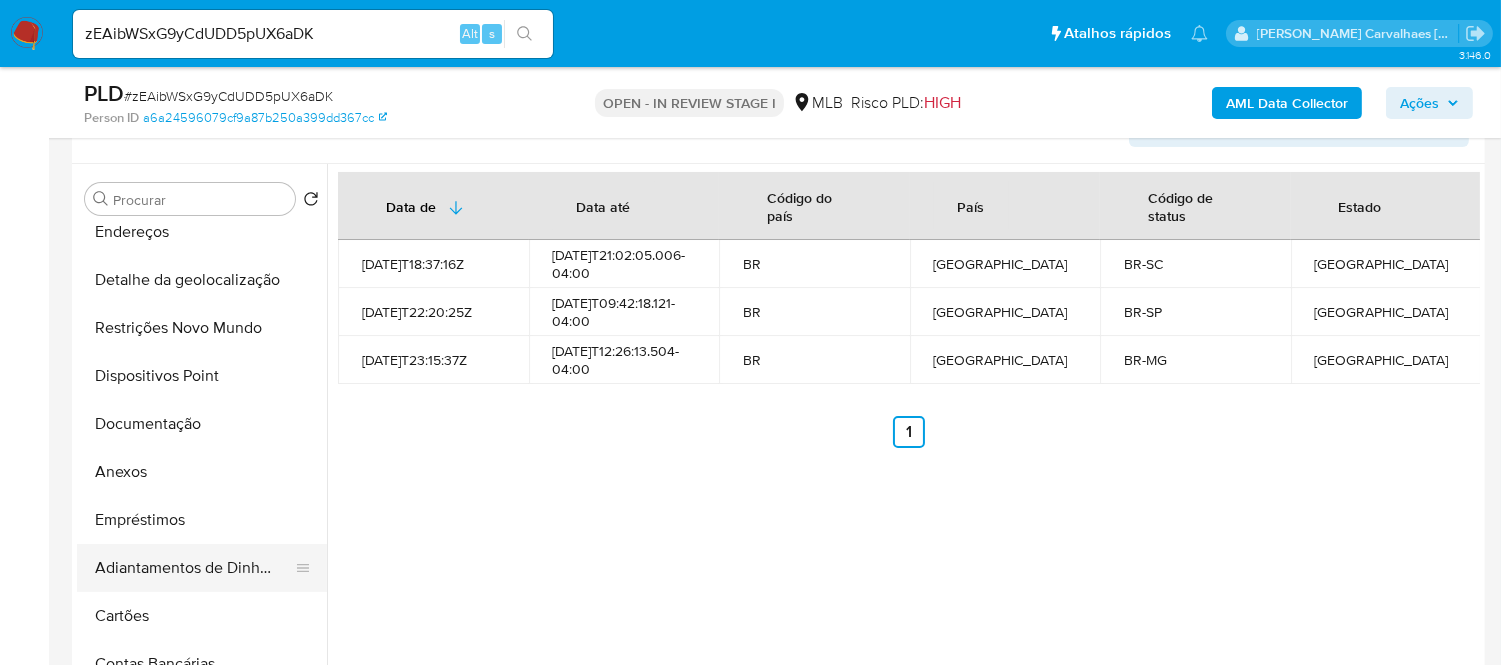 scroll, scrollTop: 0, scrollLeft: 0, axis: both 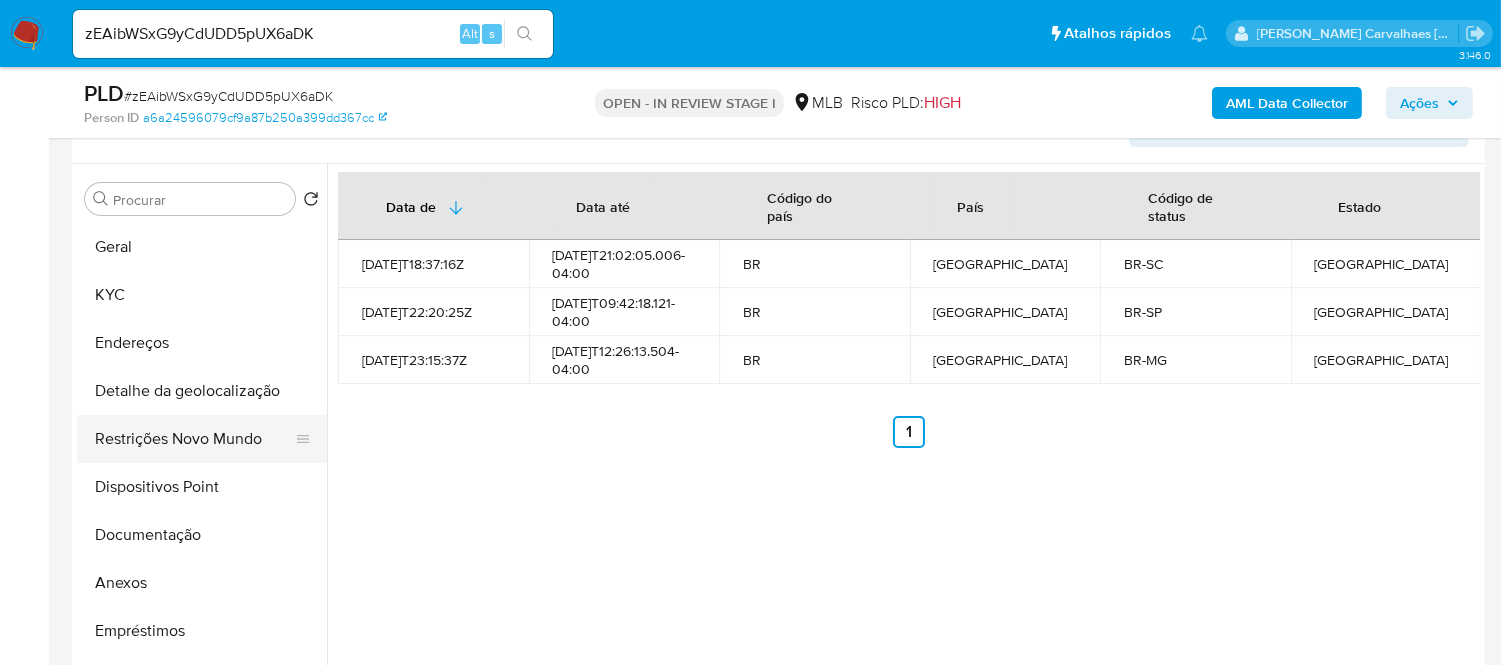 click on "Restrições Novo Mundo" at bounding box center (194, 439) 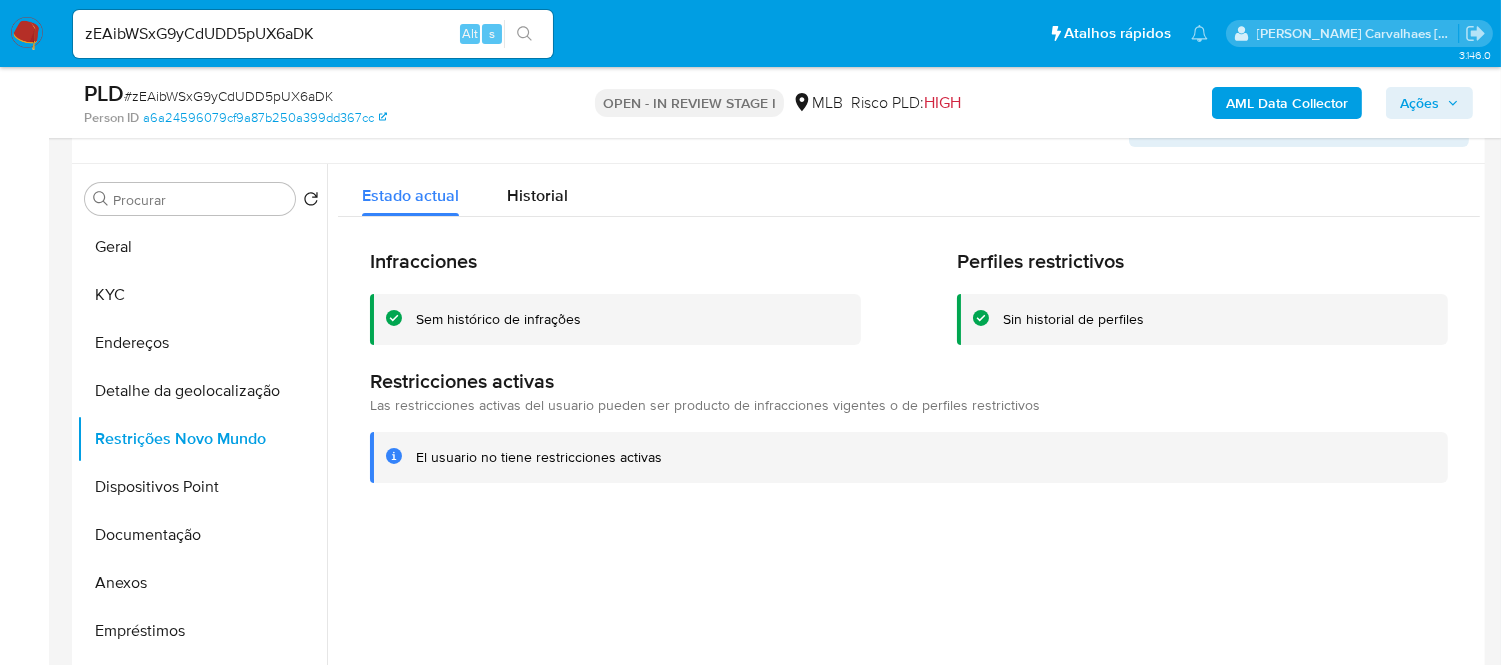 type 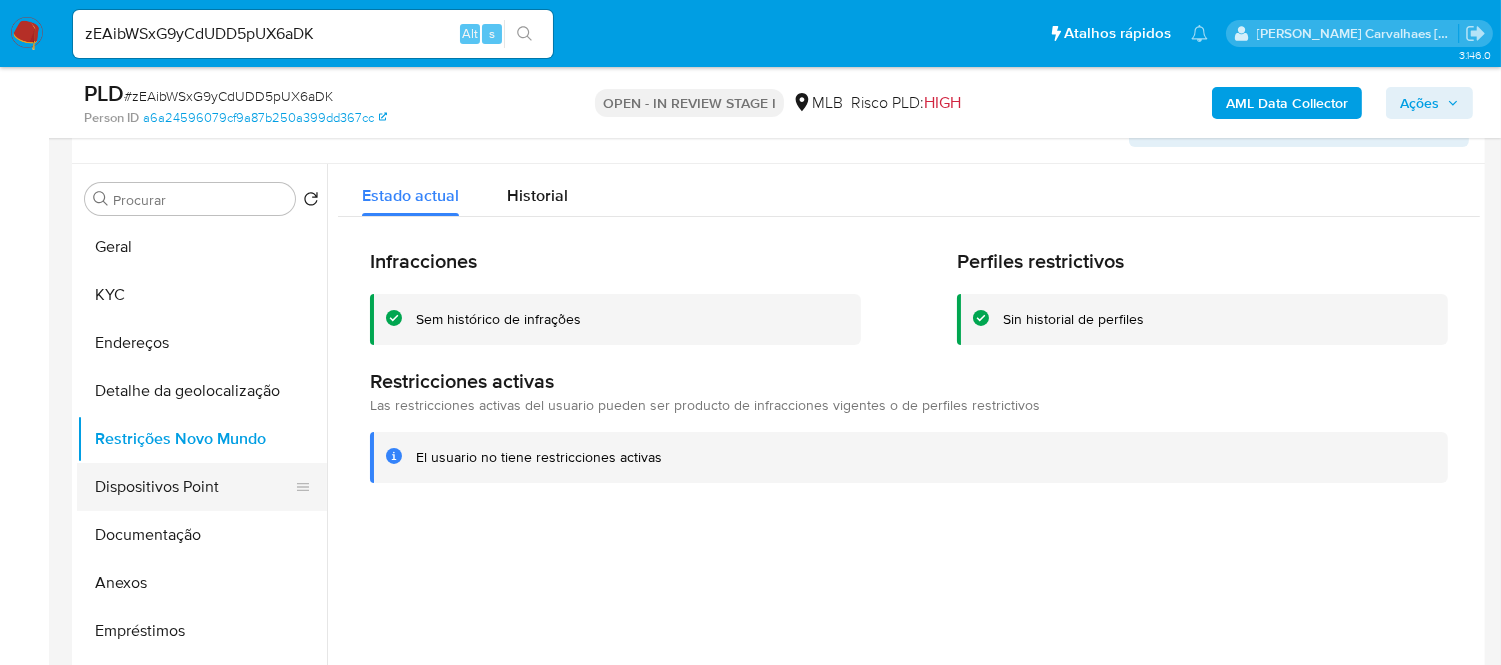 click on "Dispositivos Point" at bounding box center [194, 487] 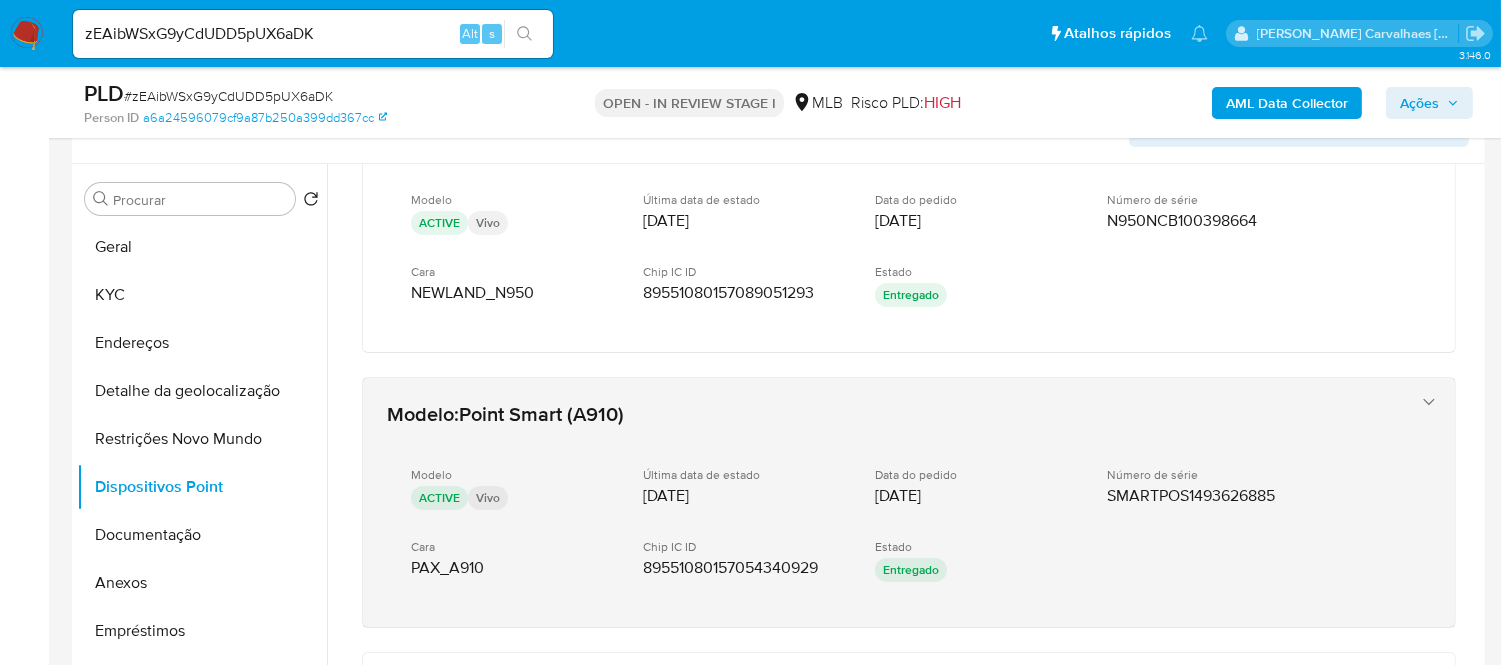 scroll, scrollTop: 111, scrollLeft: 0, axis: vertical 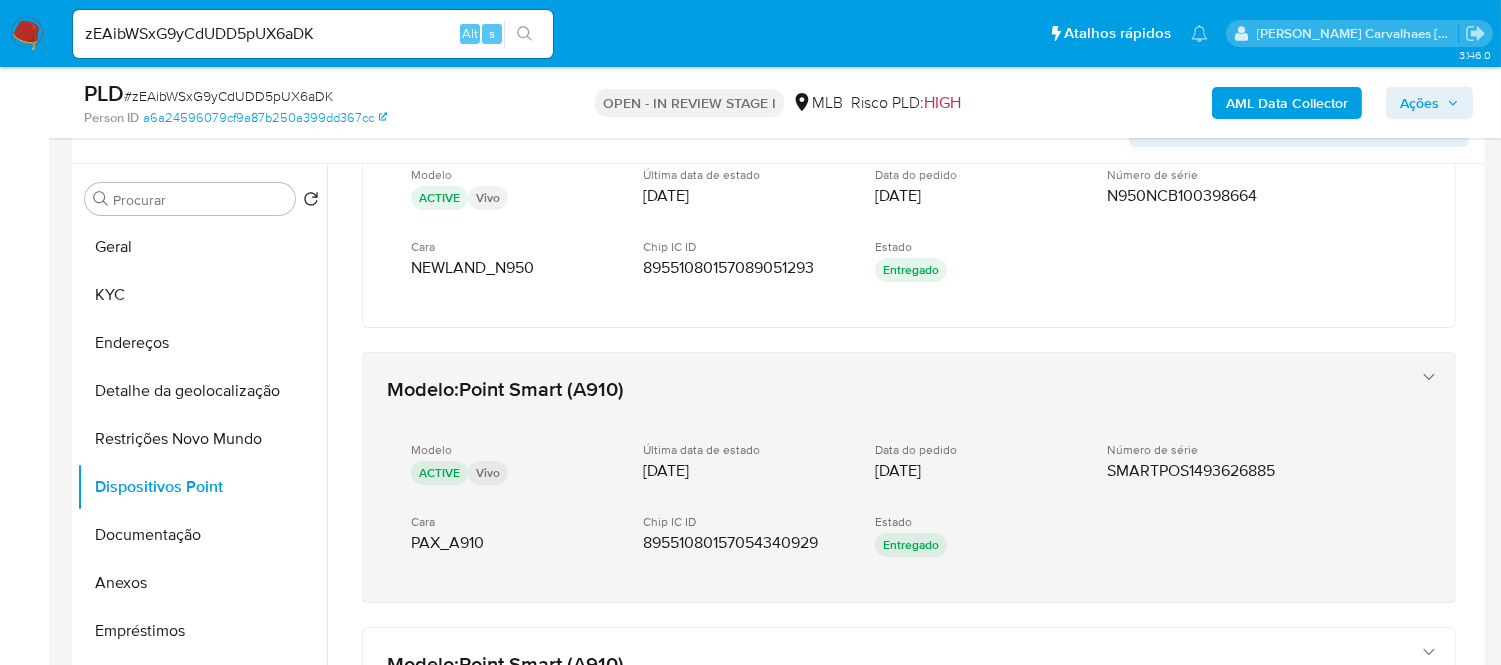 type 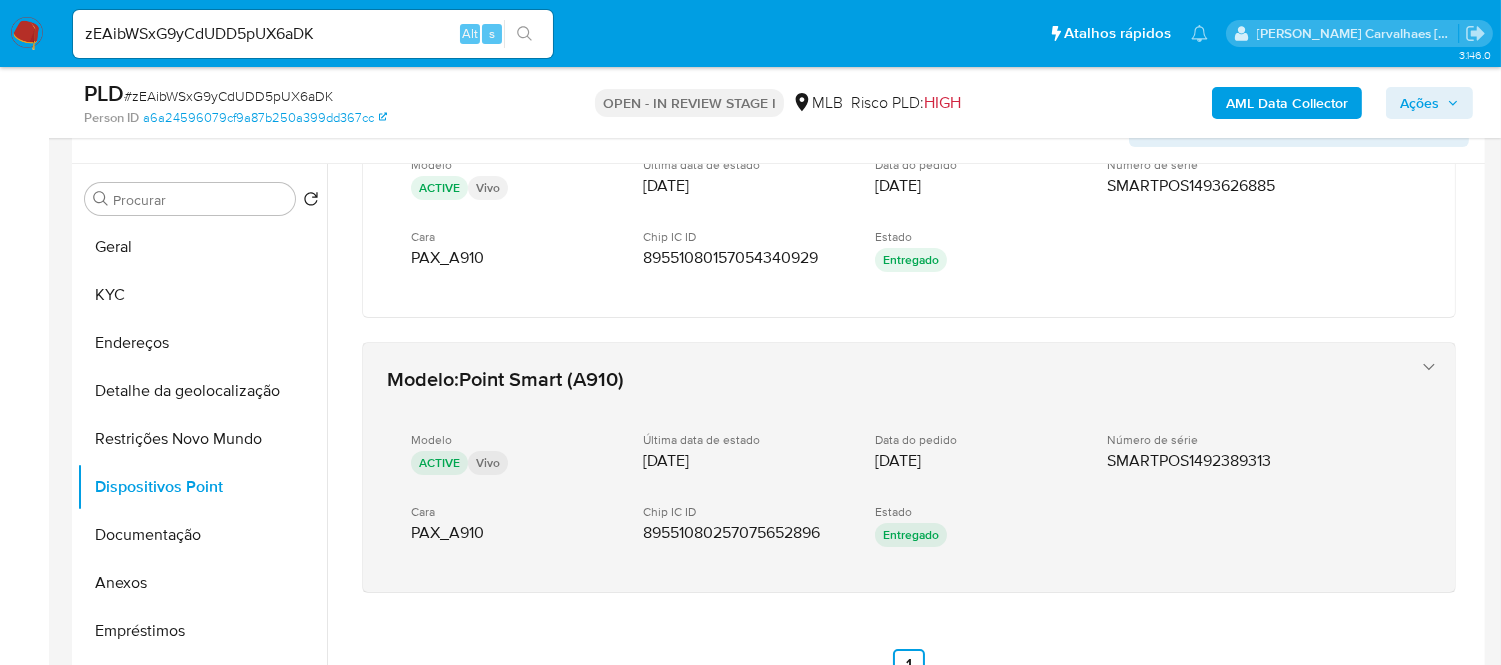 scroll, scrollTop: 431, scrollLeft: 0, axis: vertical 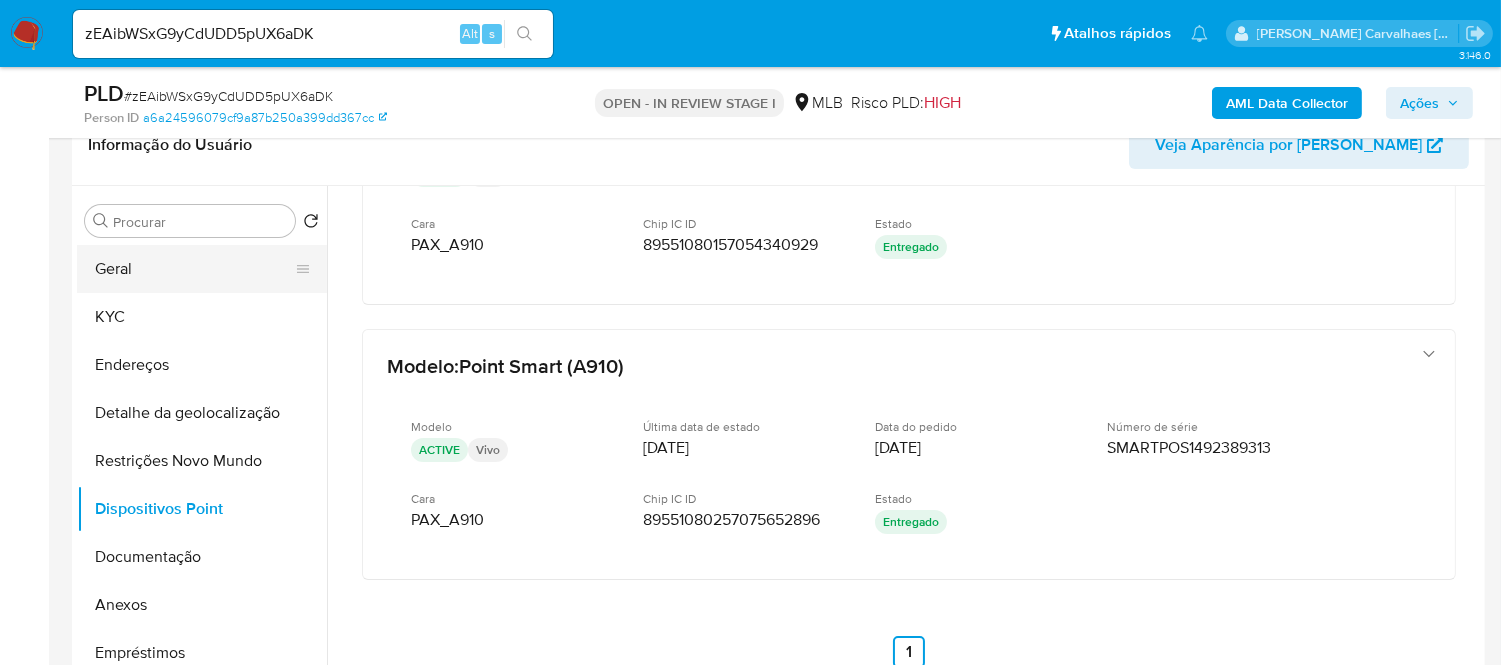 click on "Geral" at bounding box center [194, 269] 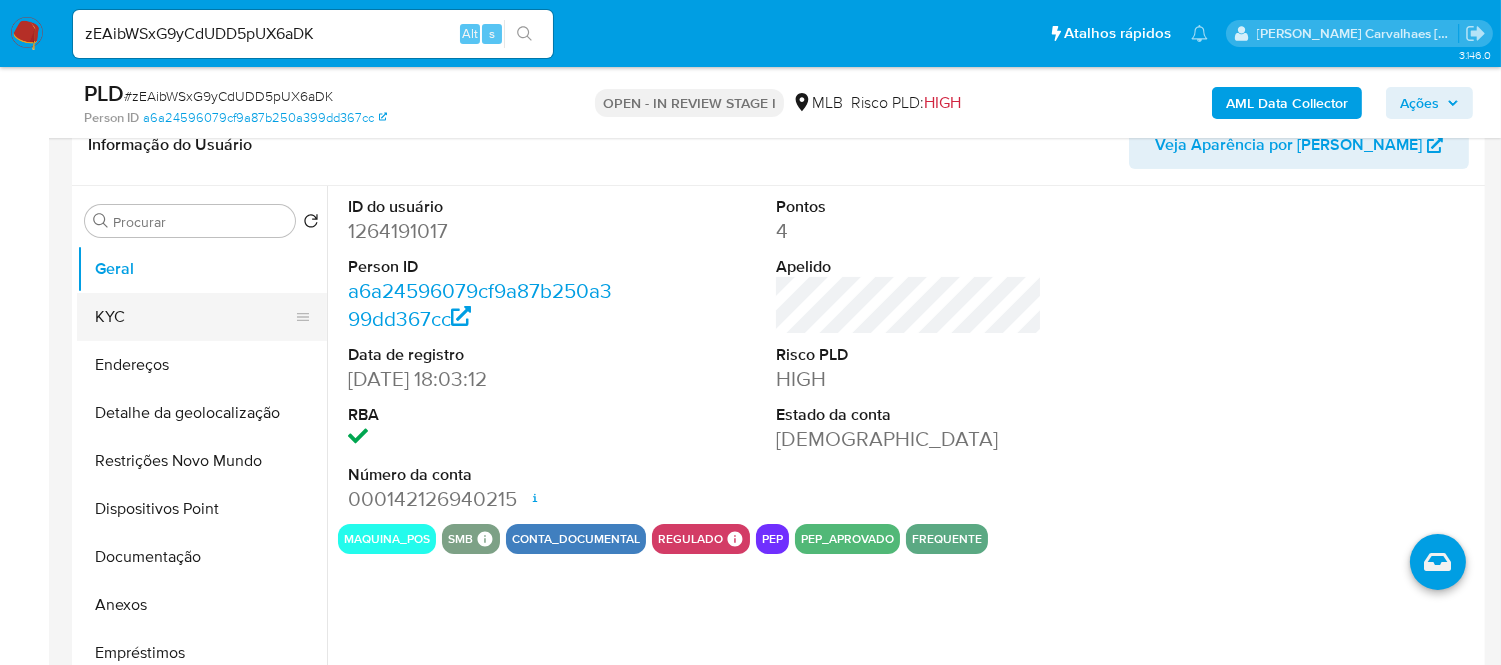 click on "KYC" at bounding box center (194, 317) 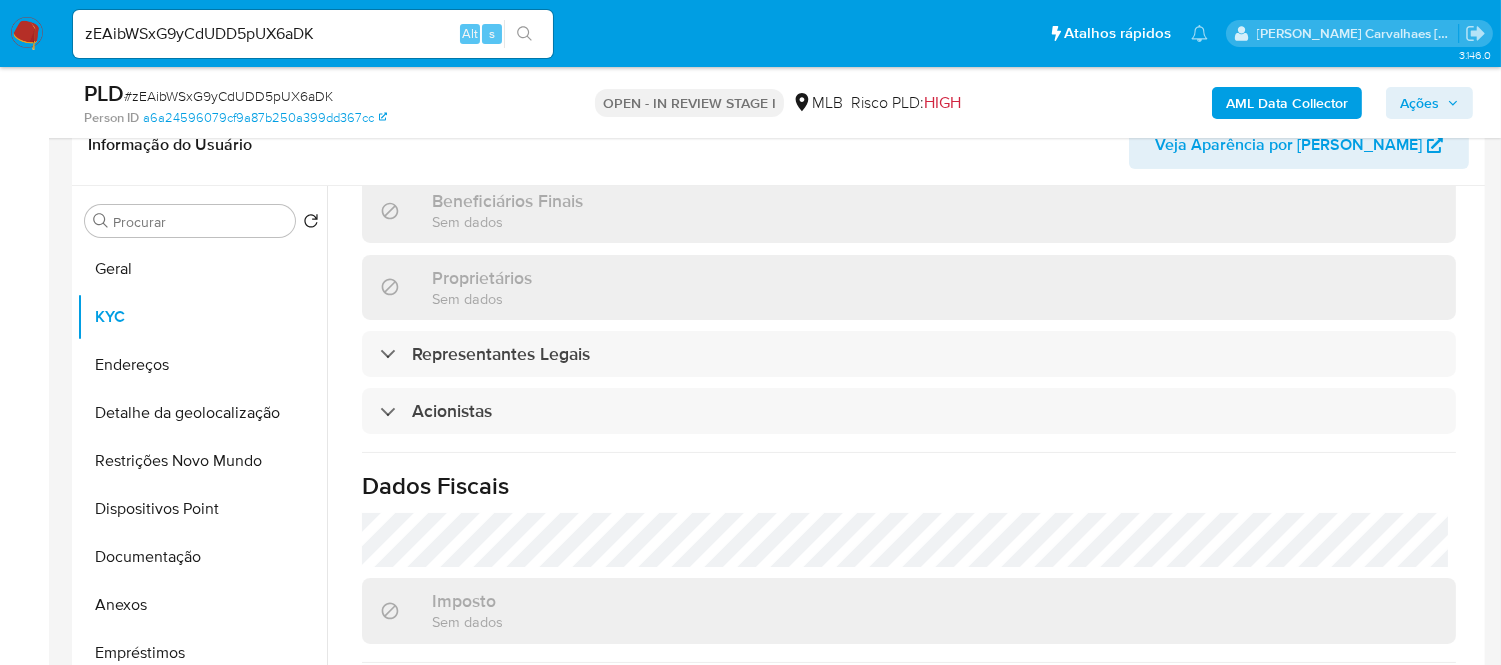 scroll, scrollTop: 1226, scrollLeft: 0, axis: vertical 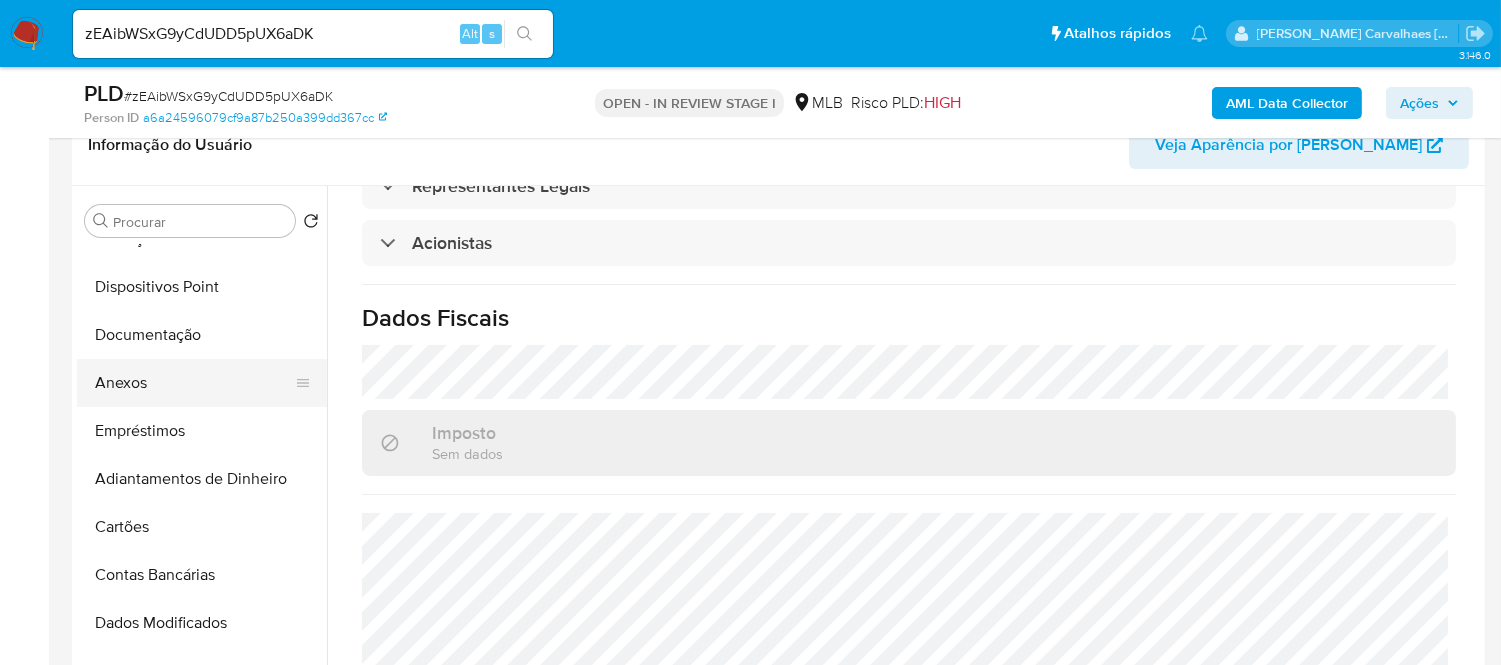 click on "Anexos" at bounding box center (194, 383) 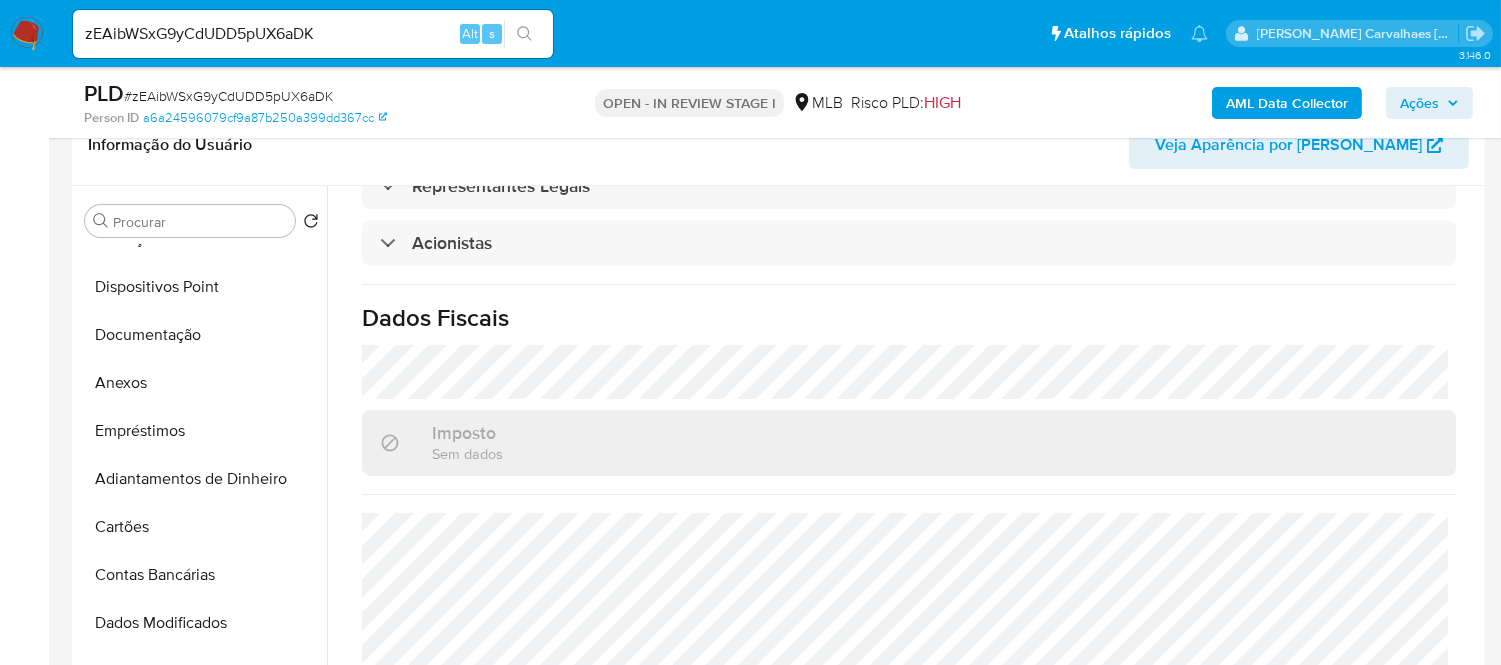 scroll, scrollTop: 0, scrollLeft: 0, axis: both 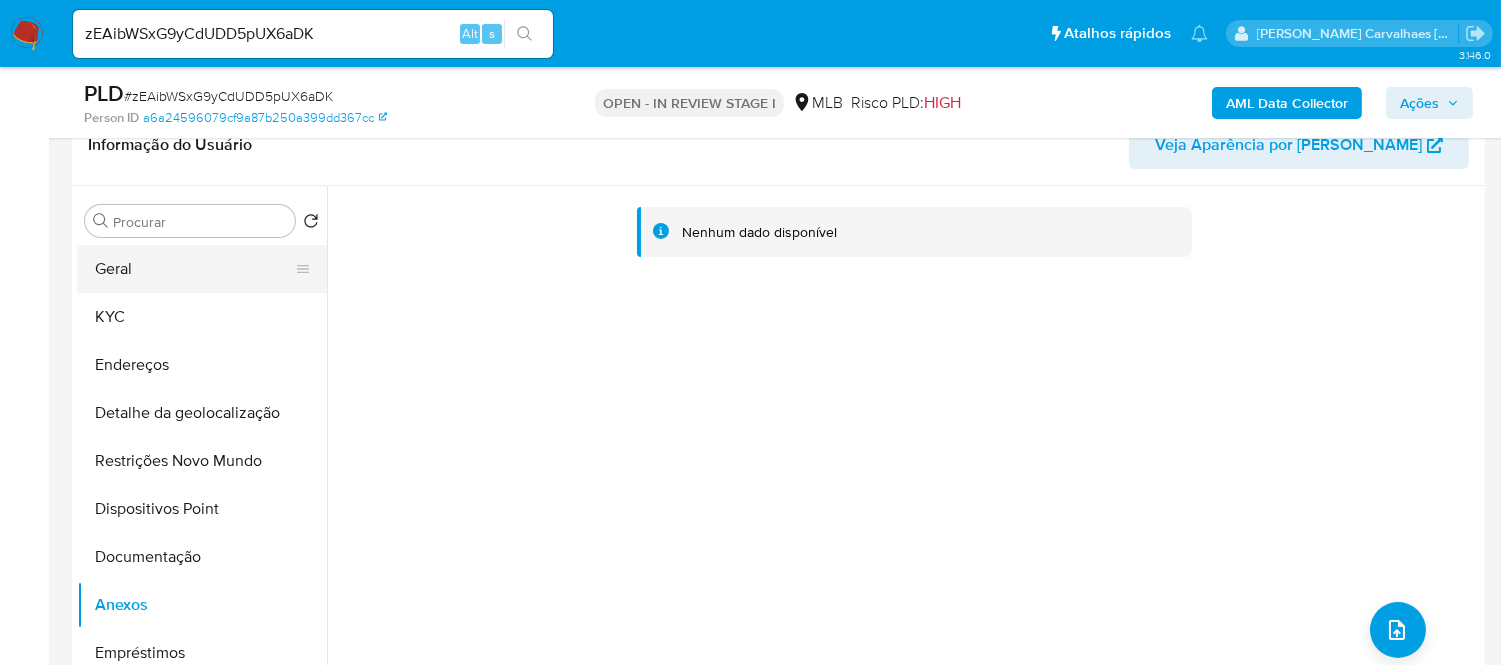 click on "Geral" at bounding box center [194, 269] 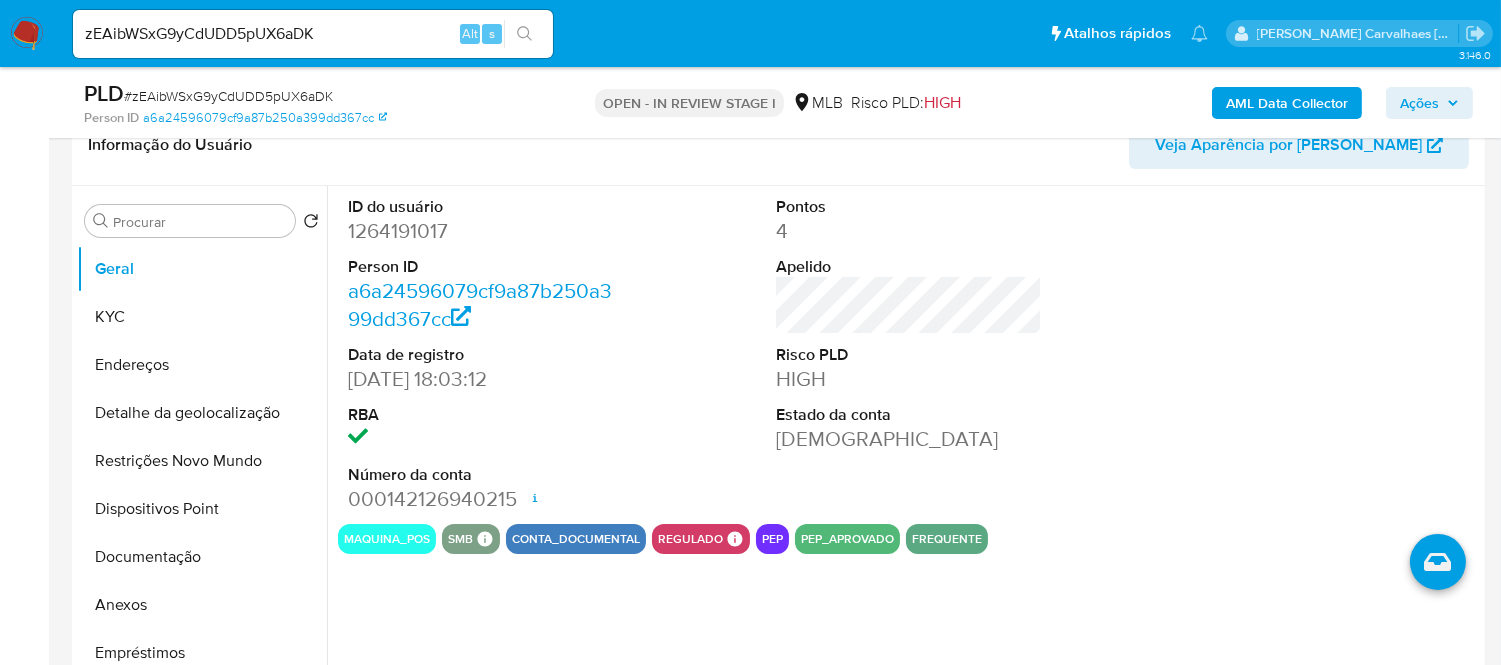 type 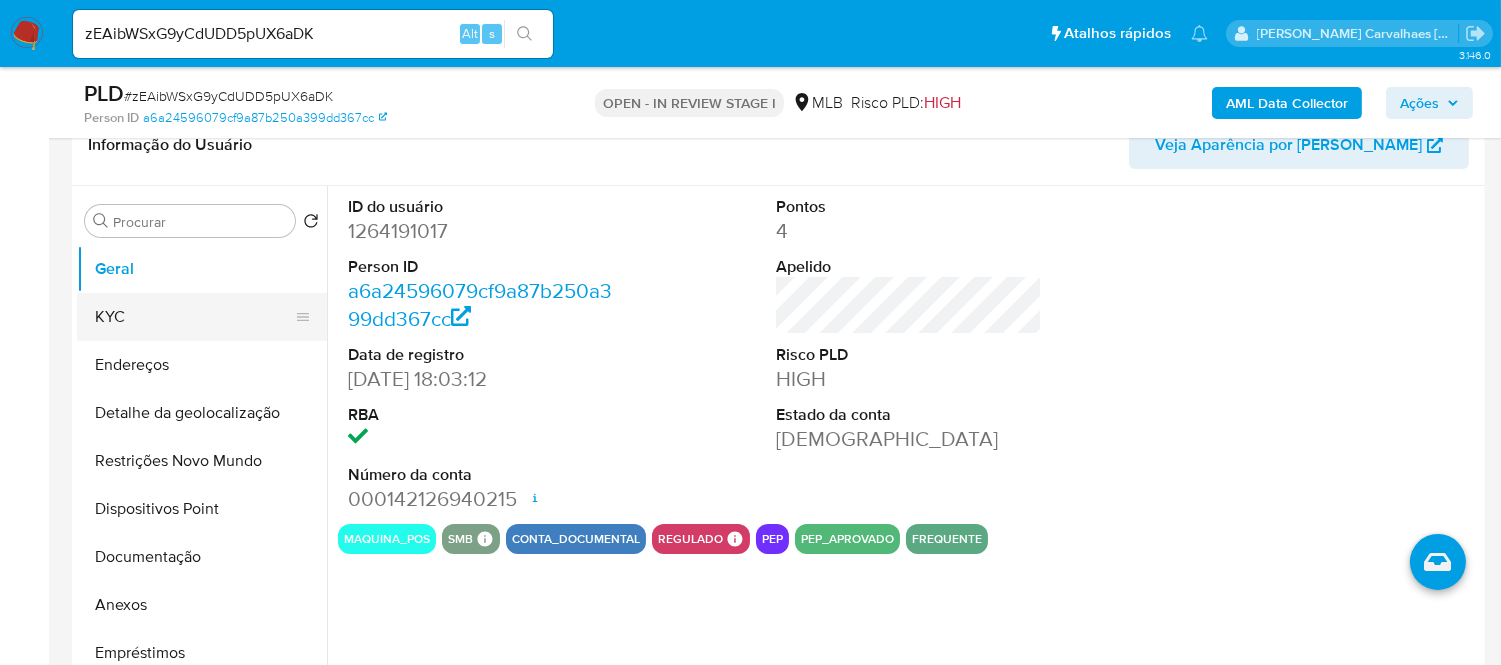 click on "KYC" at bounding box center (194, 317) 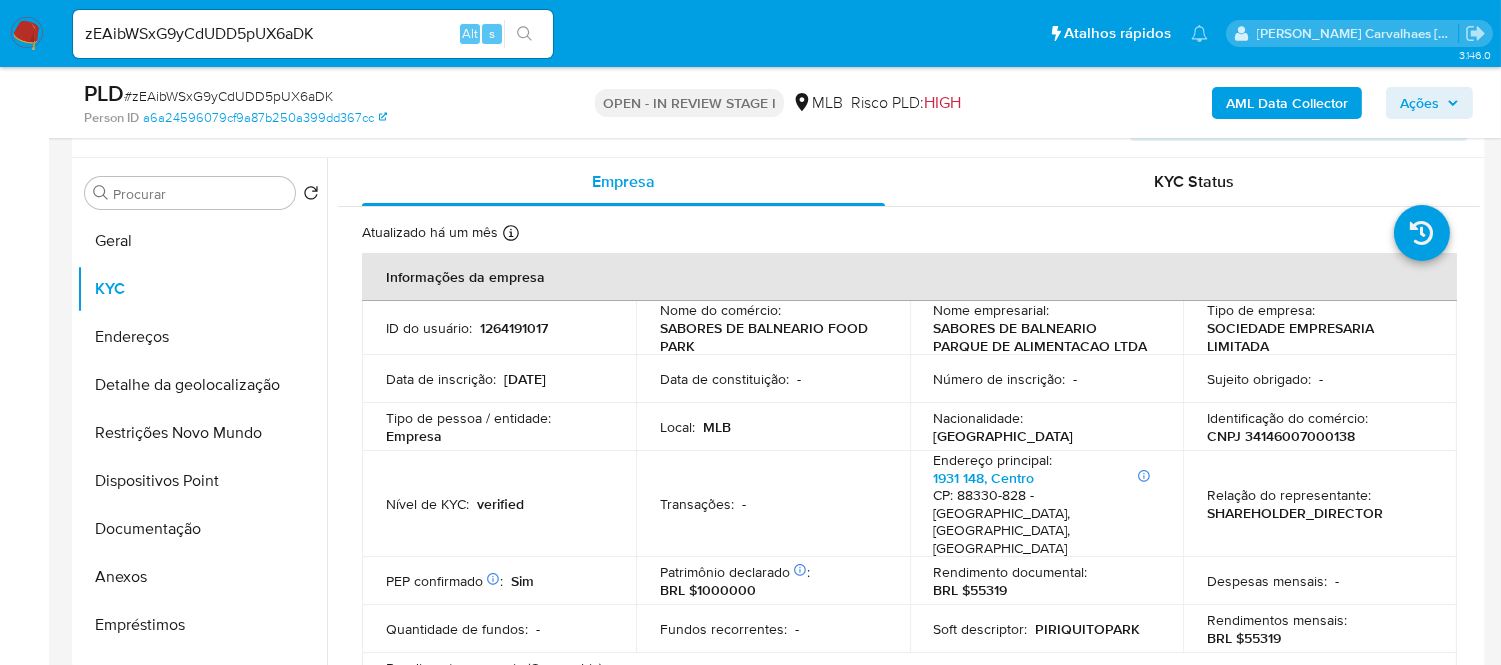 scroll, scrollTop: 411, scrollLeft: 0, axis: vertical 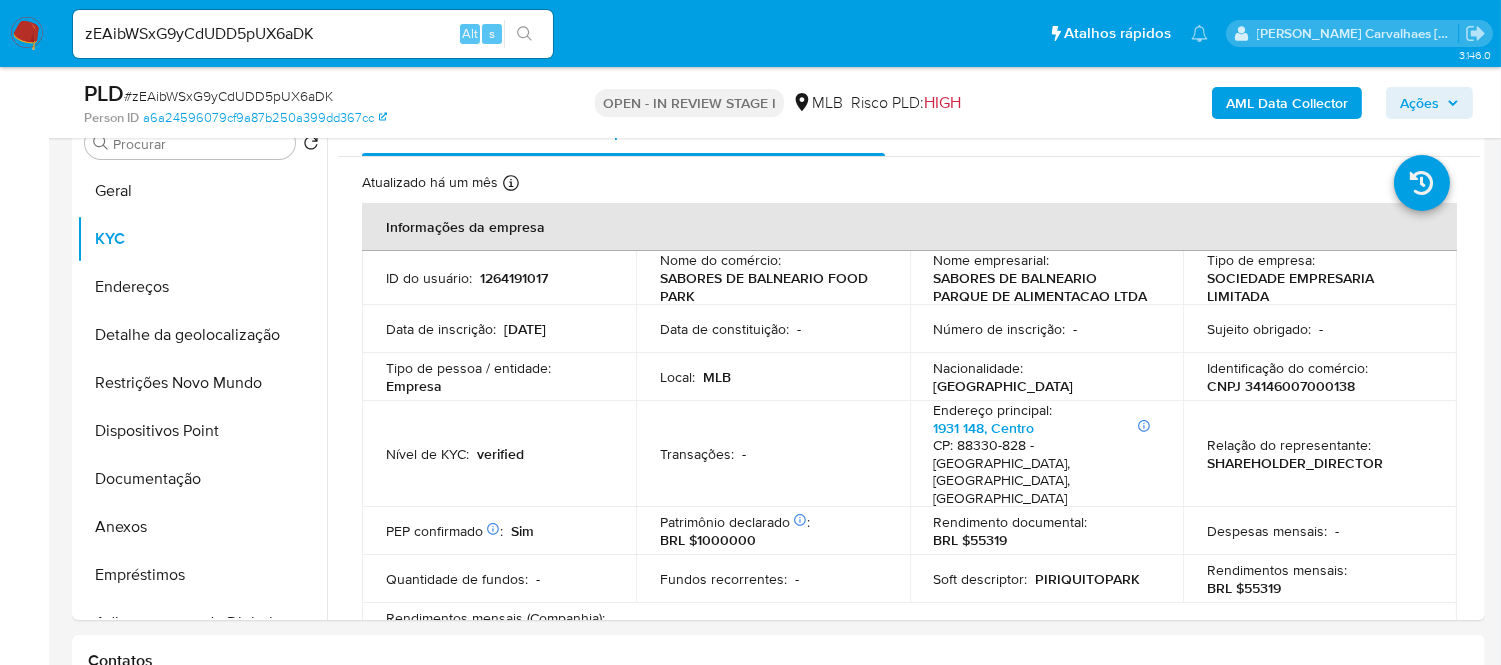 type 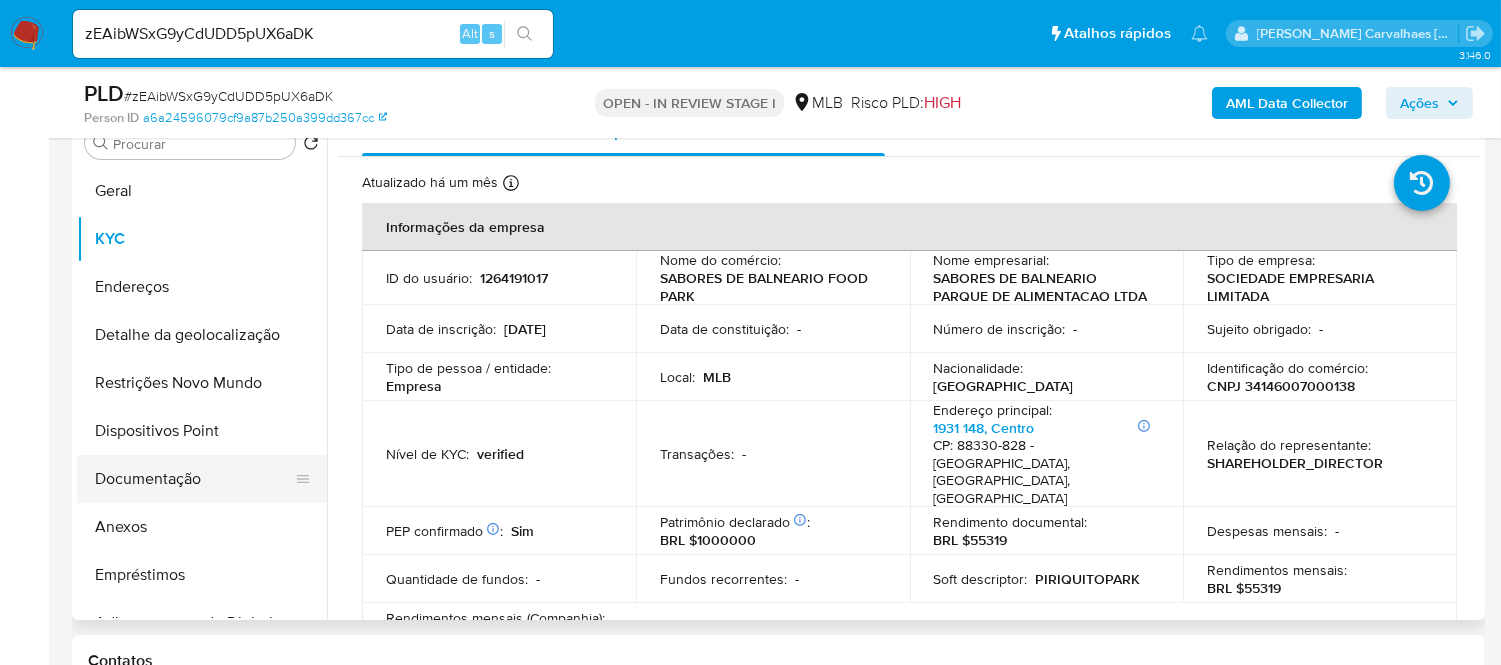 click on "Documentação" at bounding box center (194, 479) 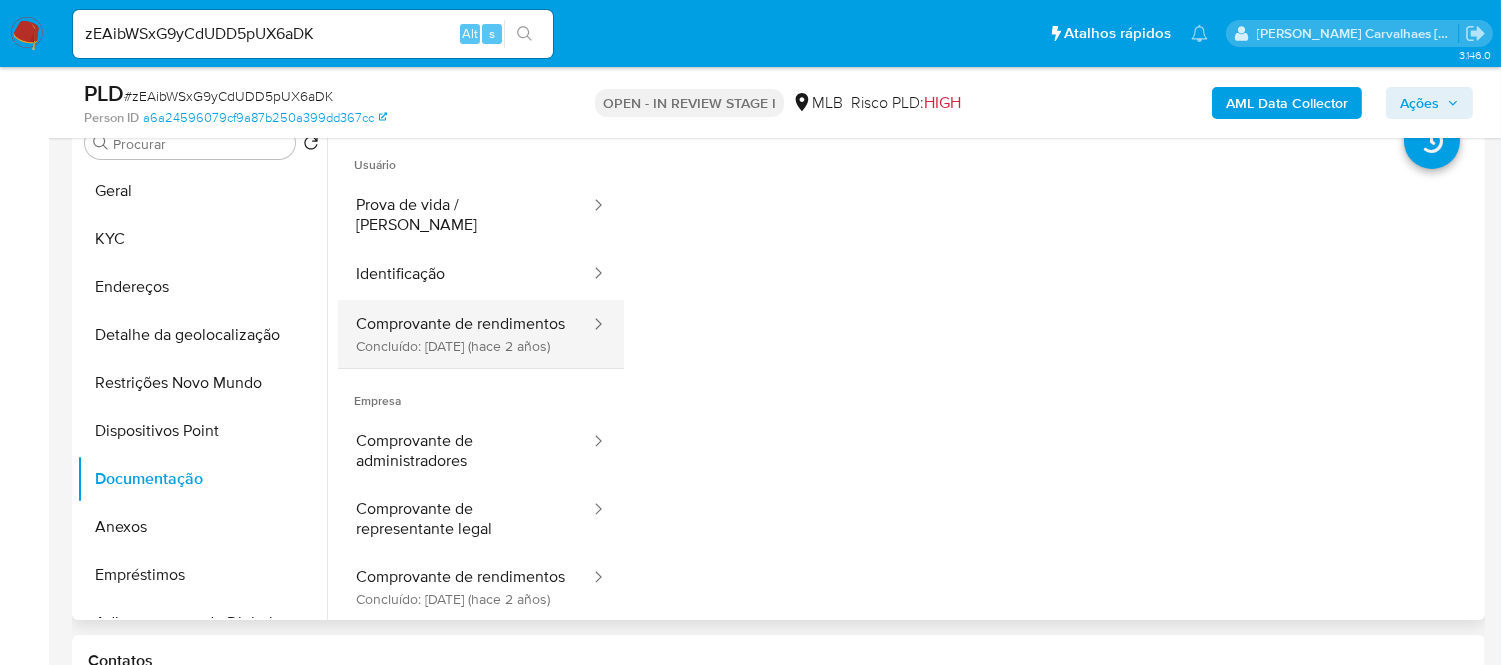 click on "Comprovante de rendimentos Concluído: [DATE] (hace 2 años)" at bounding box center [465, 334] 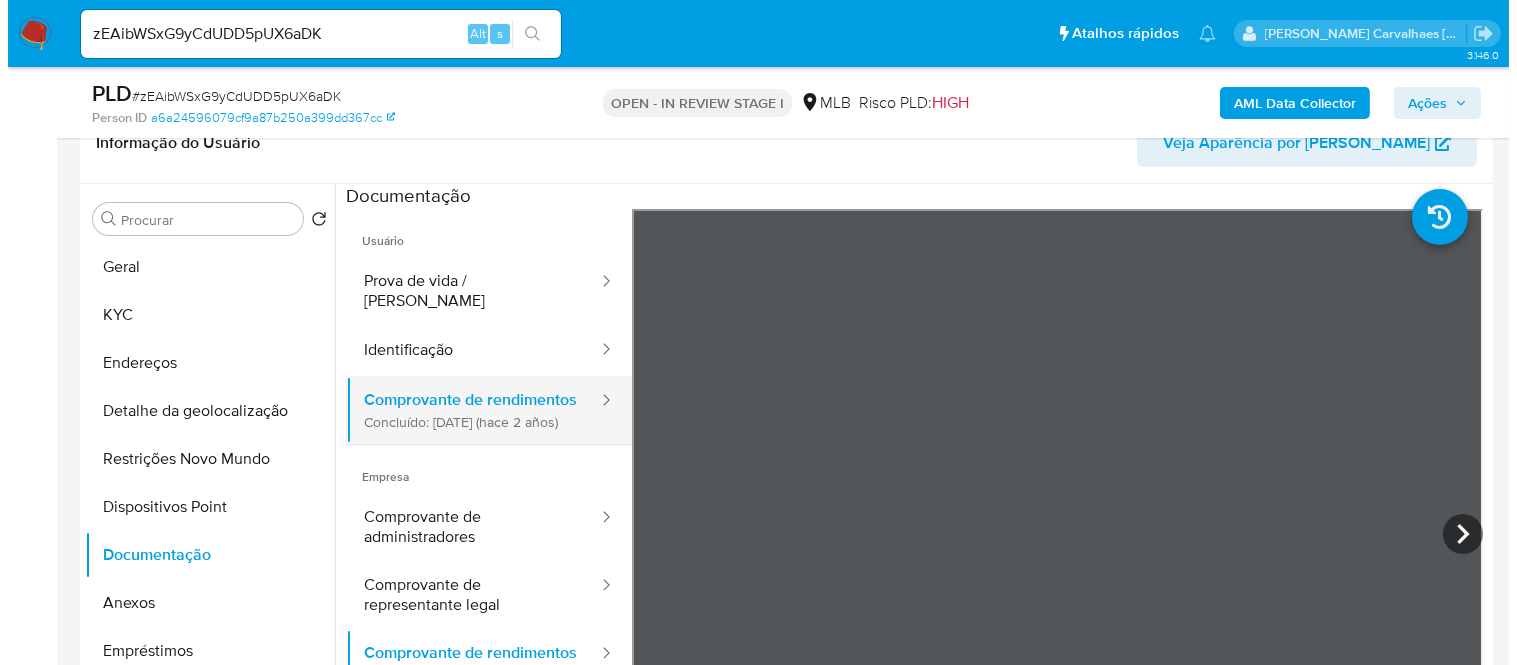 scroll, scrollTop: 300, scrollLeft: 0, axis: vertical 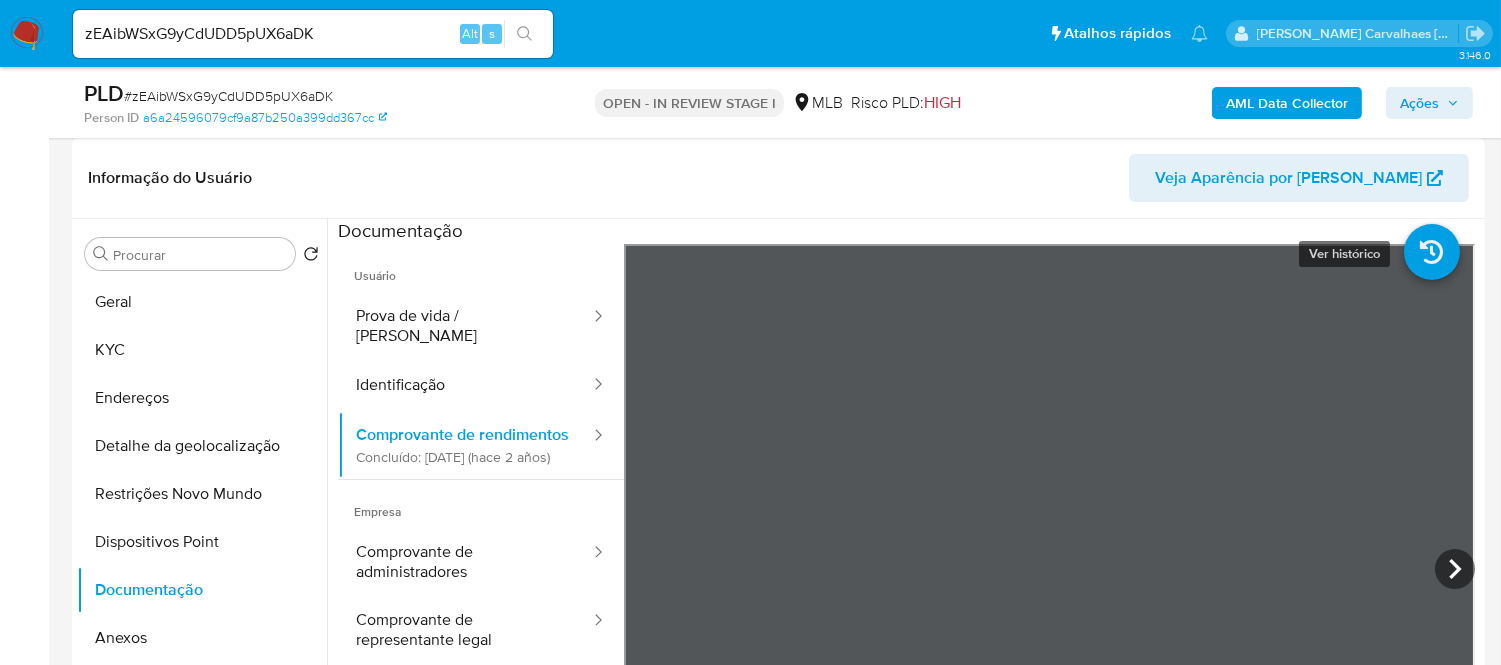 click at bounding box center [1432, 252] 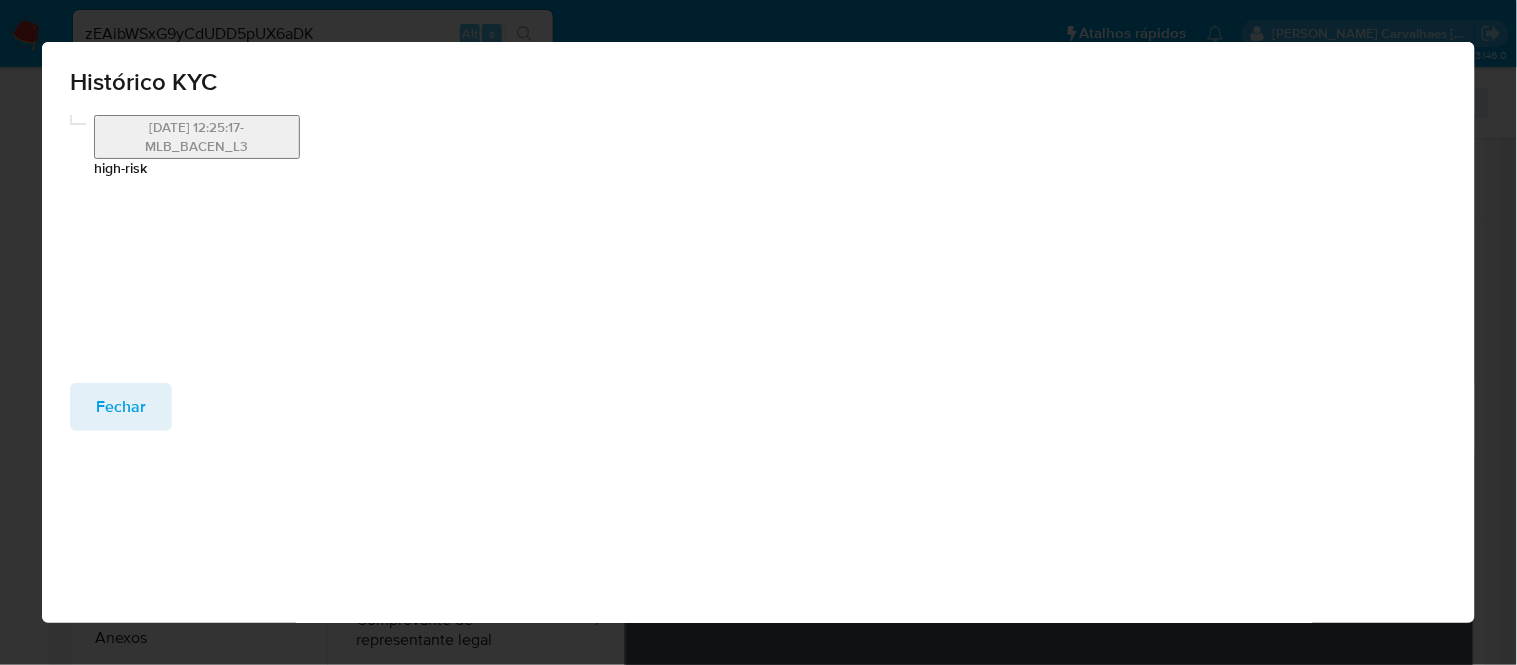 click on "[DATE] 12:25:17-MLB_BACEN_L3" at bounding box center (197, 137) 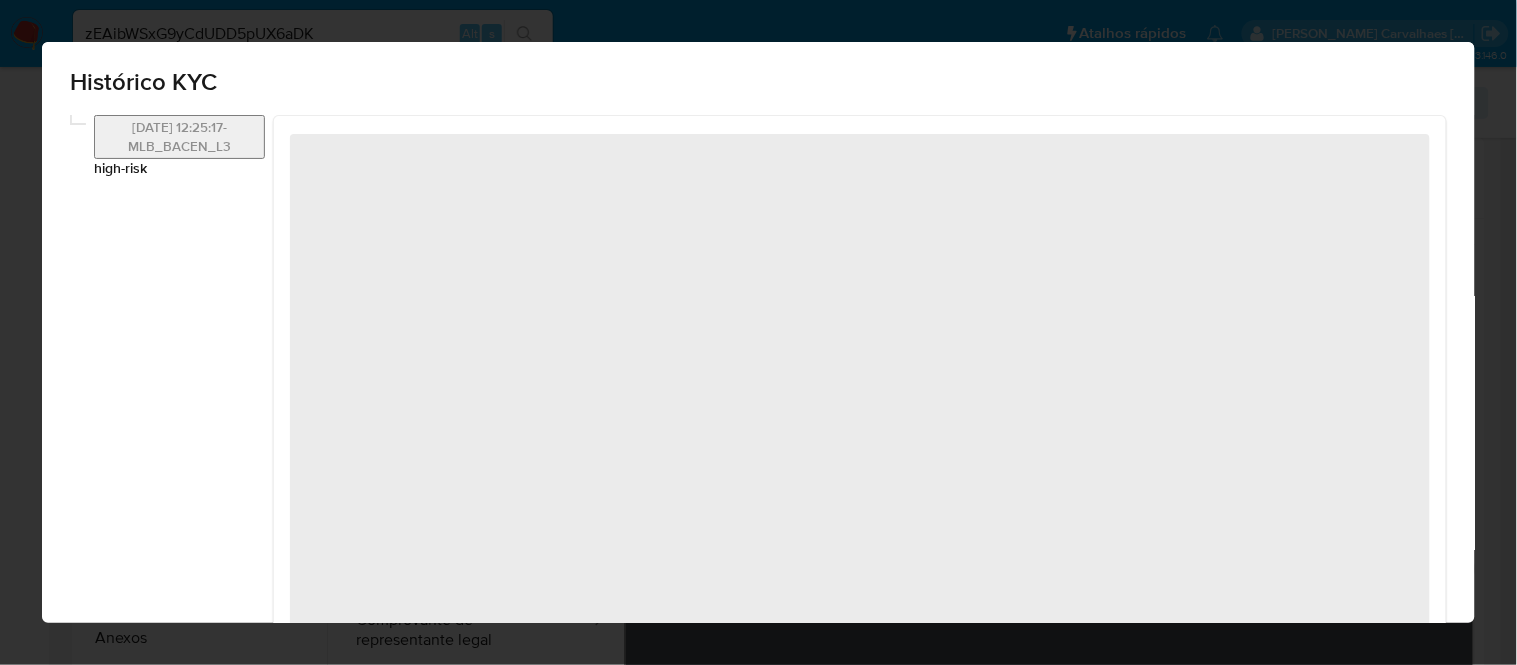 click on "[DATE] 12:25:17-MLB_BACEN_L3" at bounding box center [179, 137] 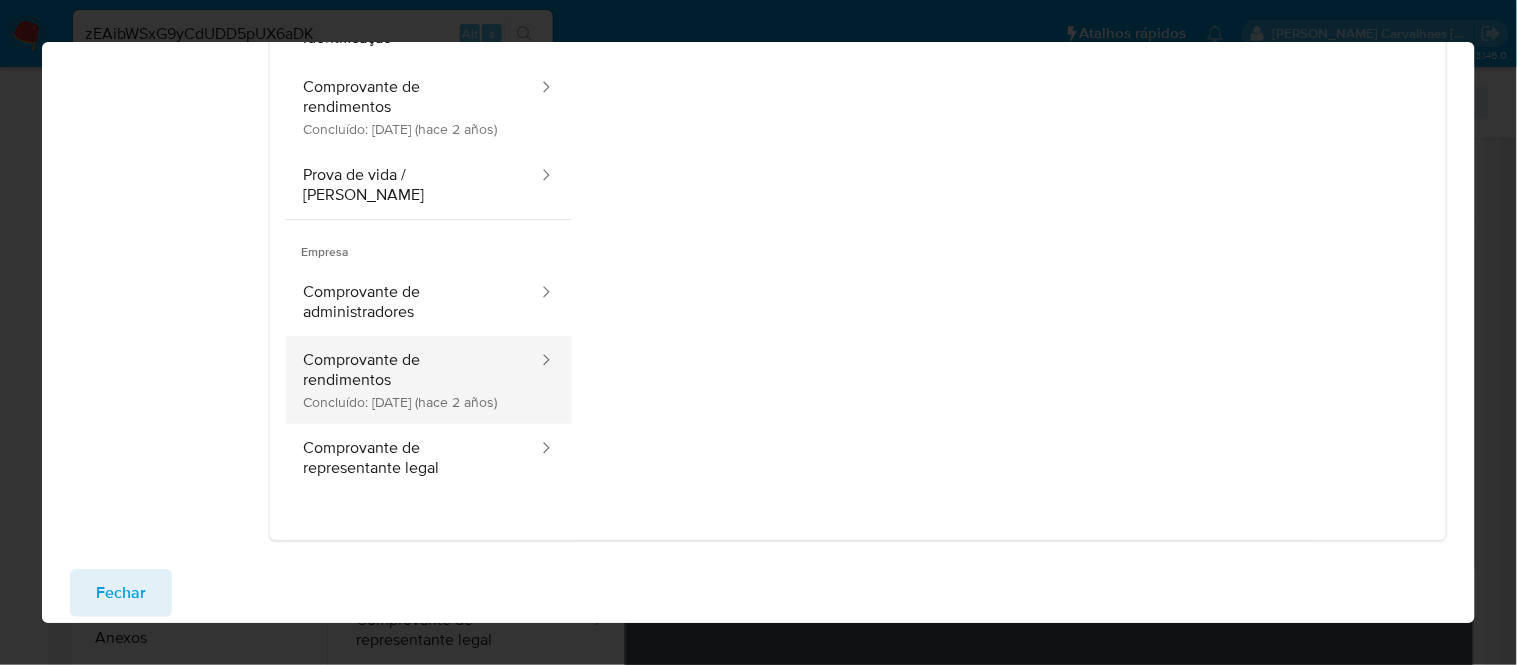 scroll, scrollTop: 175, scrollLeft: 0, axis: vertical 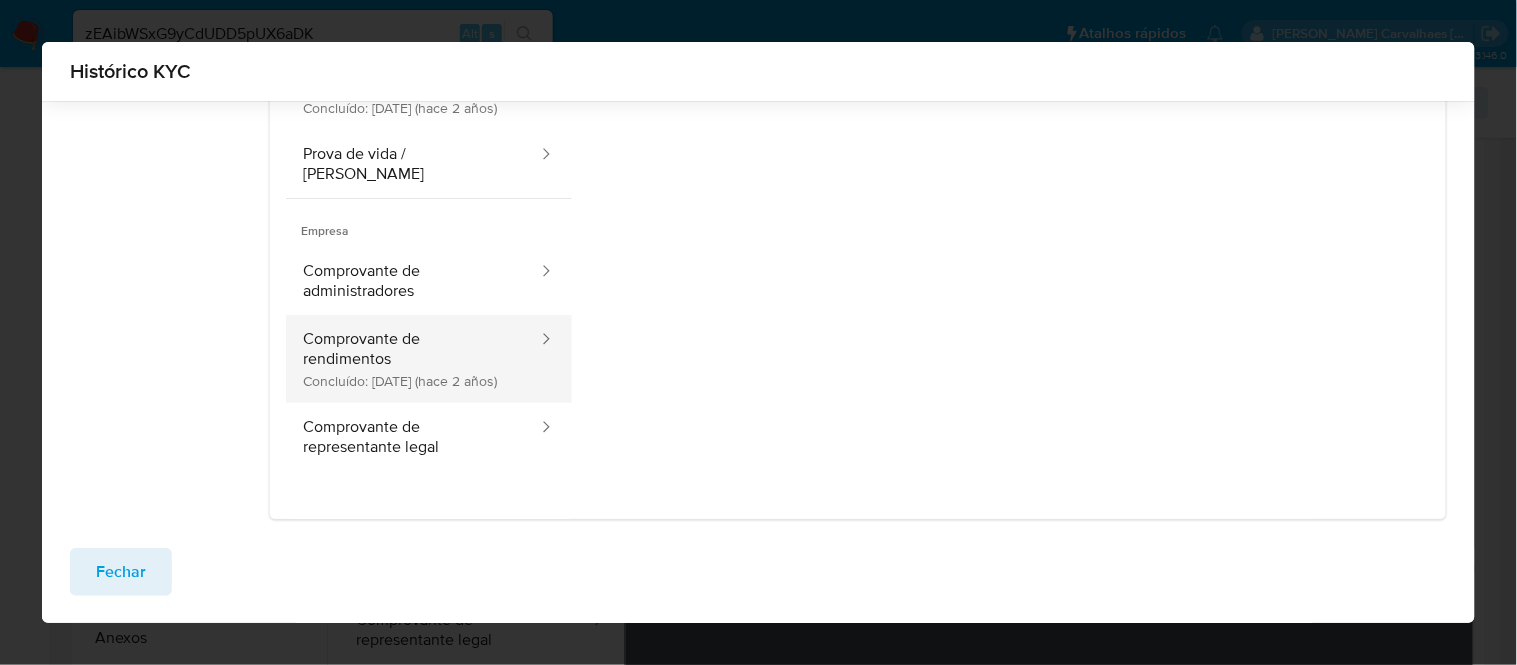 click on "Comprovante de rendimentos Concluído: [DATE] (hace 2 años)" at bounding box center (413, 359) 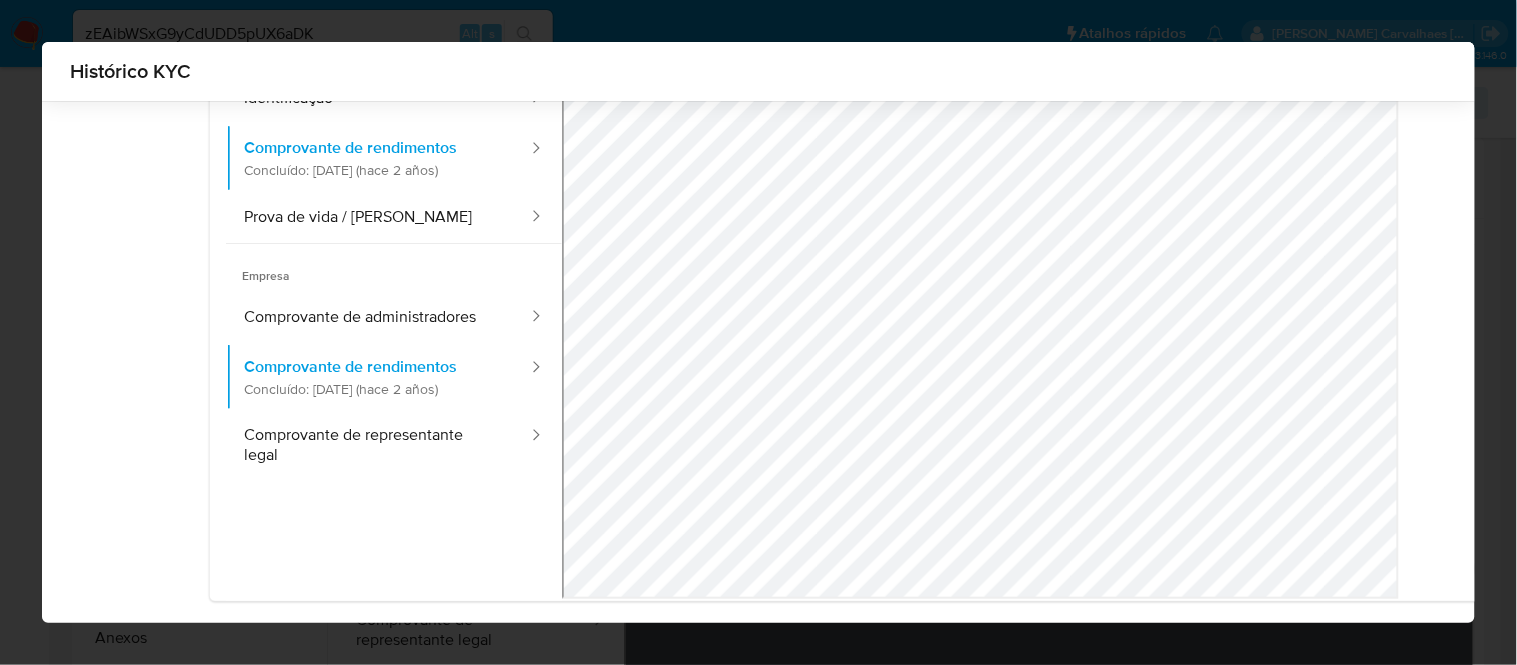 scroll, scrollTop: 0, scrollLeft: 0, axis: both 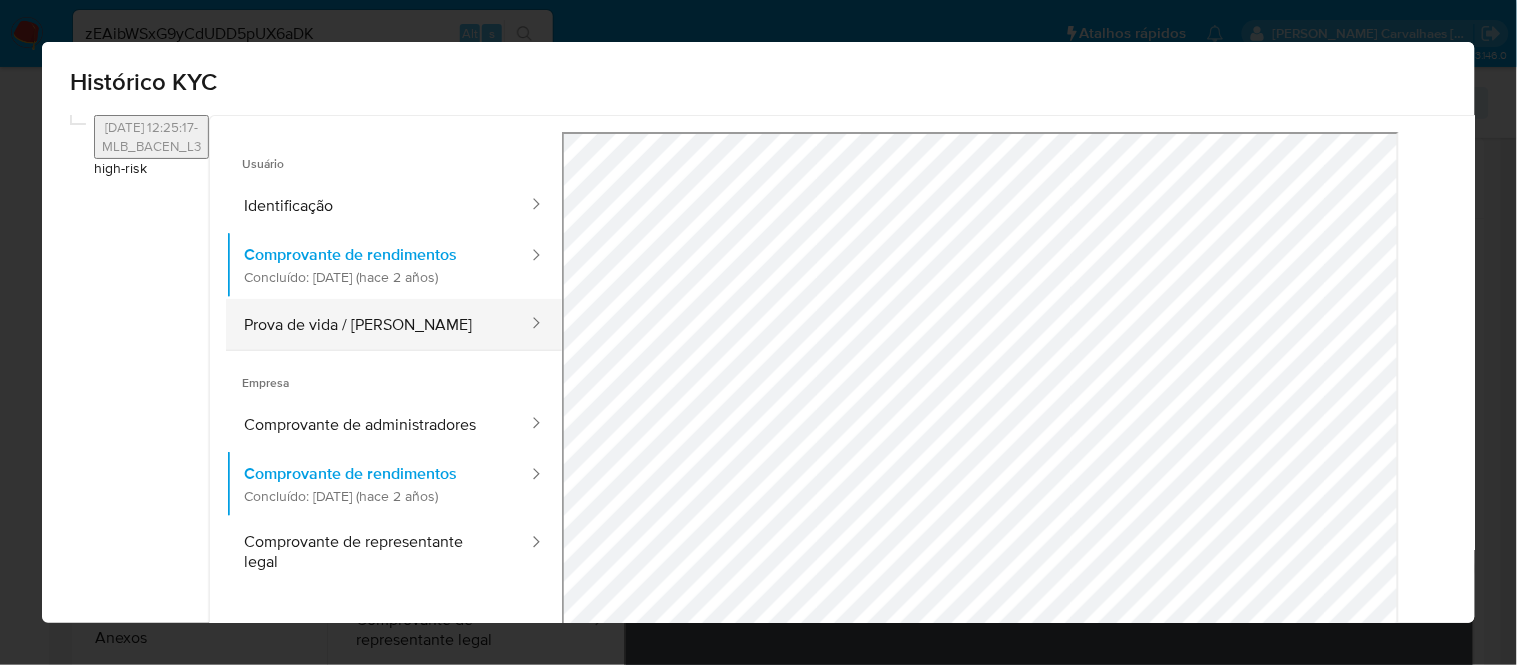 click on "Prova de vida / [PERSON_NAME]" at bounding box center (378, 324) 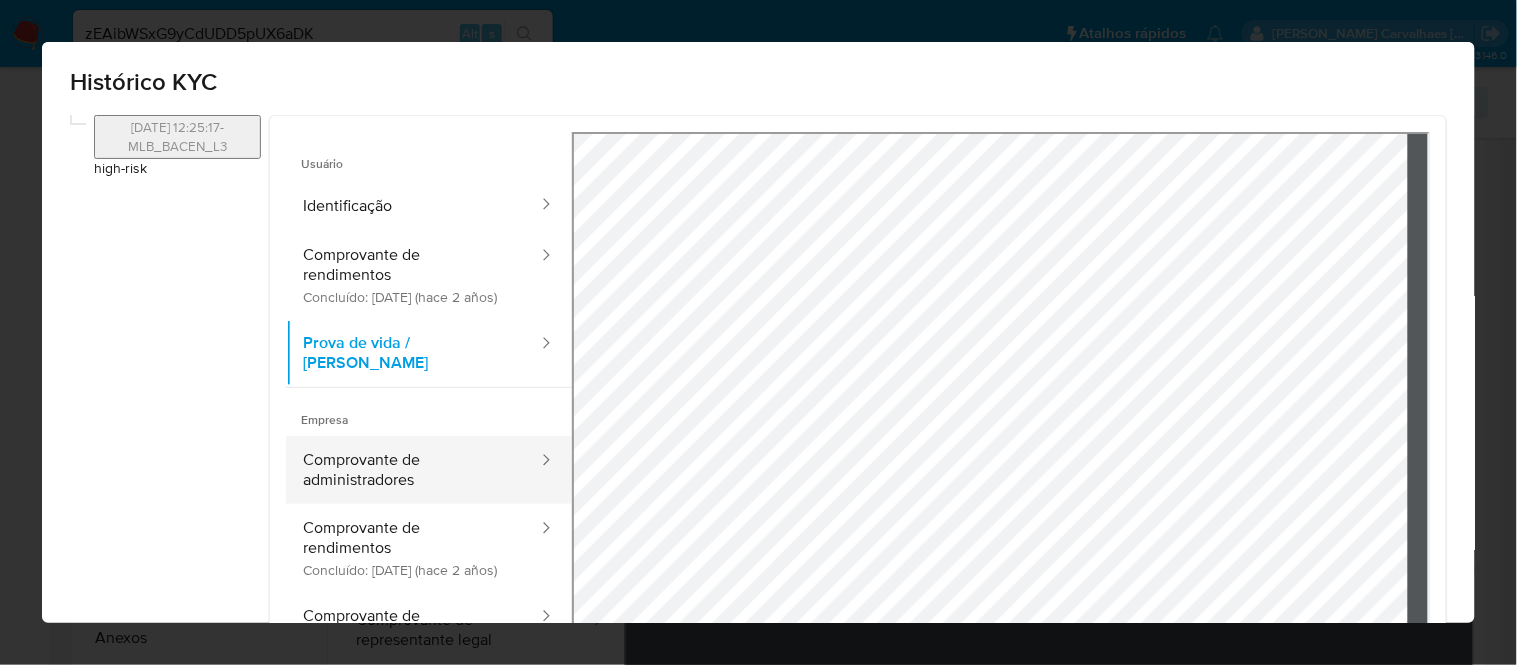click on "Comprovante de administradores" at bounding box center (413, 470) 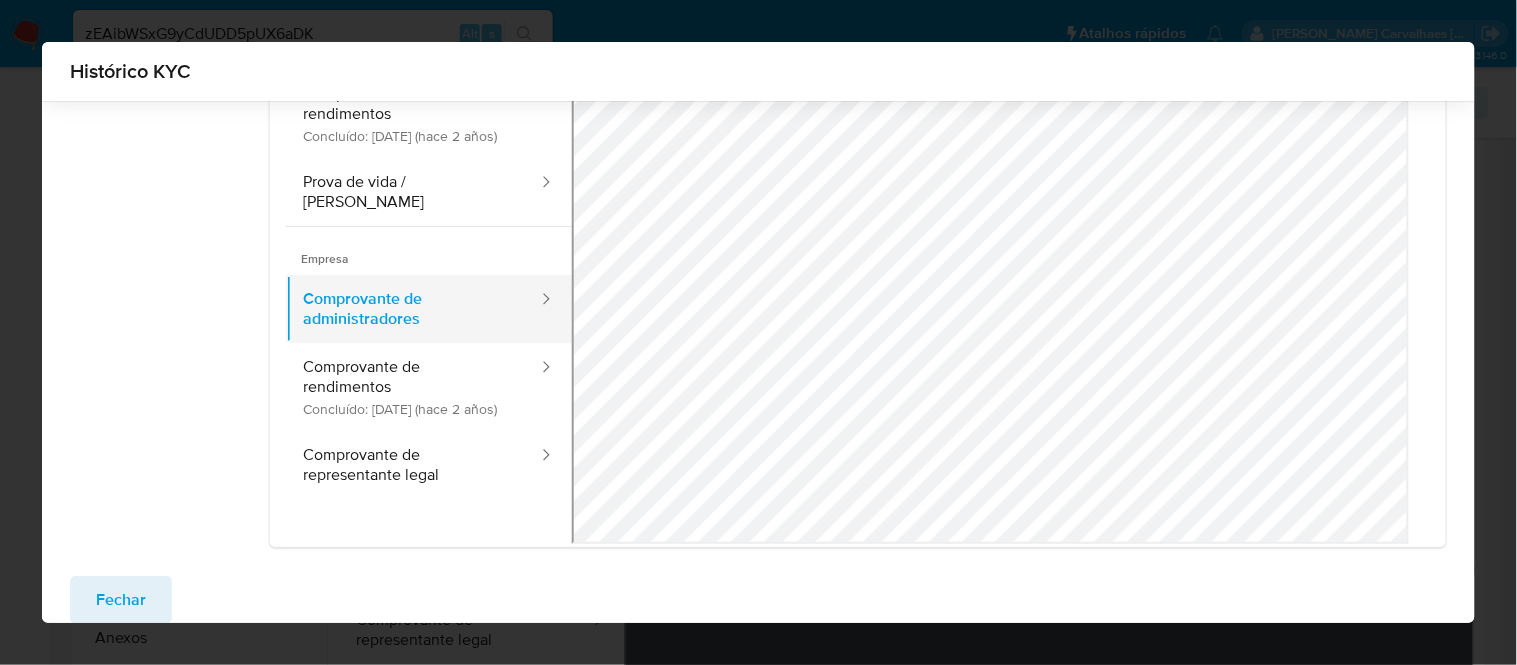scroll, scrollTop: 175, scrollLeft: 0, axis: vertical 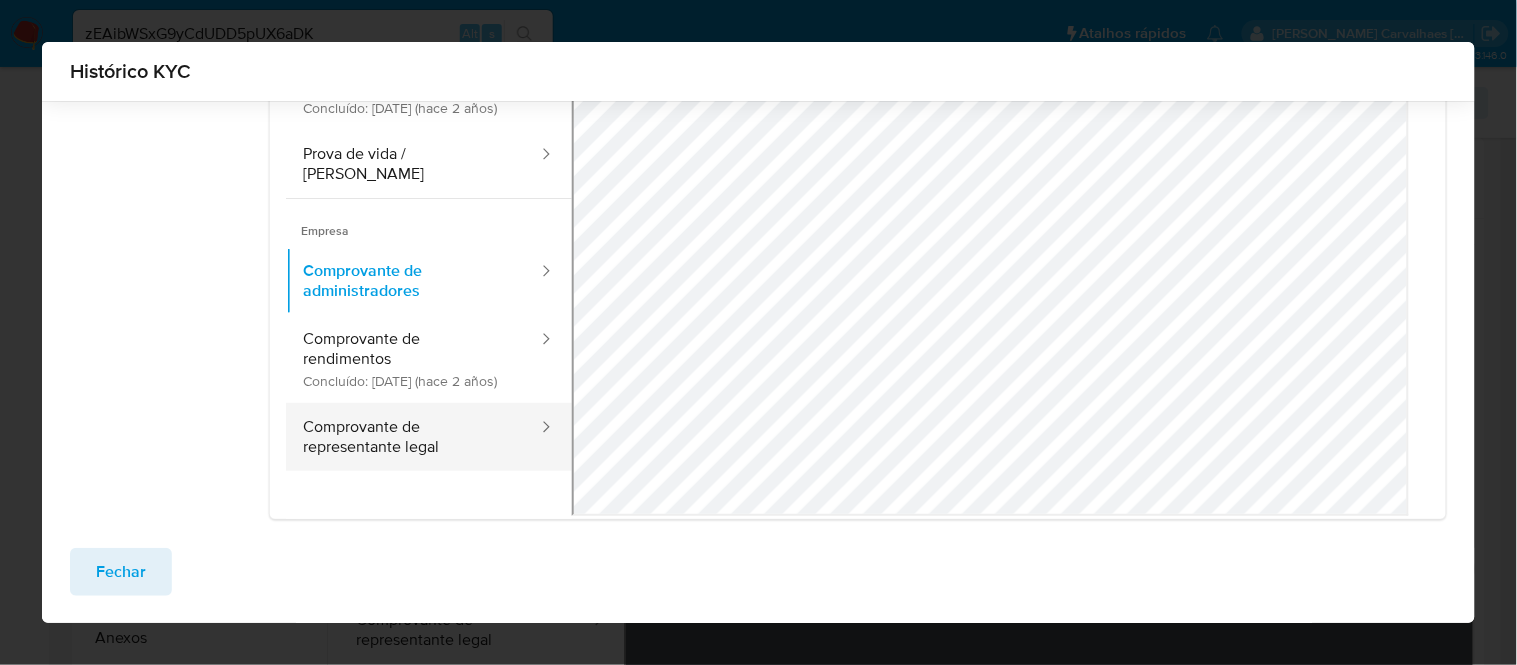 click on "Comprovante de representante legal" at bounding box center (413, 437) 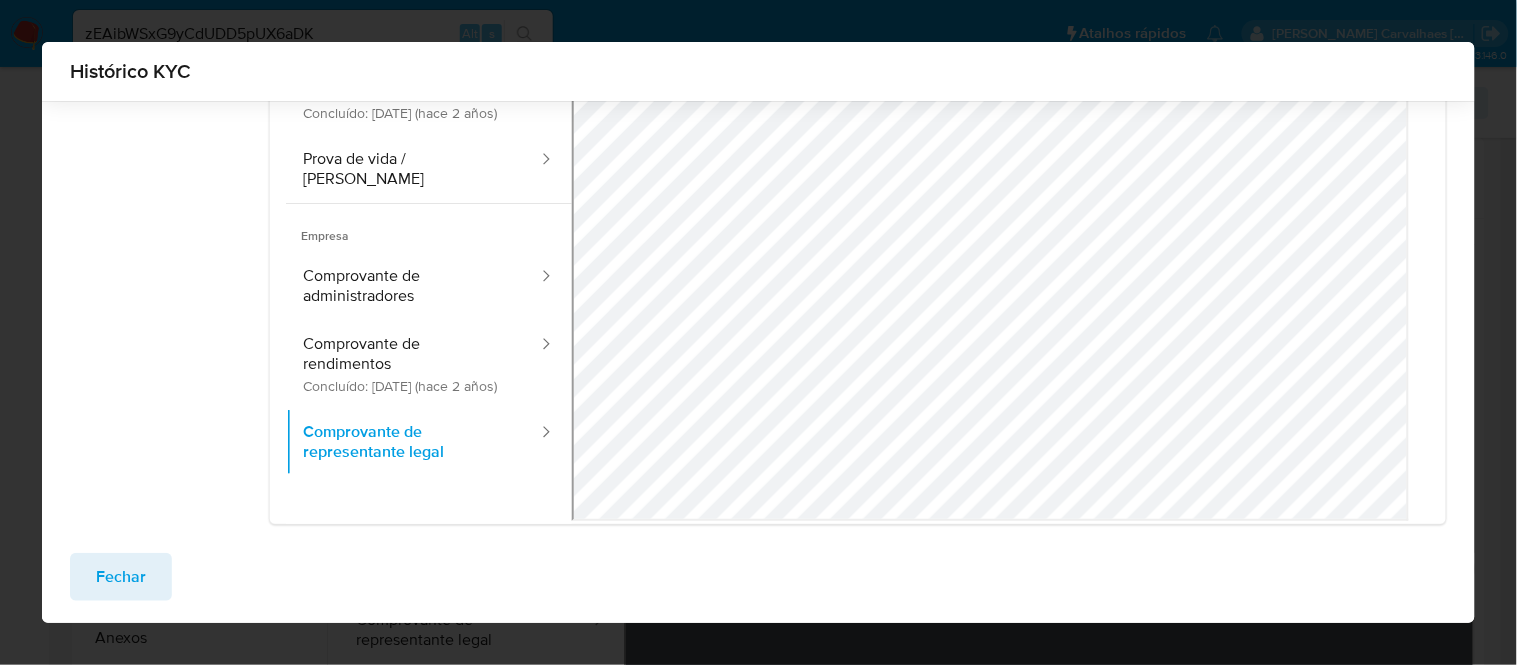 scroll, scrollTop: 175, scrollLeft: 0, axis: vertical 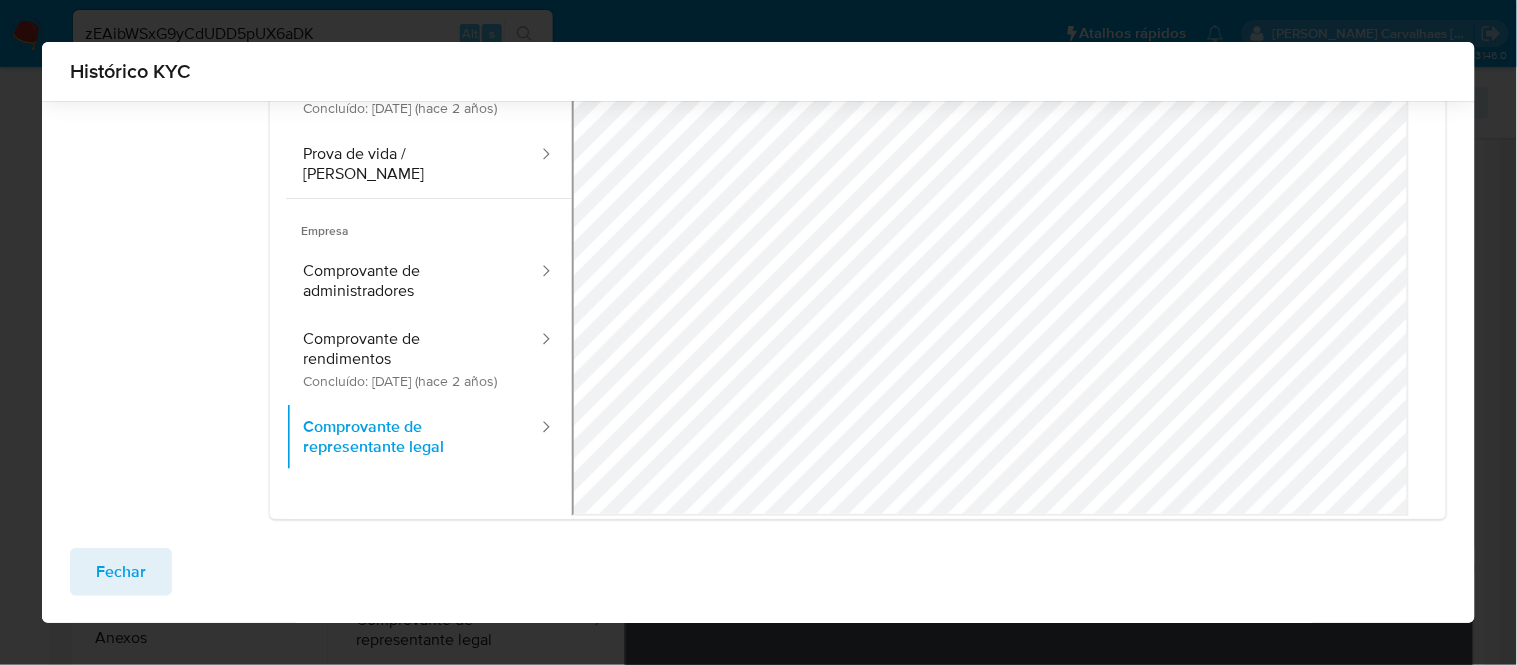type 